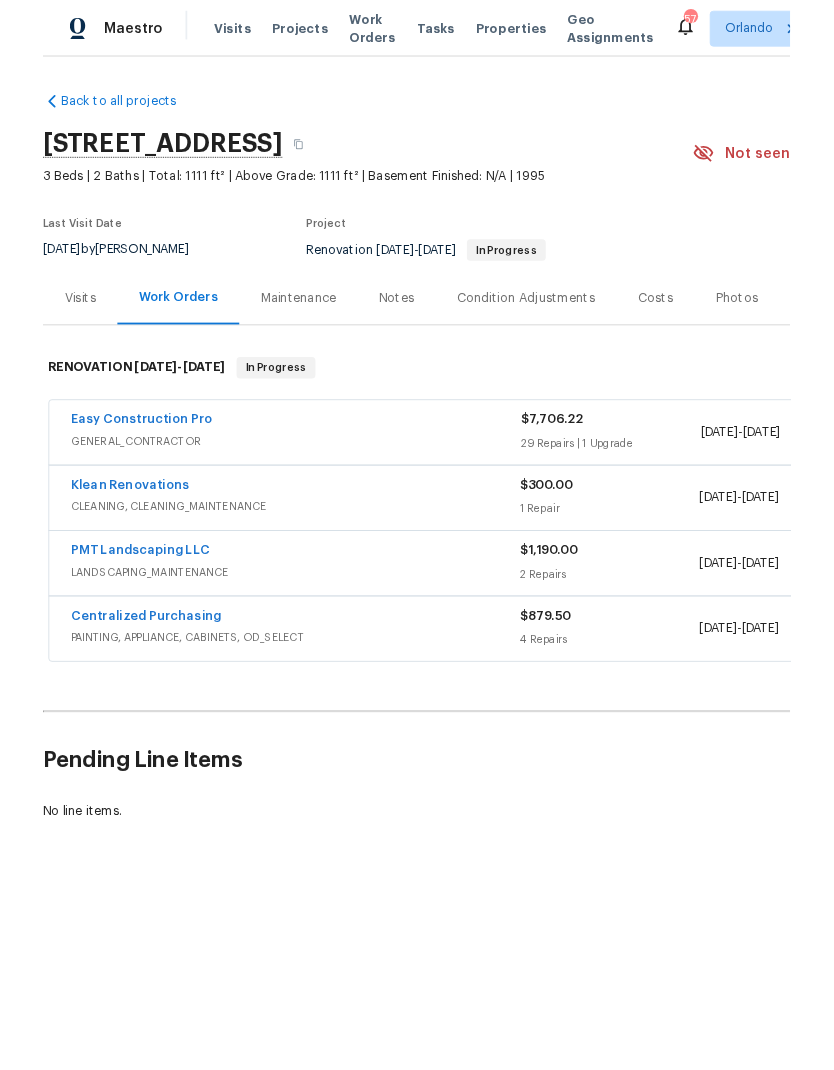scroll, scrollTop: 0, scrollLeft: 0, axis: both 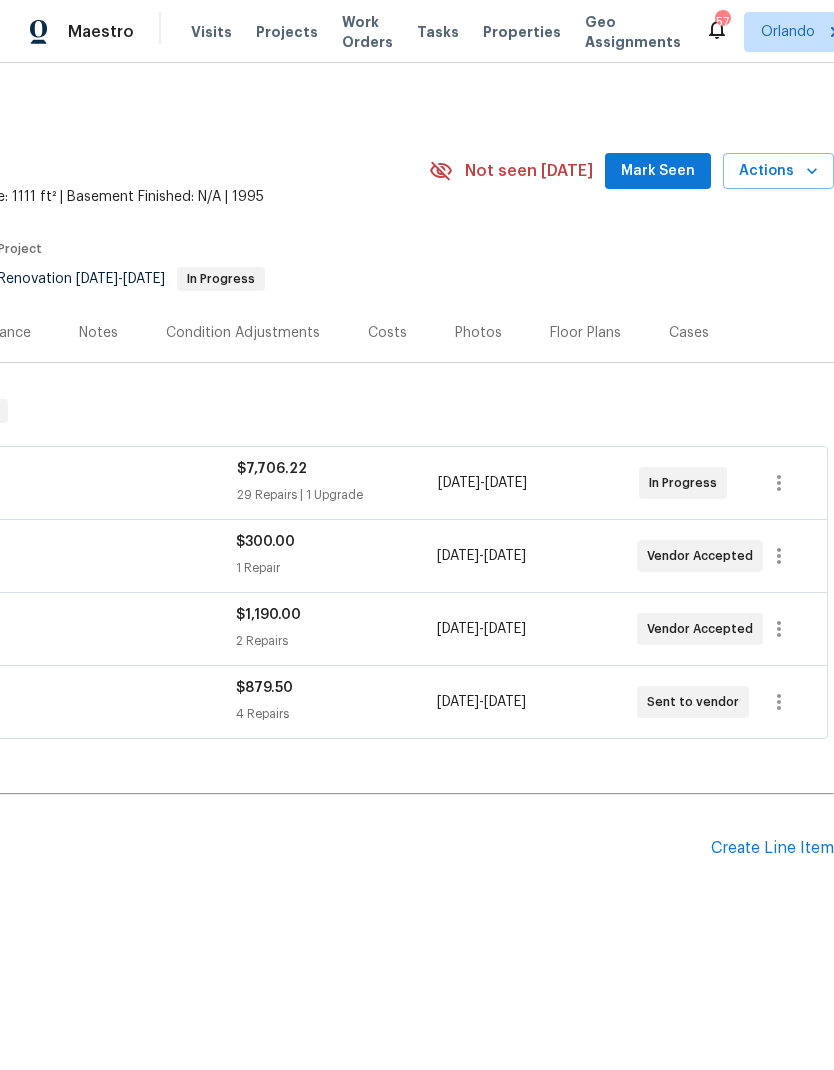click on "Mark Seen" at bounding box center [658, 171] 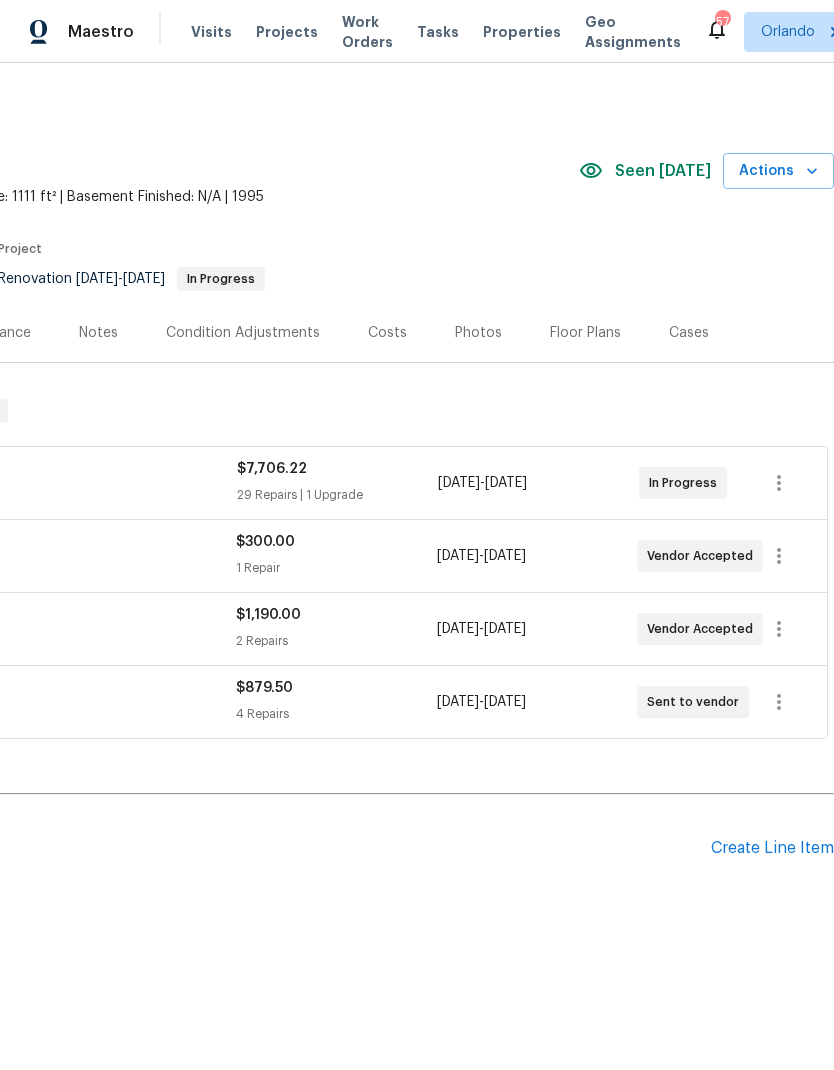 click on "Create Line Item" at bounding box center [772, 848] 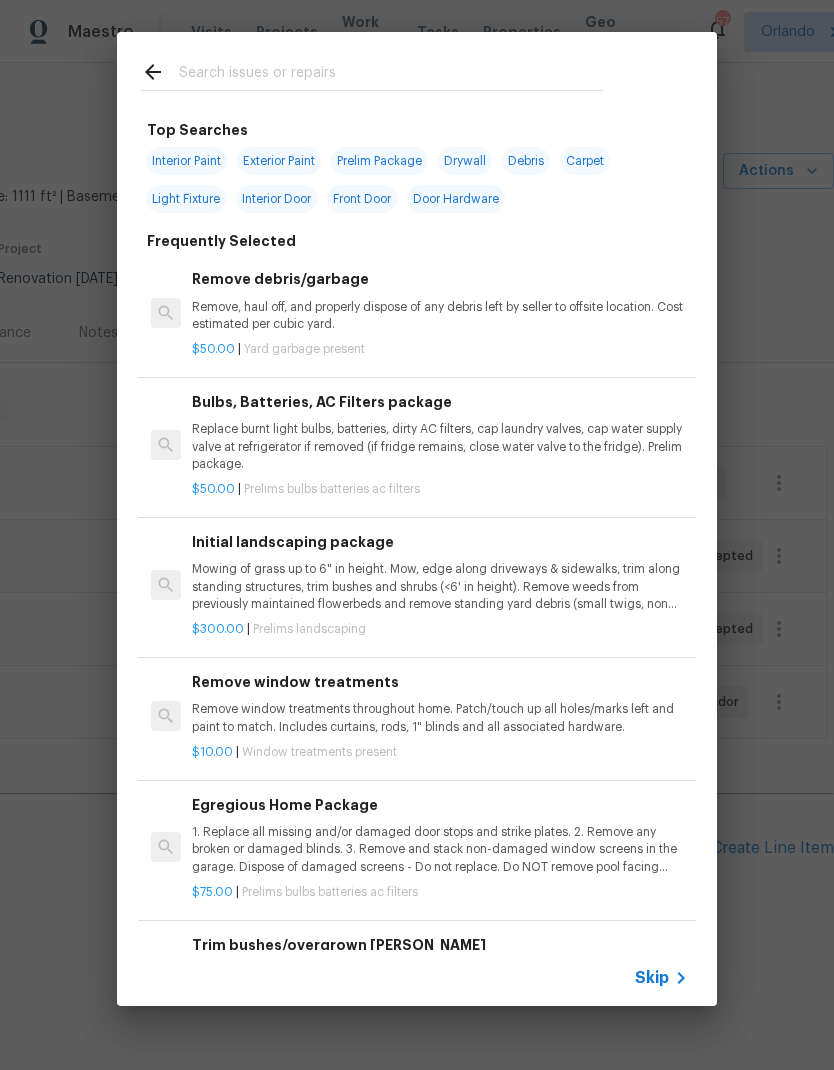 click at bounding box center (372, 71) 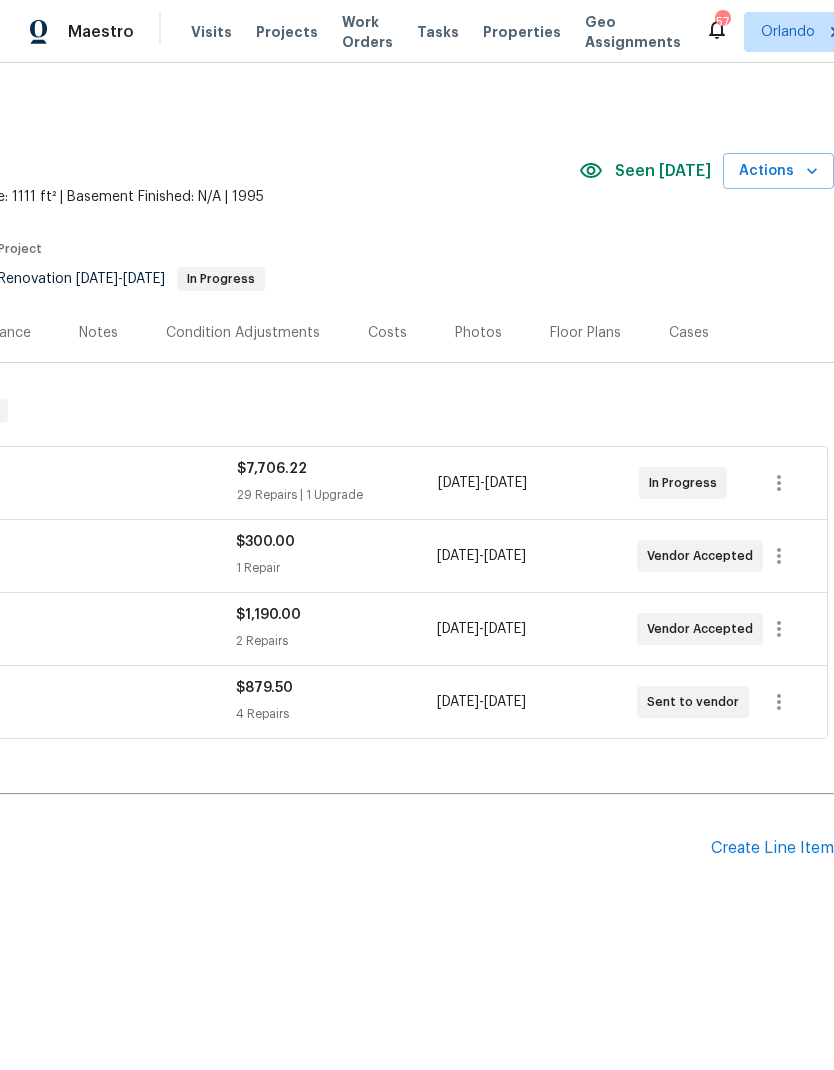 click on "Visits Projects Work Orders Tasks Properties Geo Assignments" at bounding box center [448, 32] 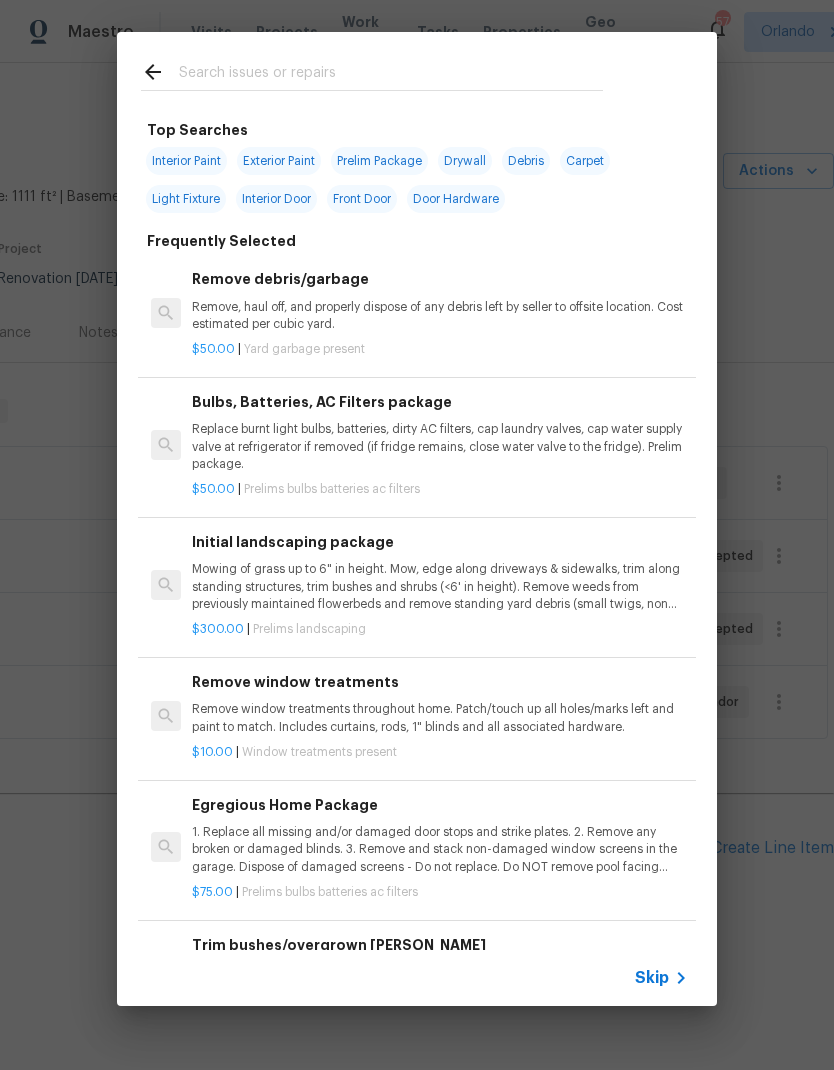 click at bounding box center [372, 71] 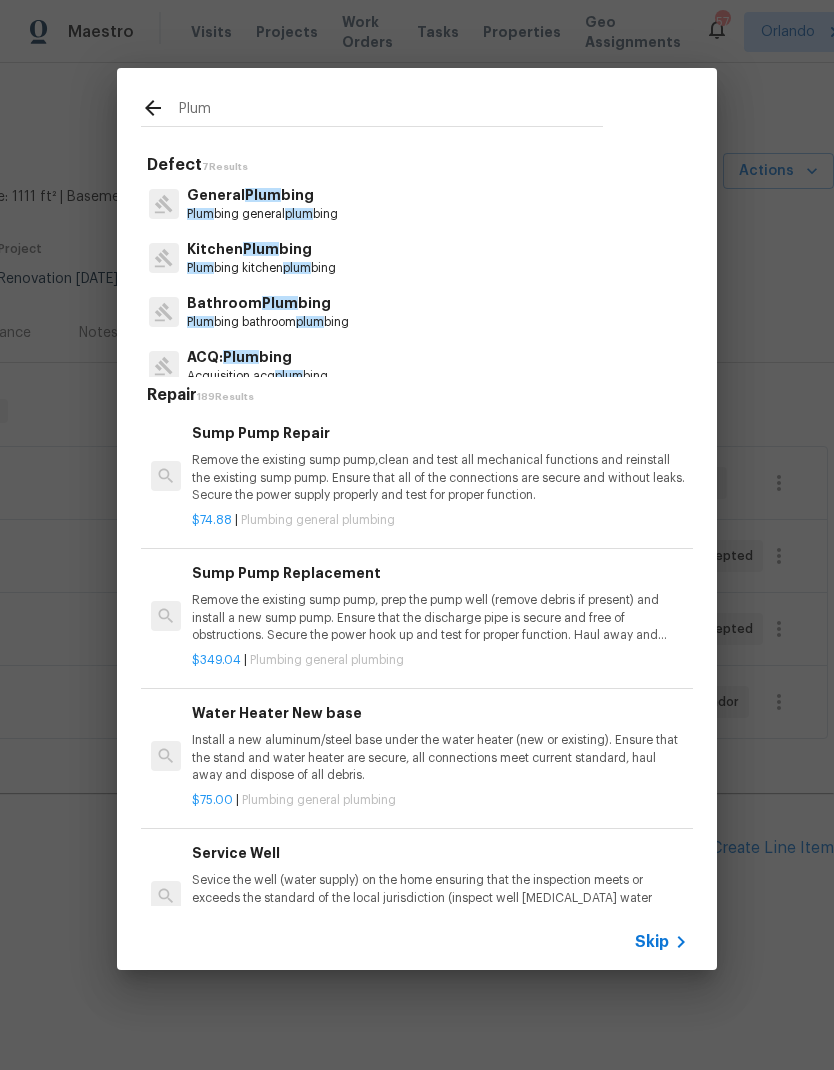 type on "Plum" 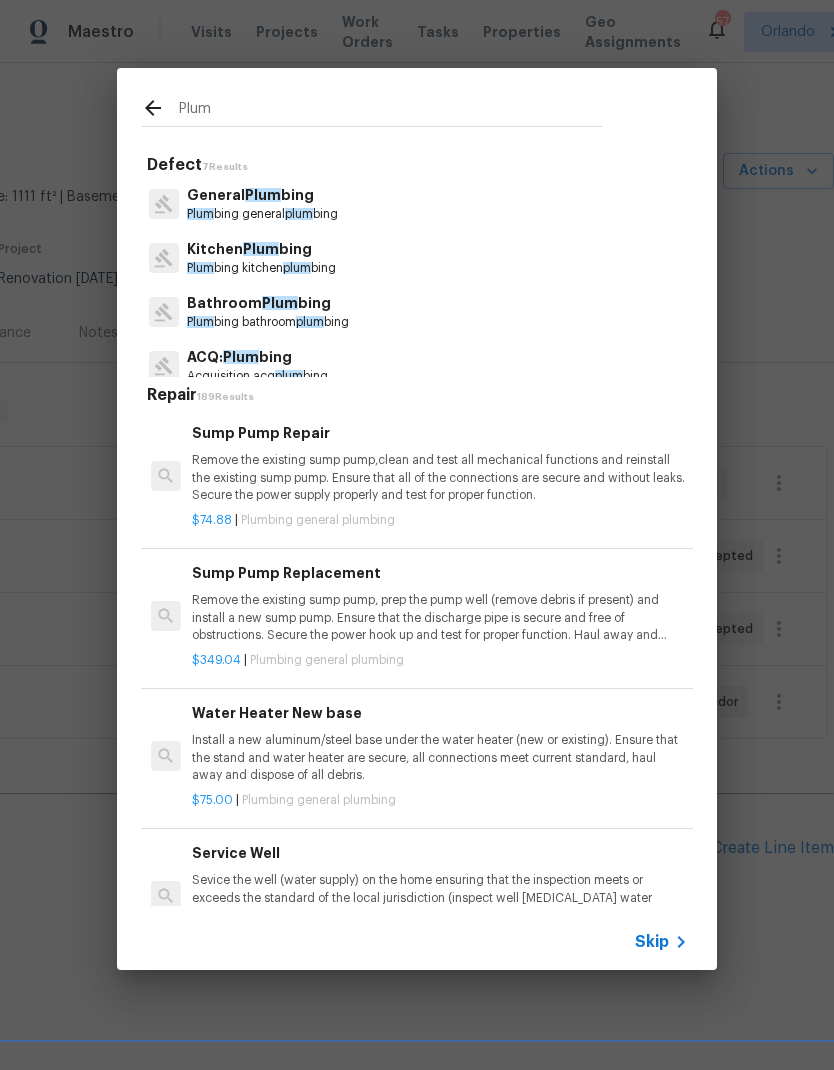 click on "General  Plum bing Plum bing general  plum bing" at bounding box center [417, 204] 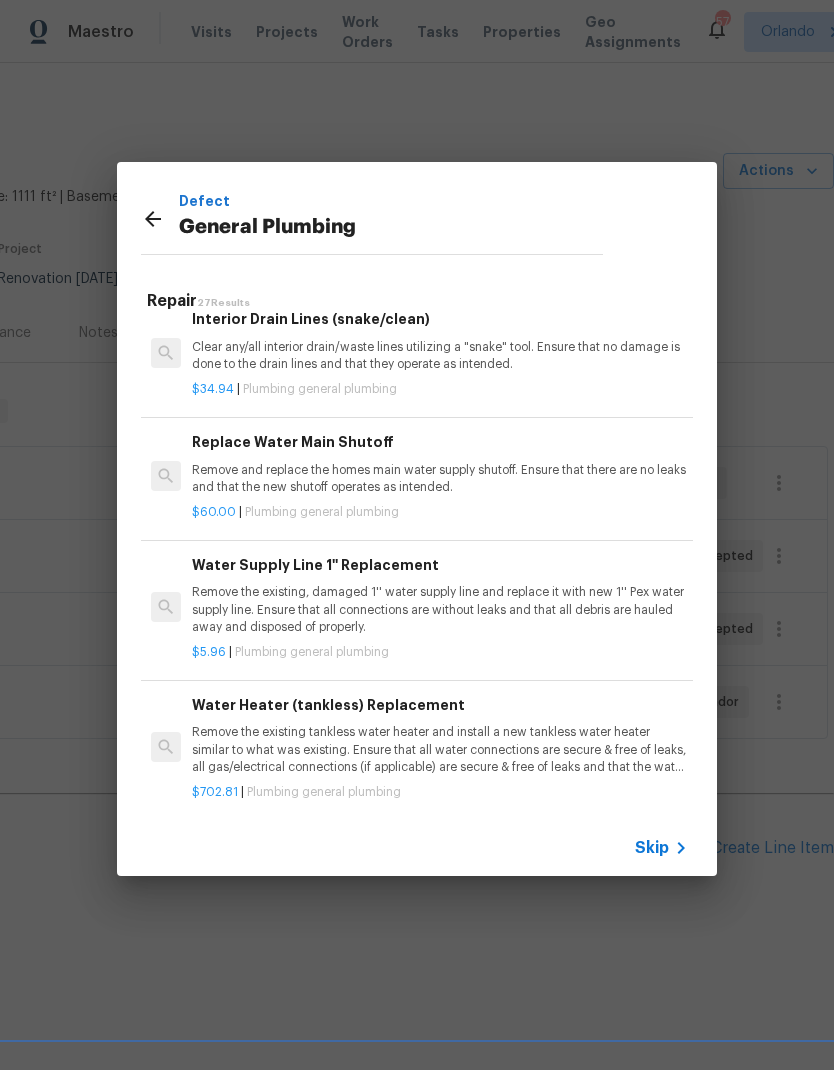 scroll, scrollTop: 2526, scrollLeft: 0, axis: vertical 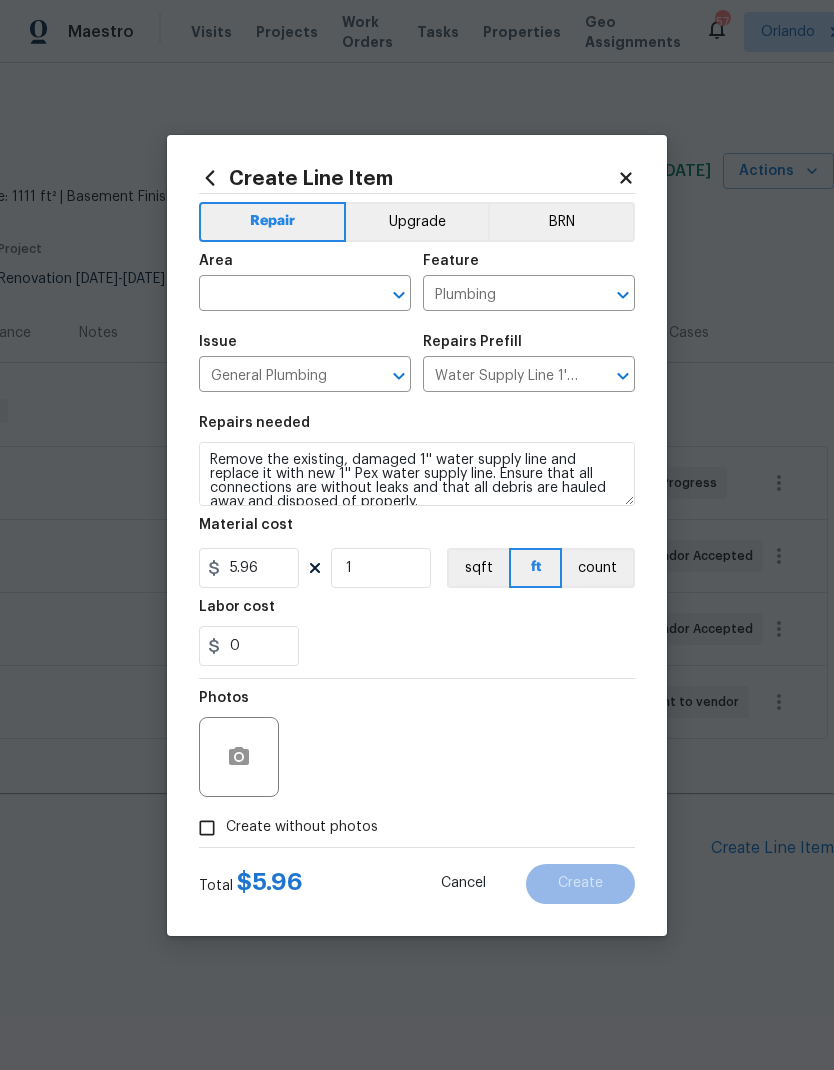 click on "sqft" at bounding box center (478, 568) 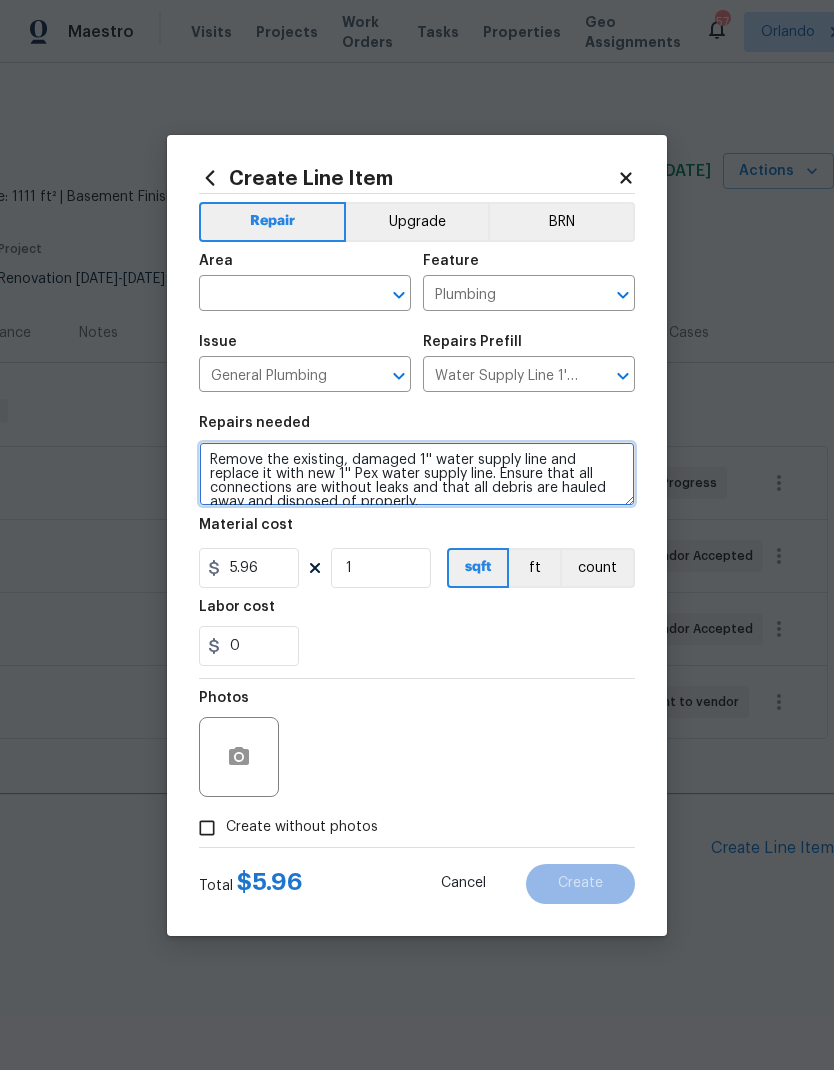 click on "Remove the existing, damaged 1'' water supply line and replace it with new 1'' Pex water supply line. Ensure that all connections are without leaks and that all debris are hauled away and disposed of properly." at bounding box center [417, 474] 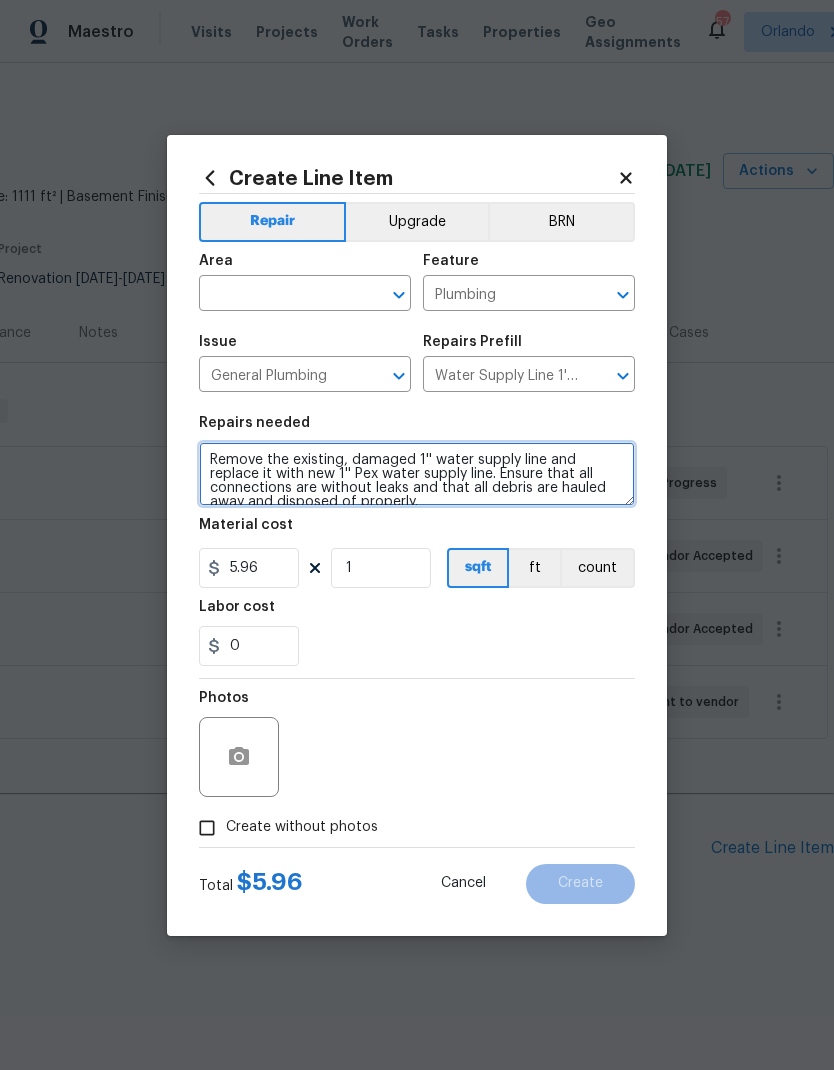 click 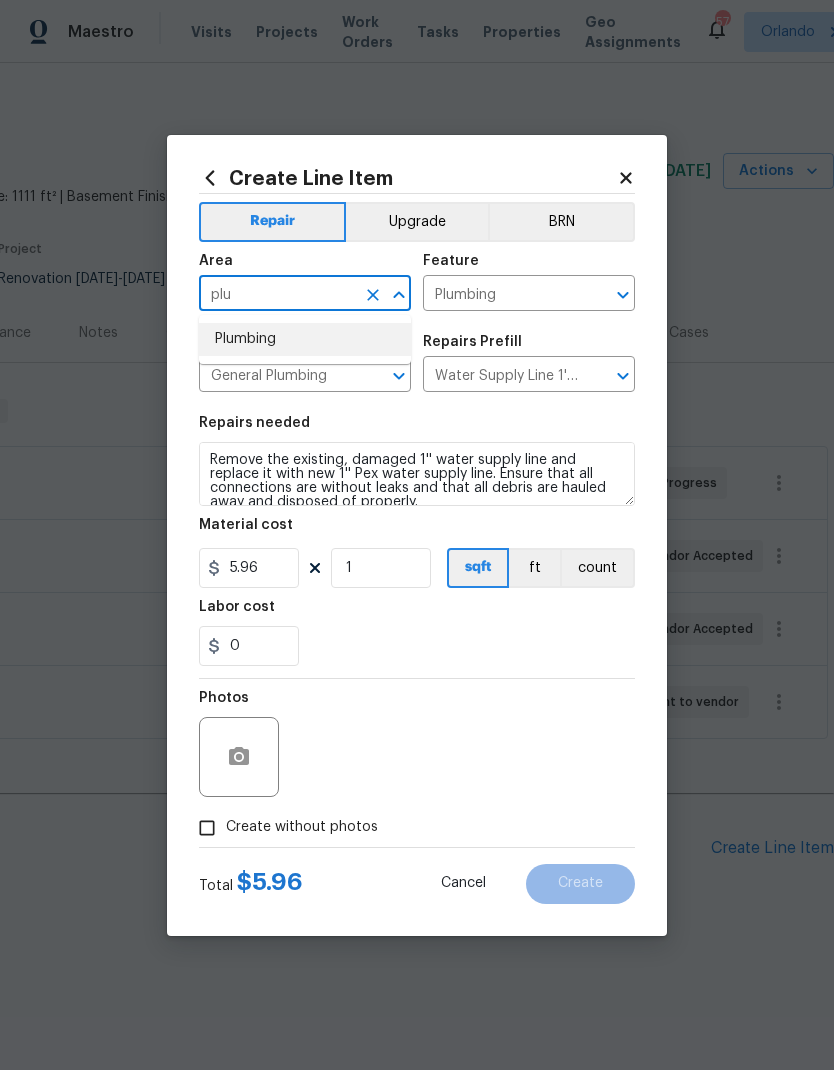 click on "Plumbing" at bounding box center (305, 339) 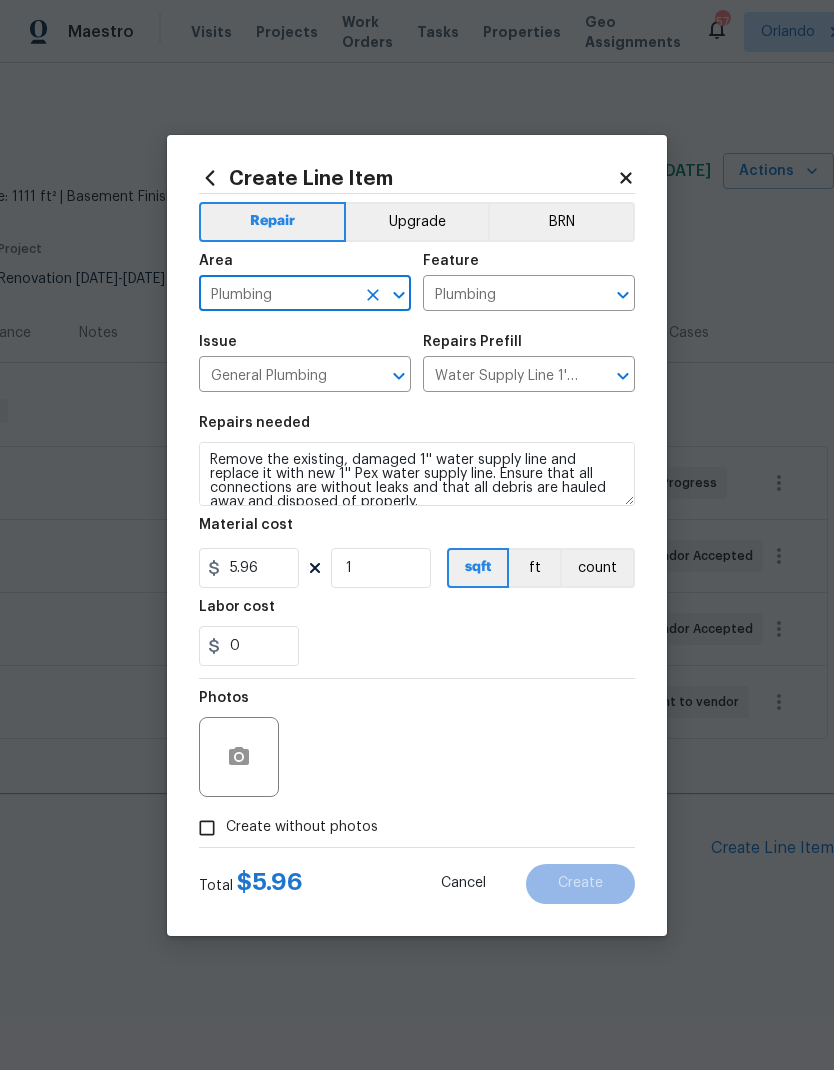 click on "Remove the existing, damaged 1'' water supply line and replace it with new 1'' Pex water supply line. Ensure that all connections are without leaks and that all debris are hauled away and disposed of properly." at bounding box center (417, 474) 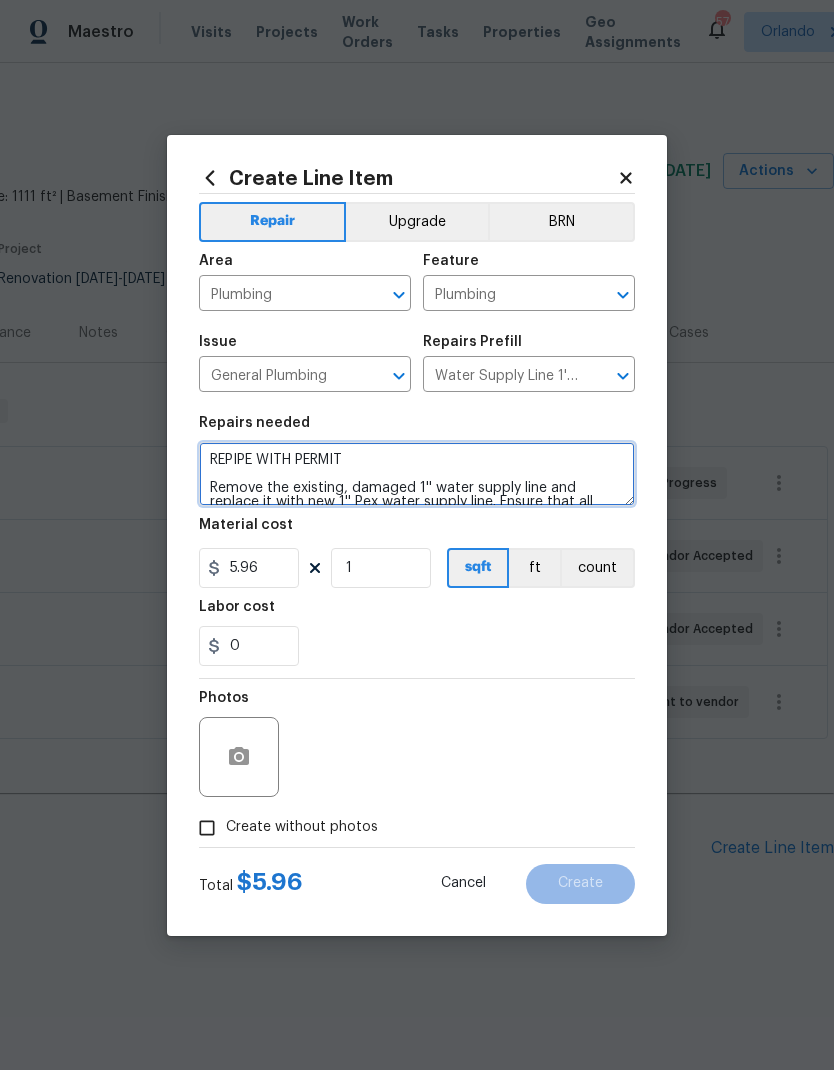 type on "REPIPE WITH PERMIT
Remove the existing, damaged 1'' water supply line and replace it with new 1'' Pex water supply line. Ensure that all connections are without leaks and that all debris are hauled away and disposed of properly." 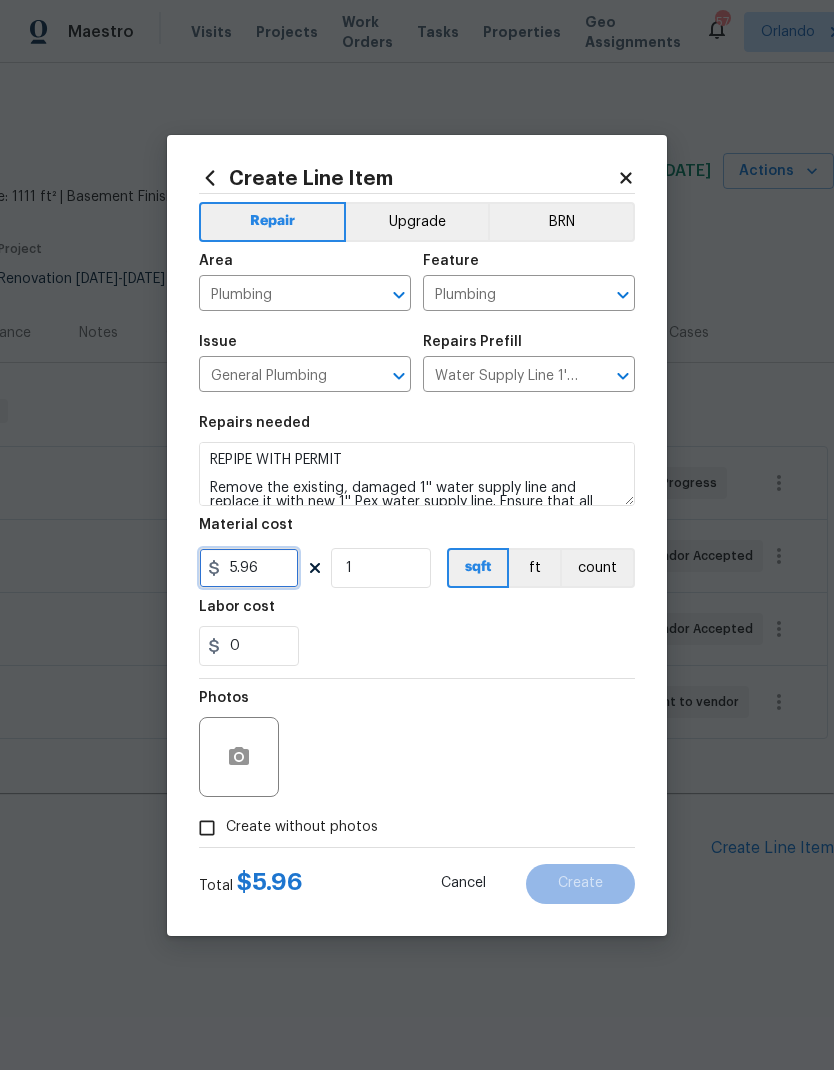 click on "5.96" at bounding box center [249, 568] 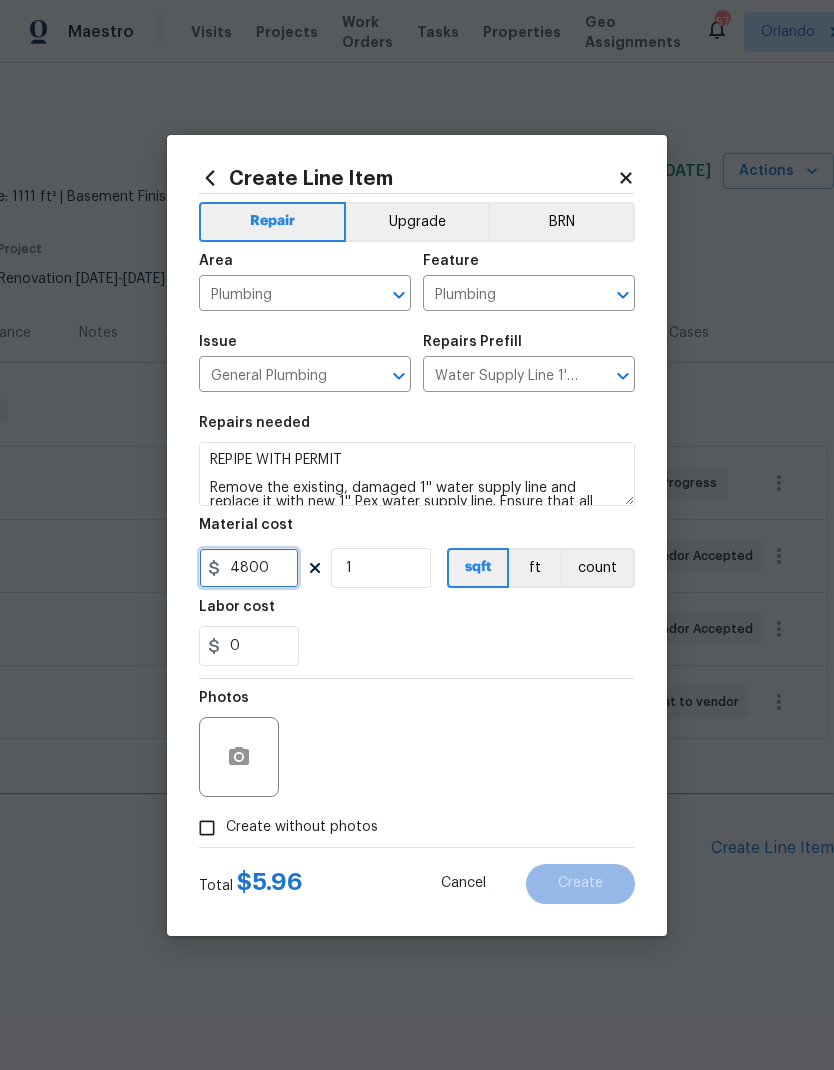 type on "4800" 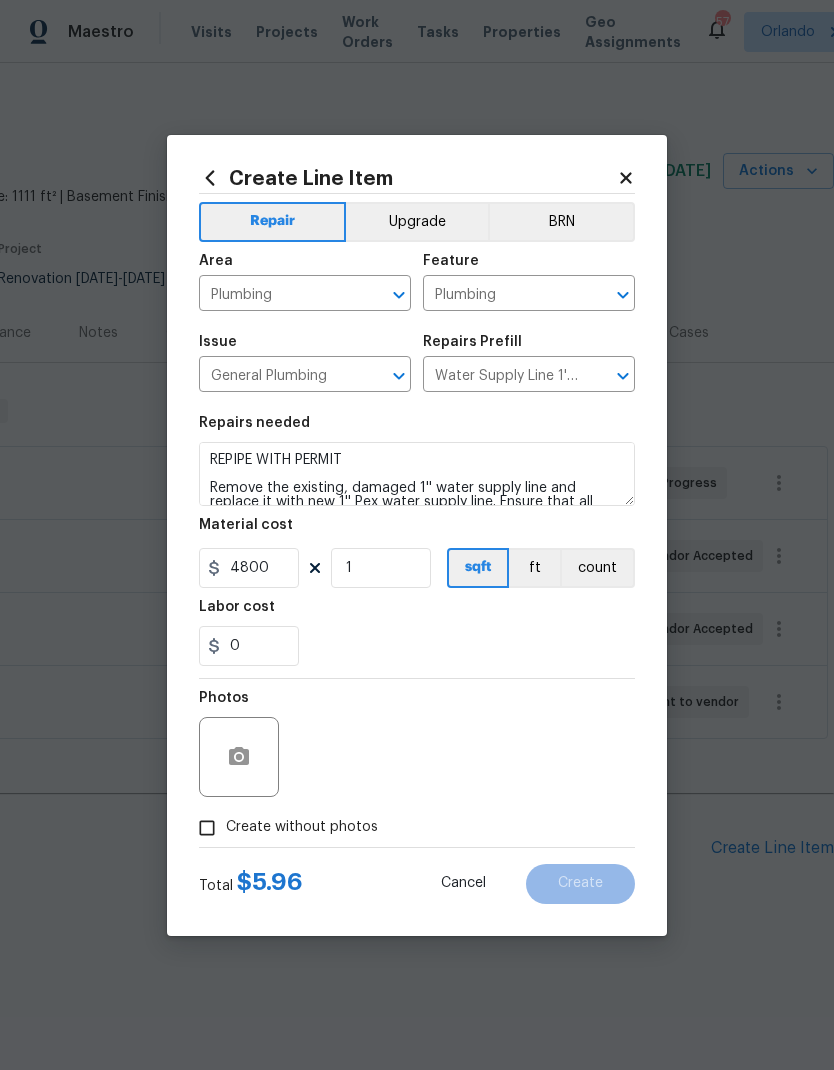click on "0" at bounding box center [417, 646] 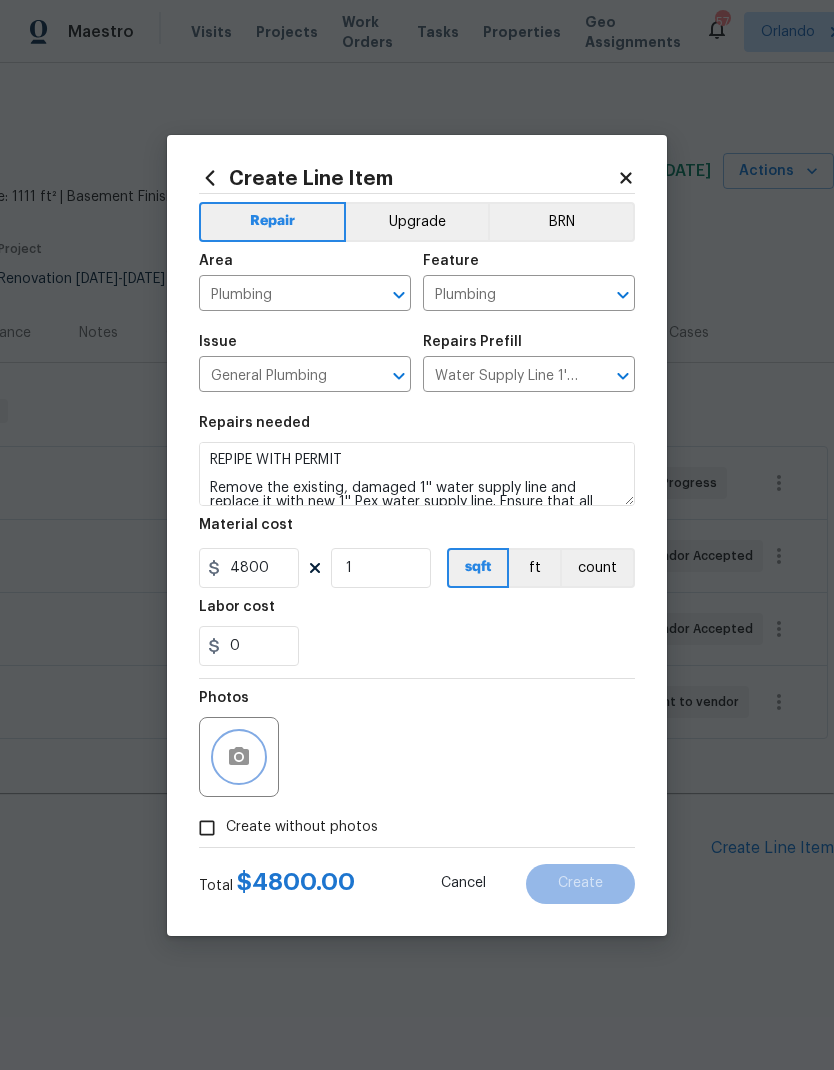 click at bounding box center [239, 757] 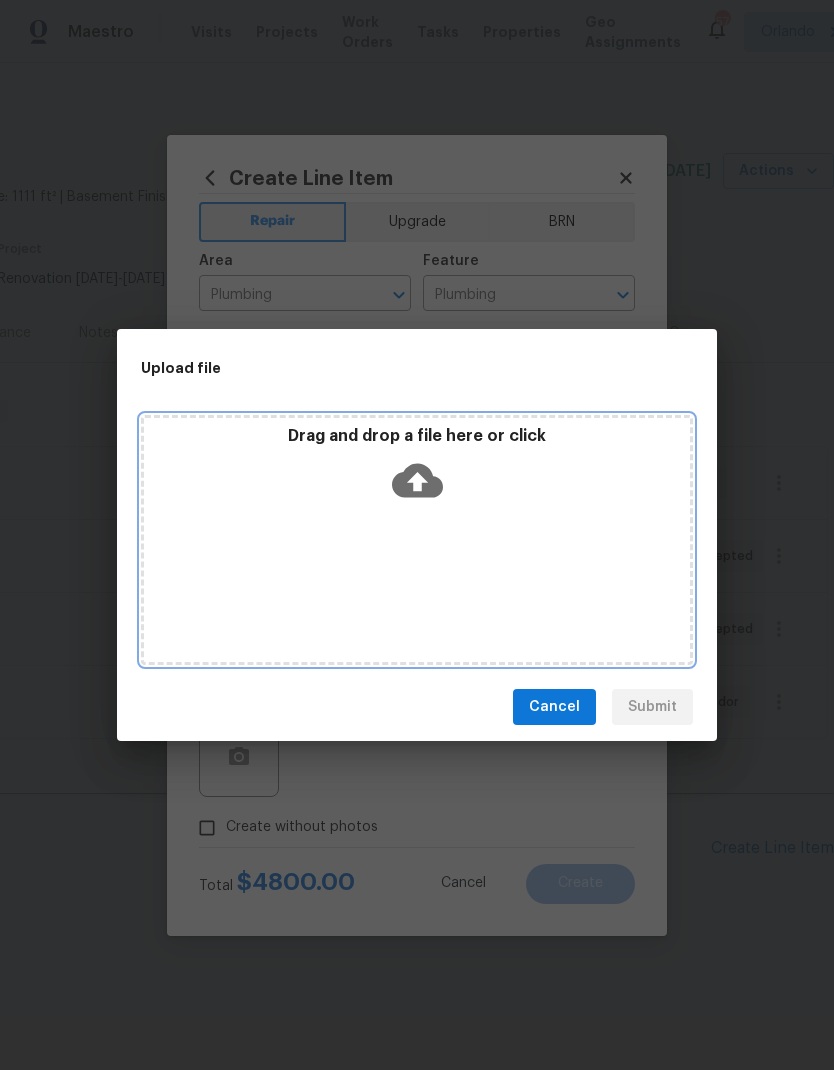 click 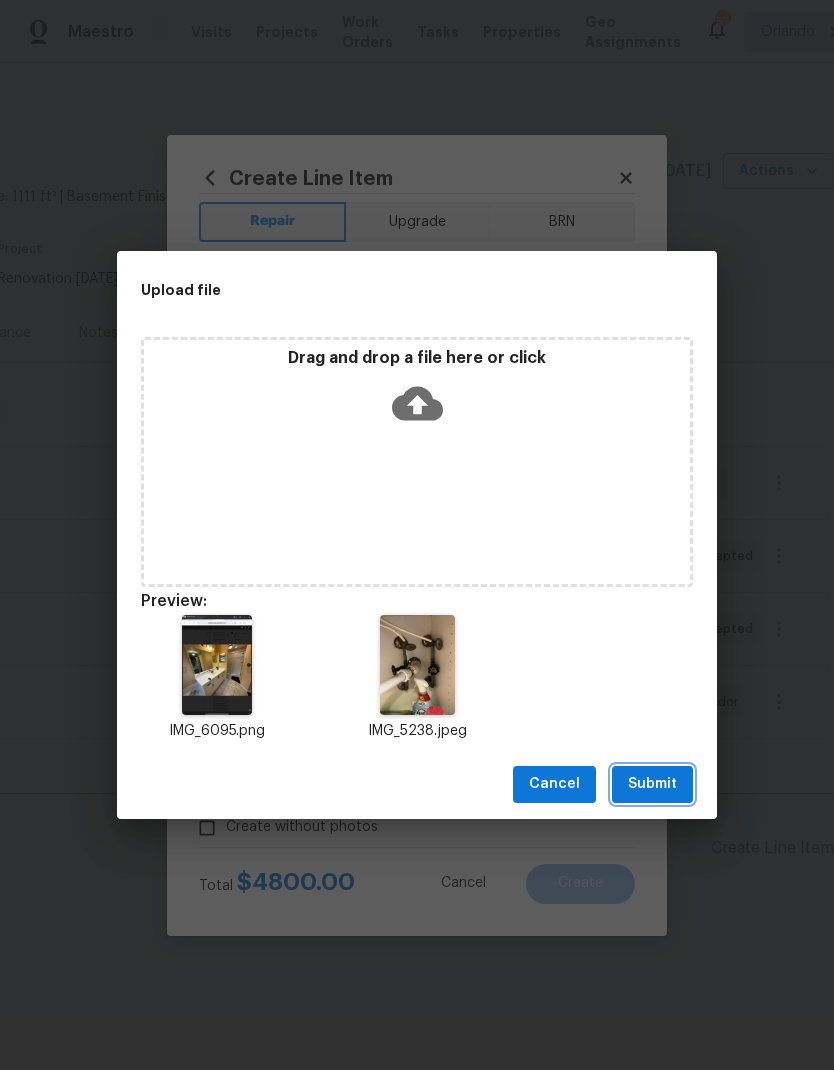 click on "Submit" at bounding box center (652, 784) 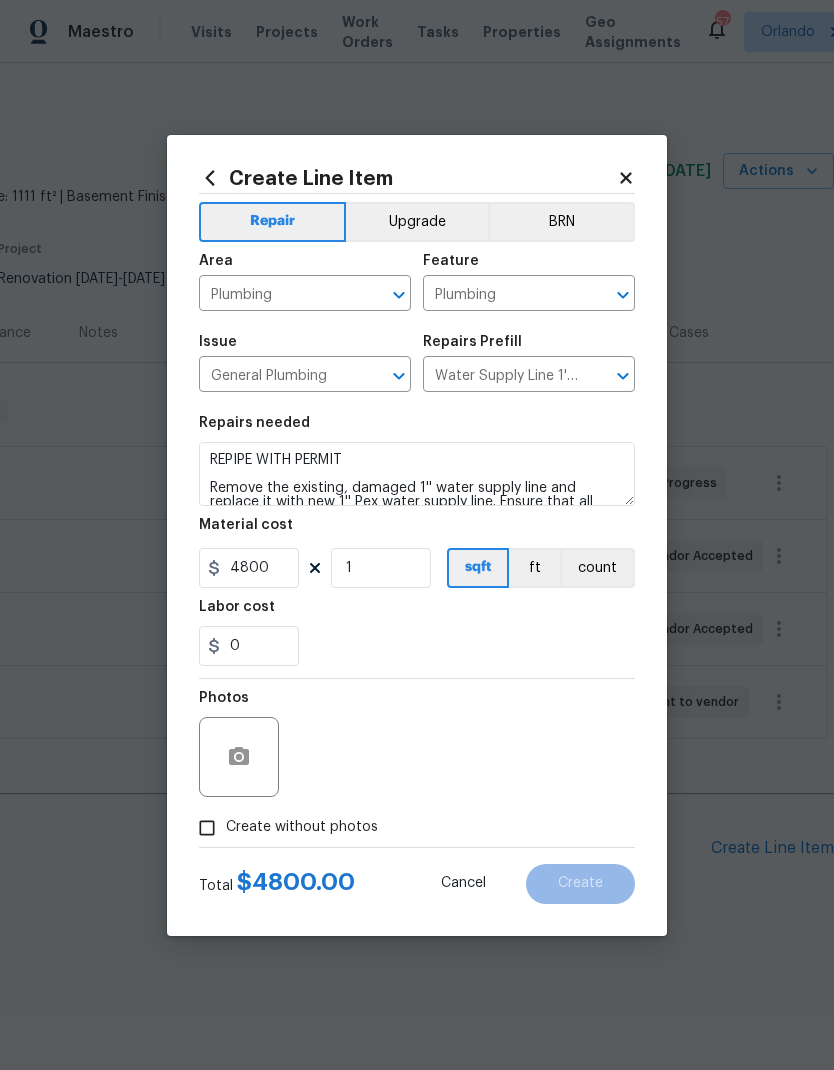 click on "REPIPE WITH PERMIT
Remove the existing, damaged 1'' water supply line and replace it with new 1'' Pex water supply line. Ensure that all connections are without leaks and that all debris are hauled away and disposed of properly." at bounding box center [417, 474] 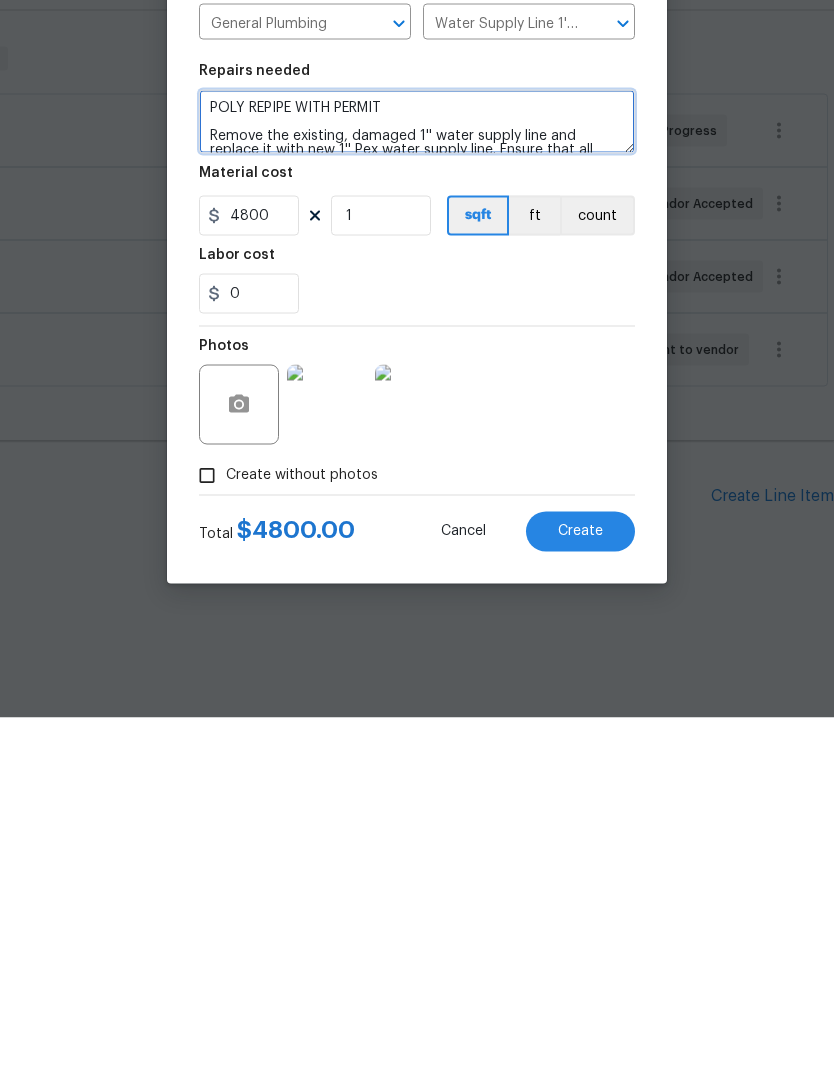 type on "POLY REPIPE WITH PERMIT
Remove the existing, damaged 1'' water supply line and replace it with new 1'' Pex water supply line. Ensure that all connections are without leaks and that all debris are hauled away and disposed of properly." 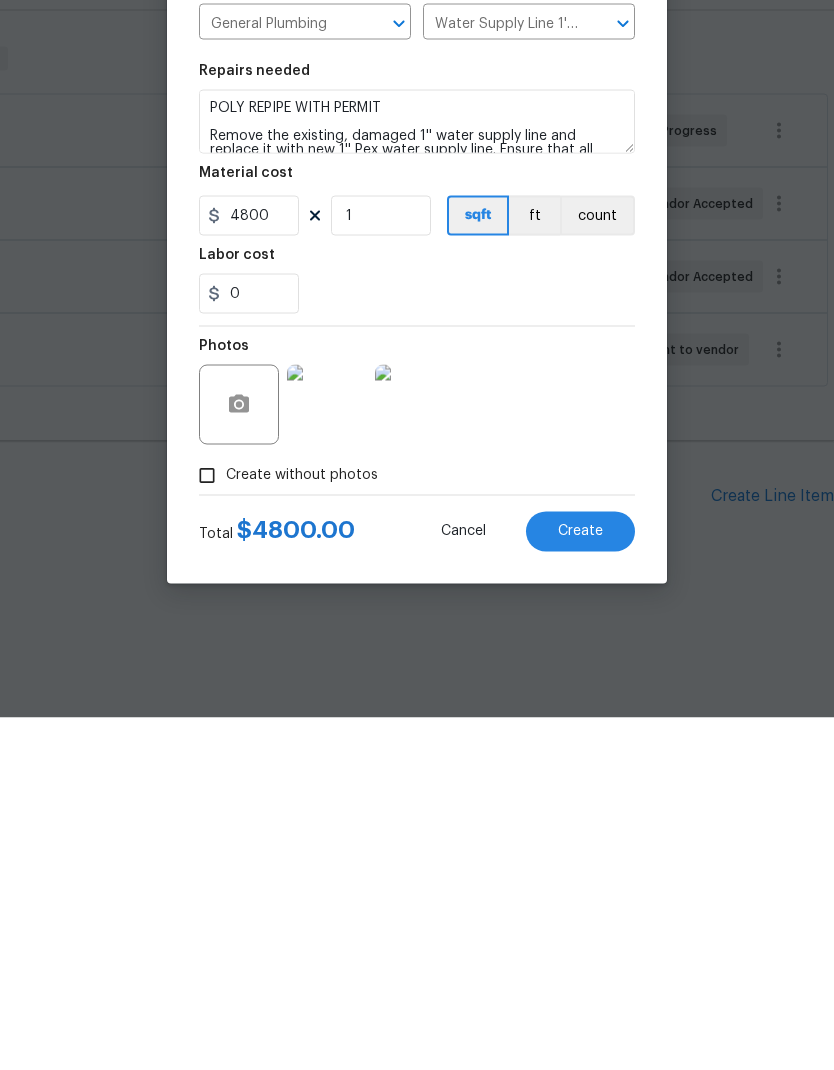 click on "Create" at bounding box center [580, 883] 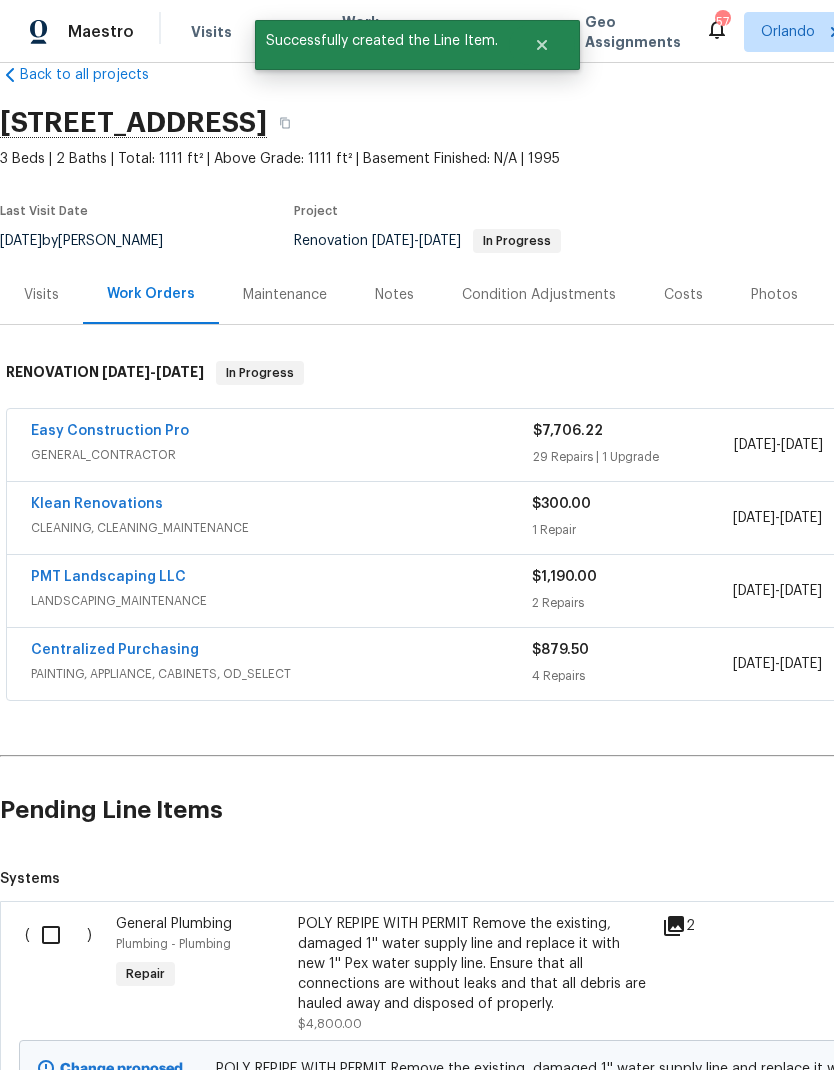 scroll, scrollTop: 42, scrollLeft: 0, axis: vertical 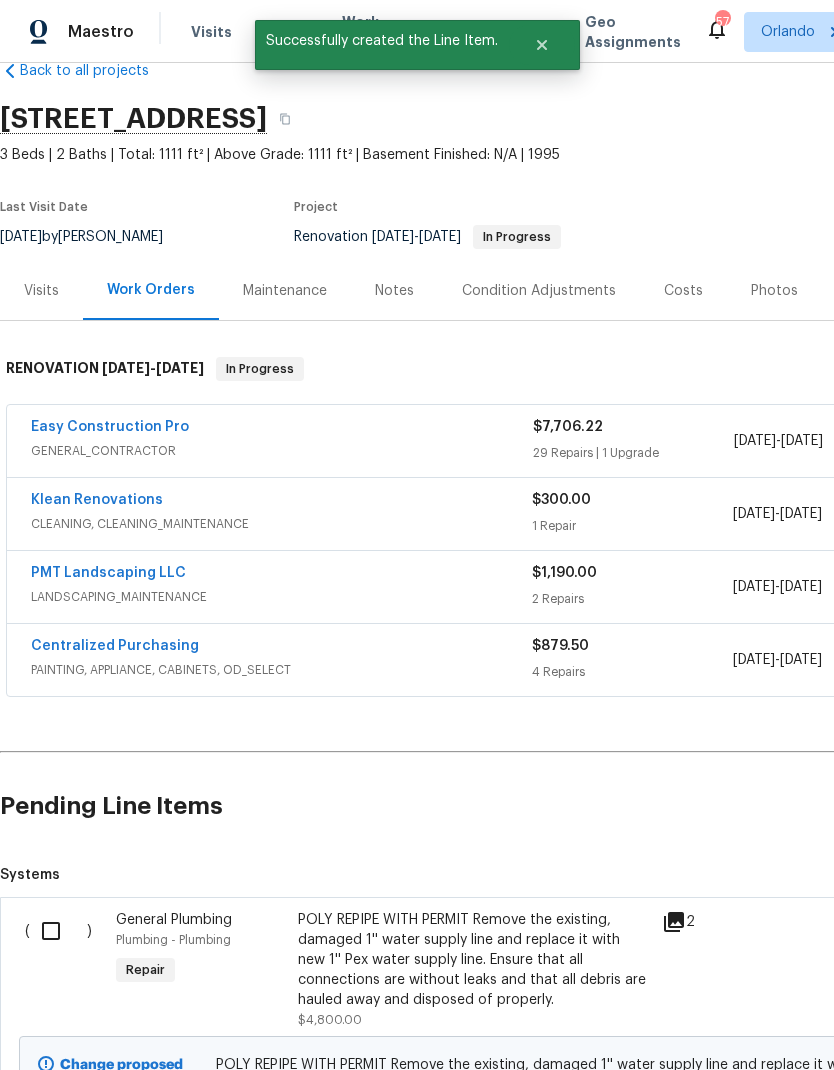 click at bounding box center (58, 931) 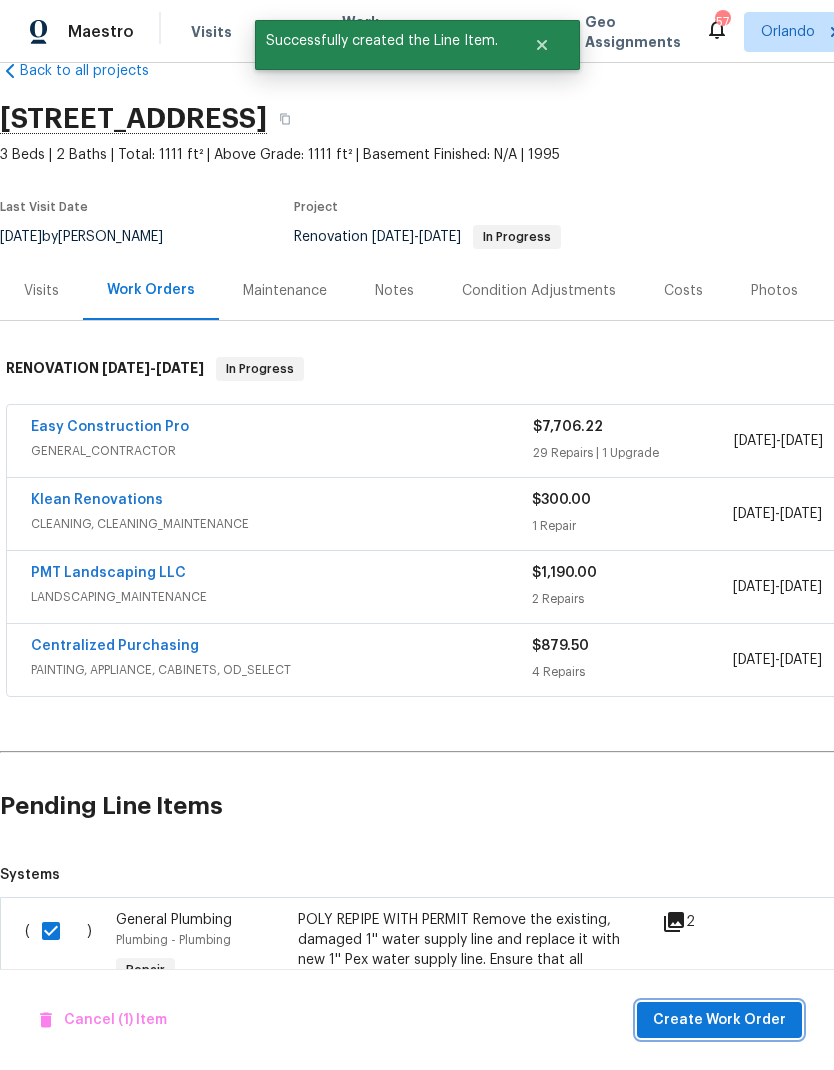 click on "Create Work Order" at bounding box center [719, 1020] 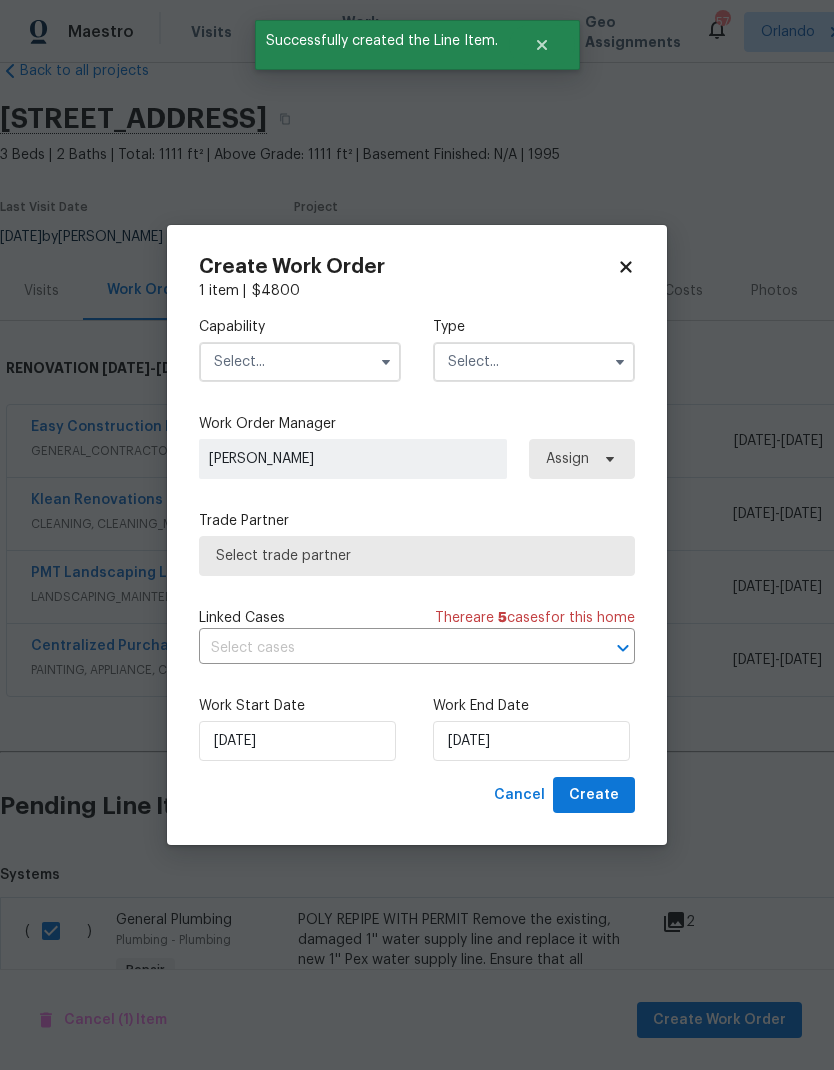 click 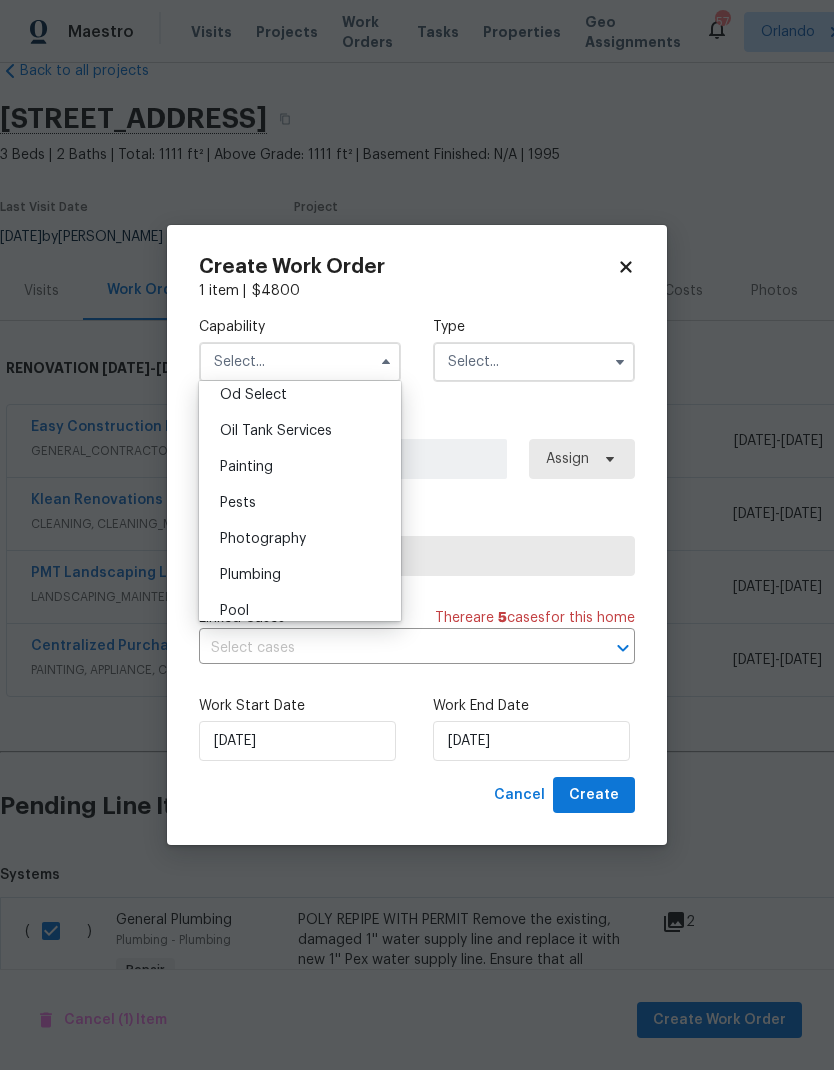 scroll, scrollTop: 1615, scrollLeft: 0, axis: vertical 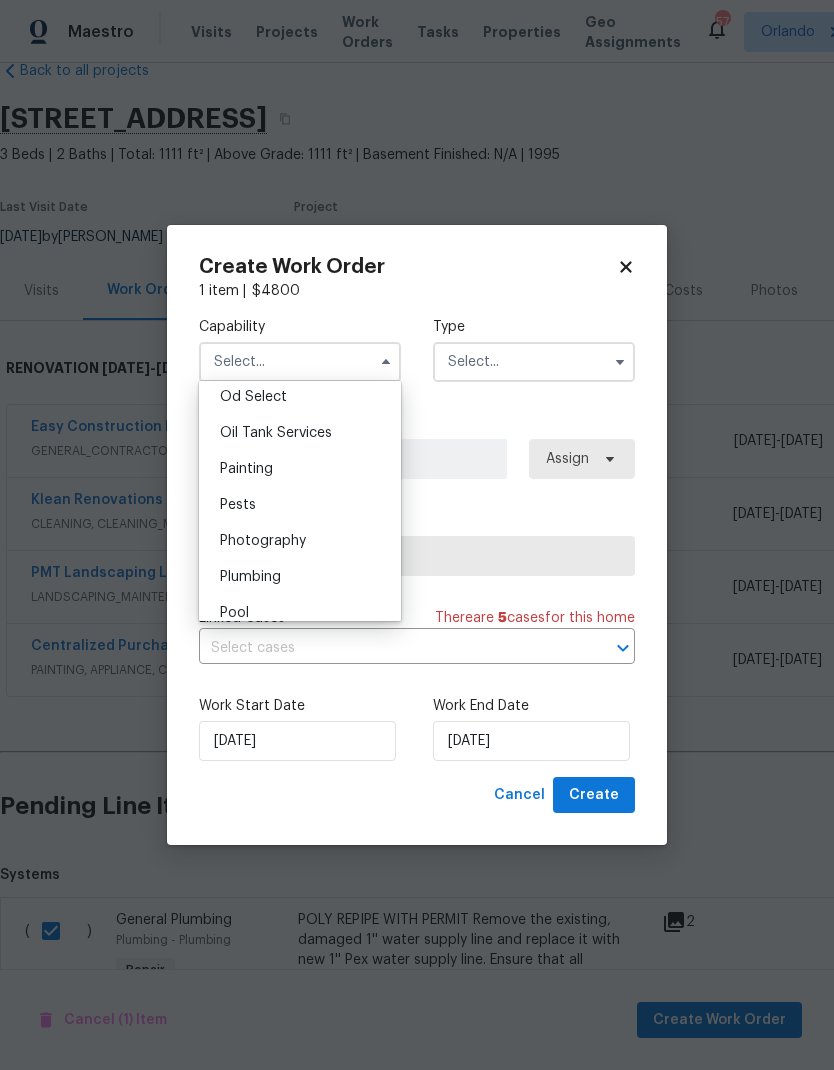 click on "Plumbing" at bounding box center (300, 577) 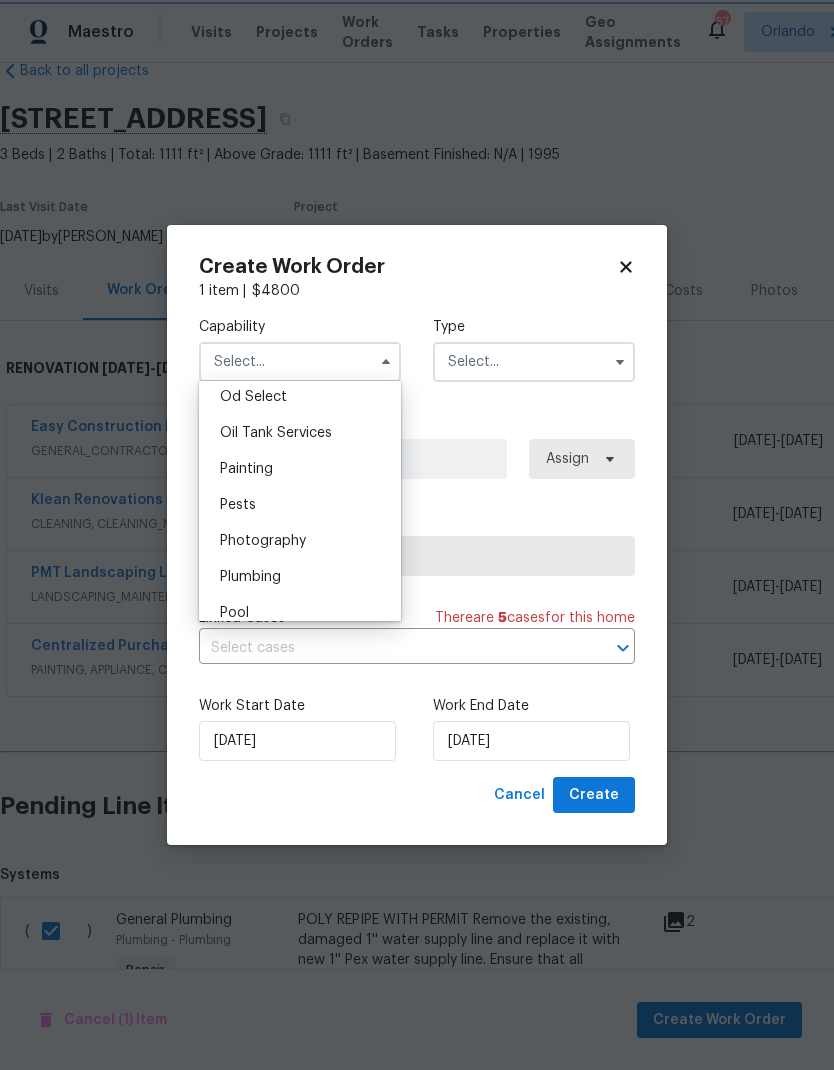 type on "Plumbing" 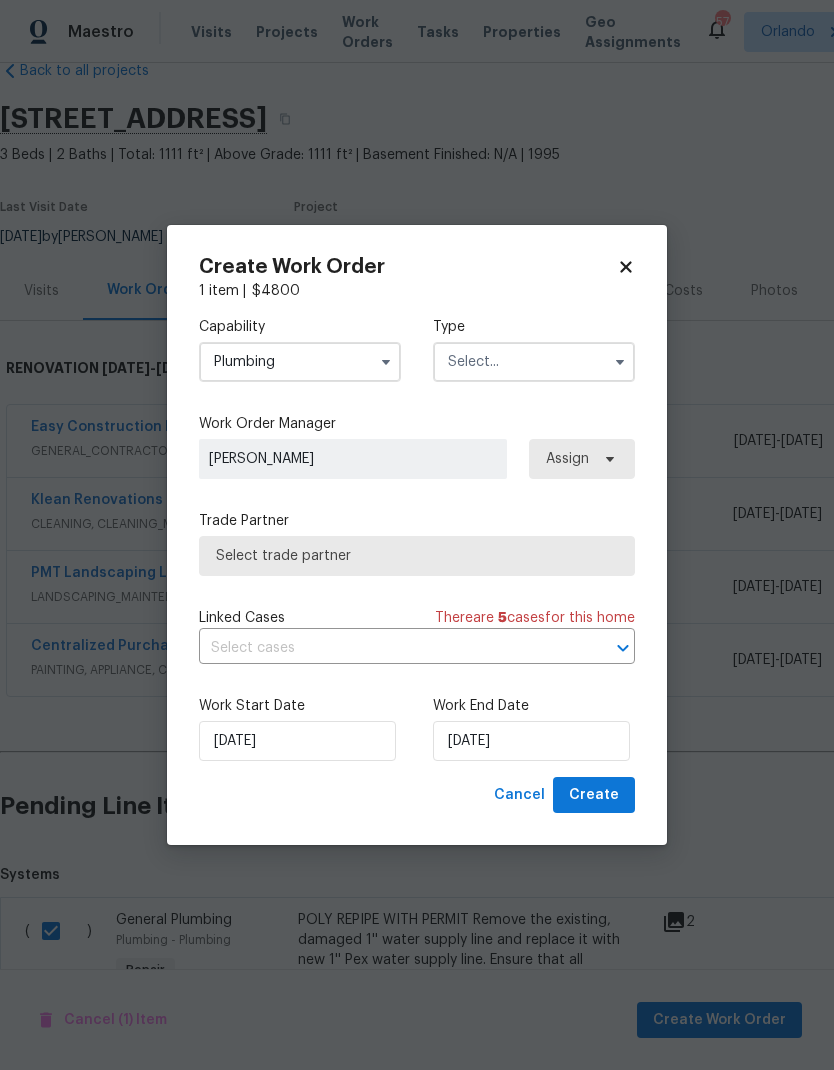 click at bounding box center [620, 362] 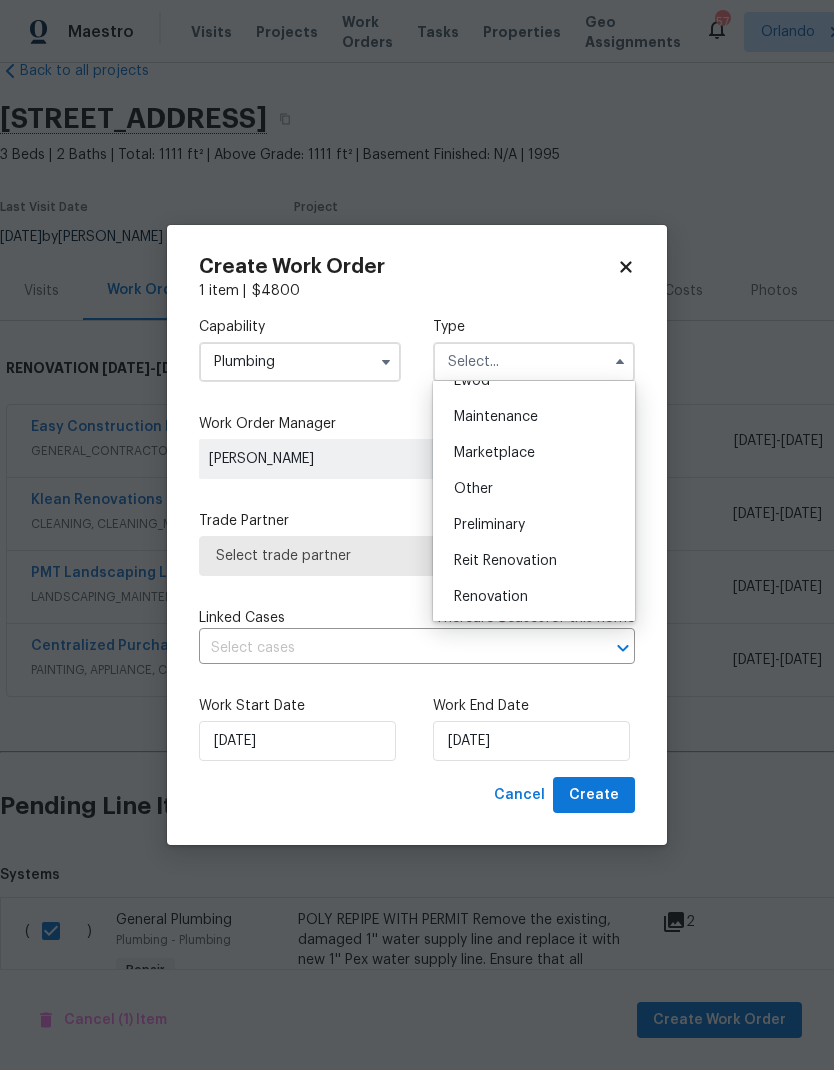 scroll, scrollTop: 343, scrollLeft: 0, axis: vertical 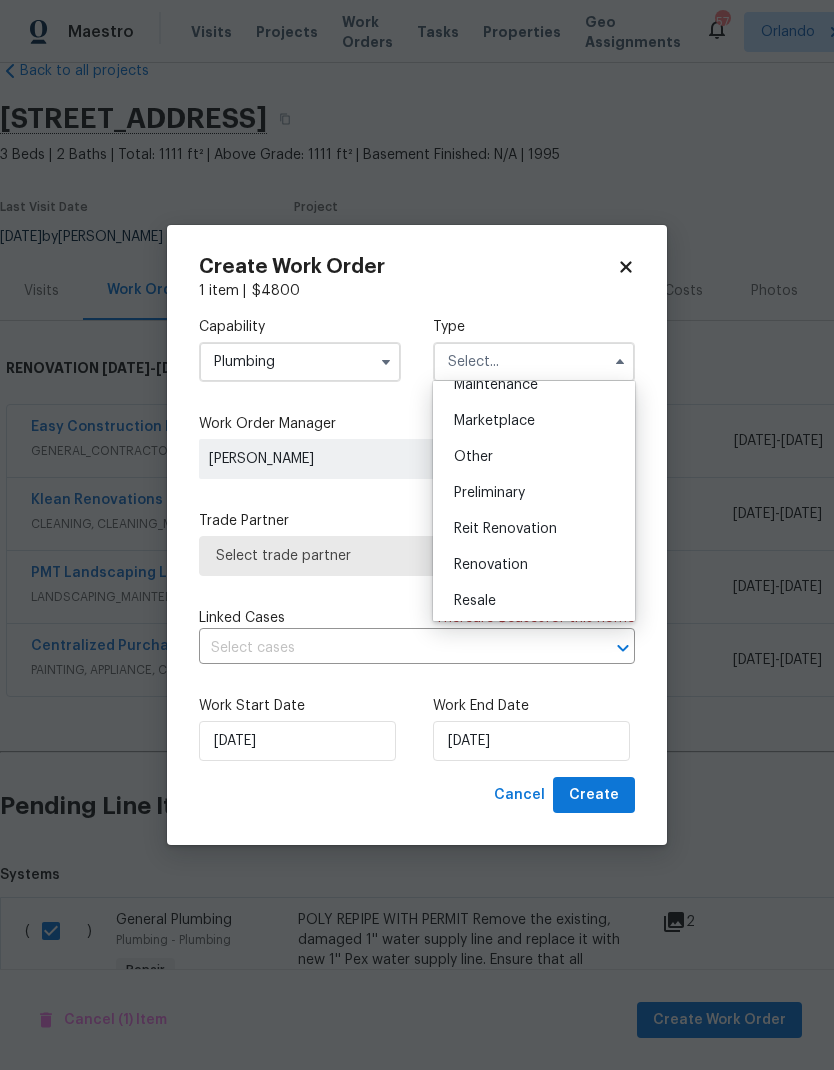 click on "Renovation" at bounding box center [534, 565] 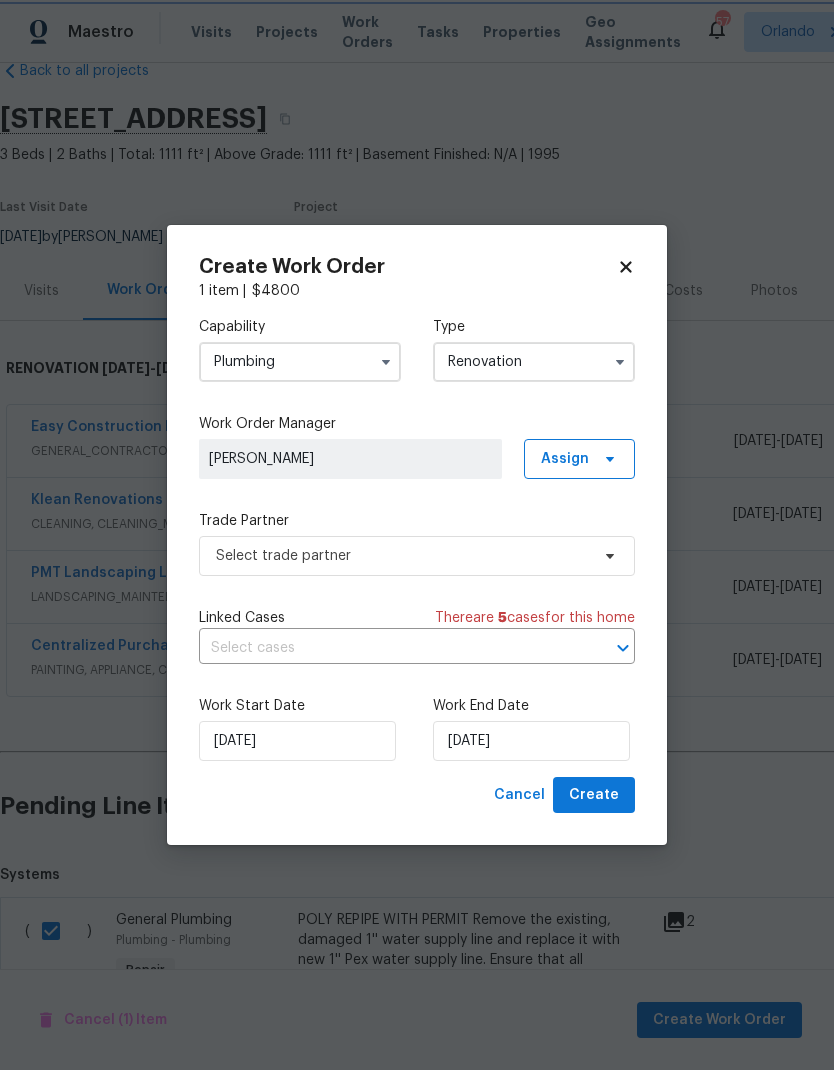 scroll, scrollTop: 0, scrollLeft: 0, axis: both 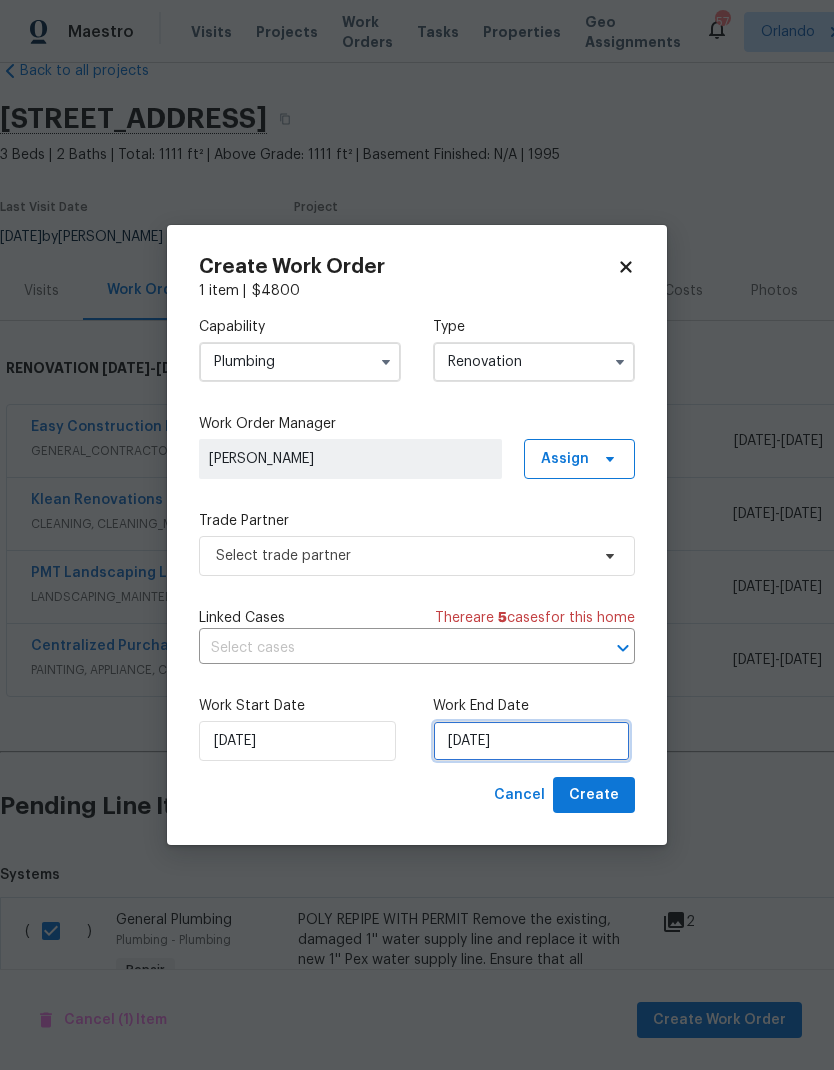 click on "[DATE]" at bounding box center (531, 741) 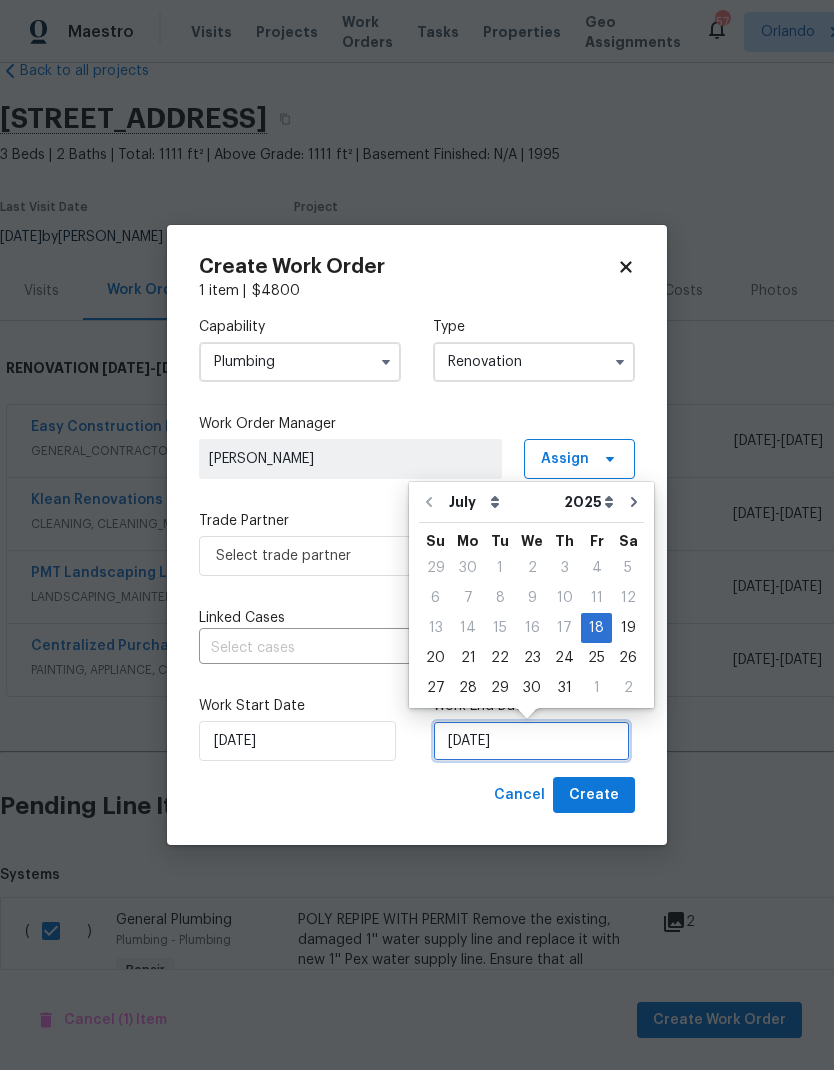 scroll, scrollTop: 15, scrollLeft: 0, axis: vertical 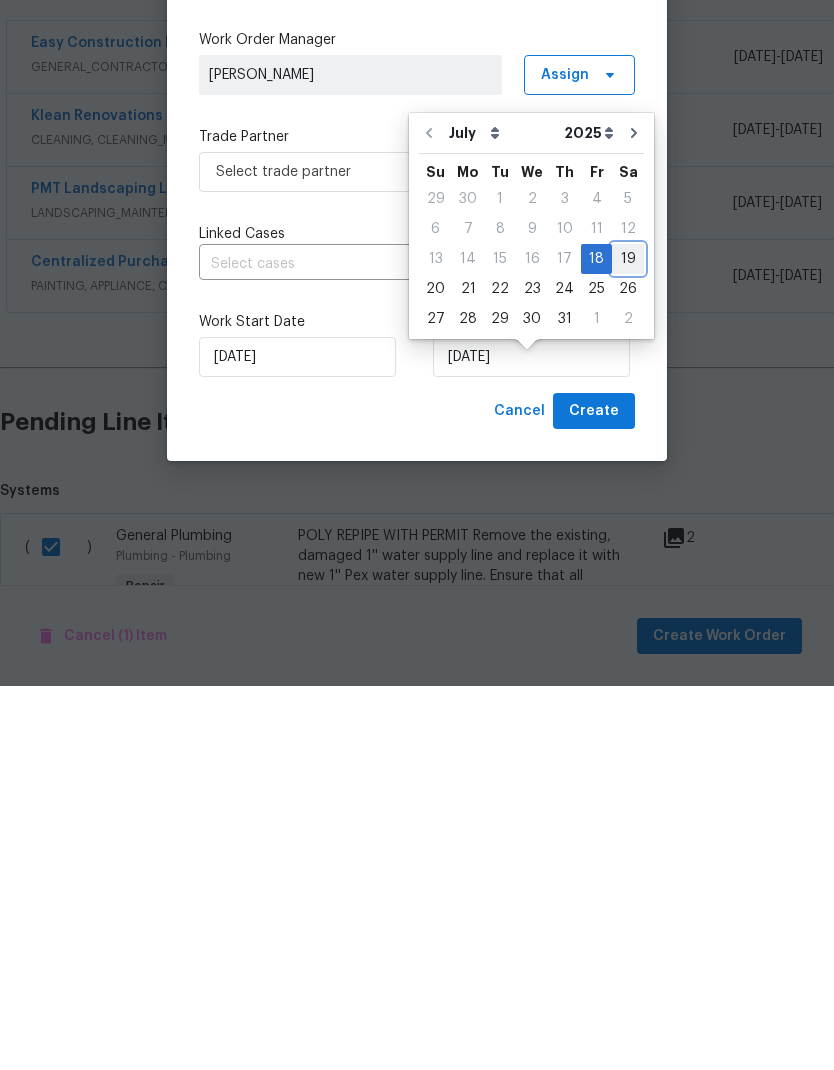 click on "19" at bounding box center (628, 643) 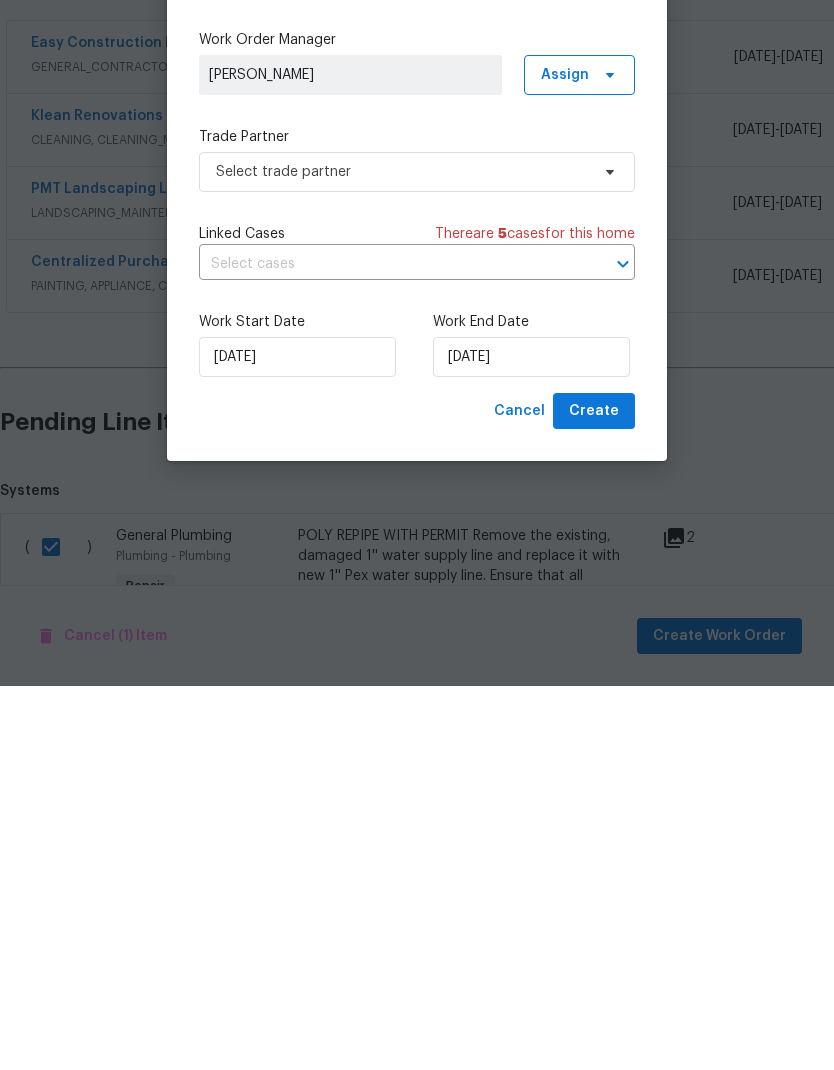 scroll, scrollTop: 80, scrollLeft: 0, axis: vertical 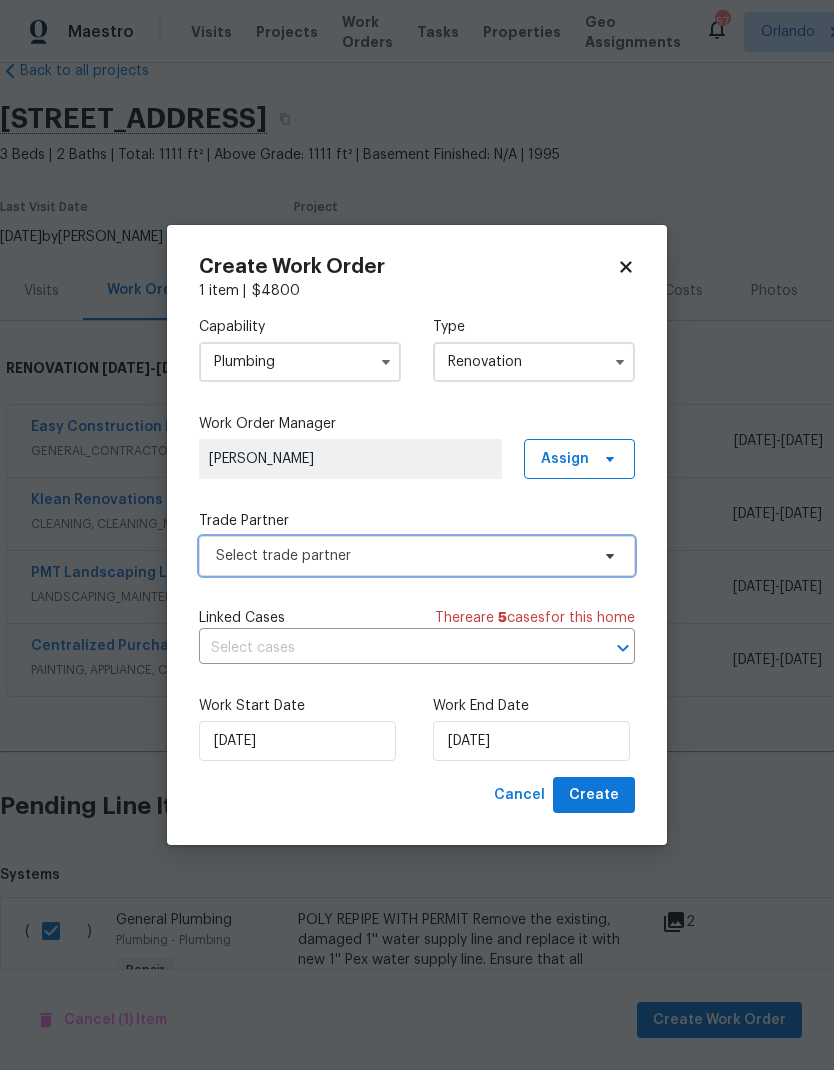click on "Select trade partner" at bounding box center (402, 556) 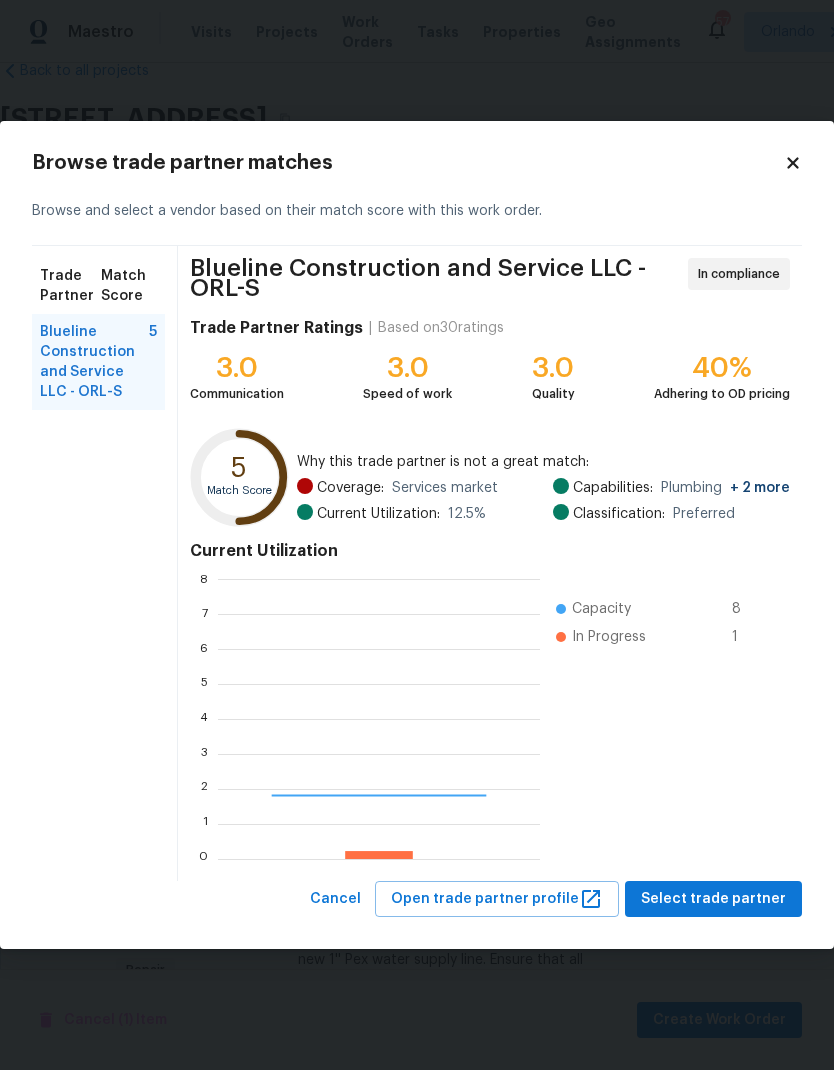 scroll, scrollTop: 2, scrollLeft: 2, axis: both 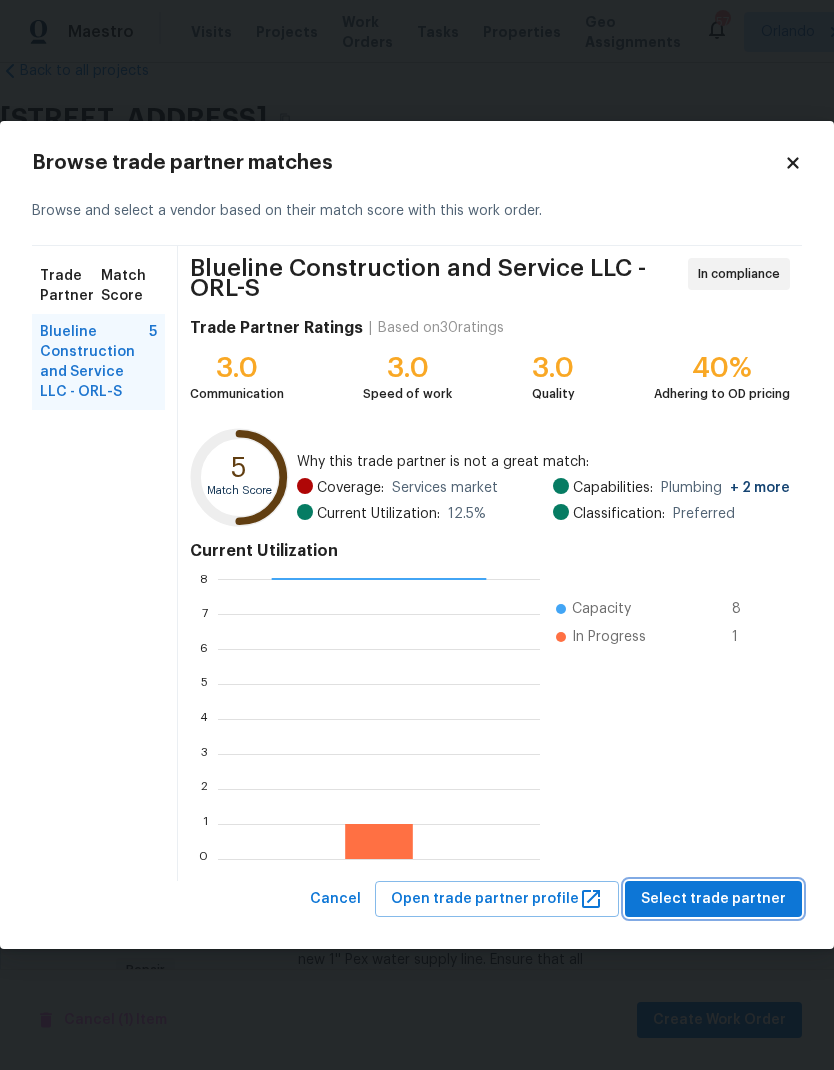 click on "Select trade partner" at bounding box center [713, 899] 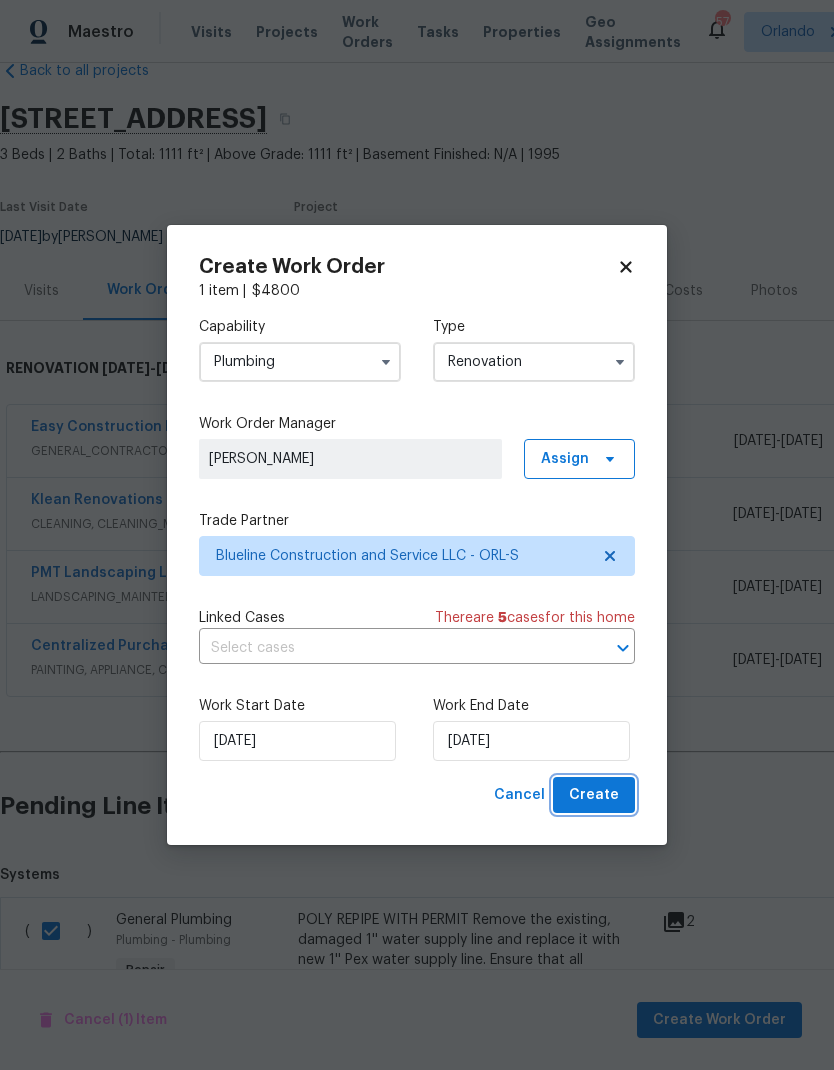 click on "Create" at bounding box center (594, 795) 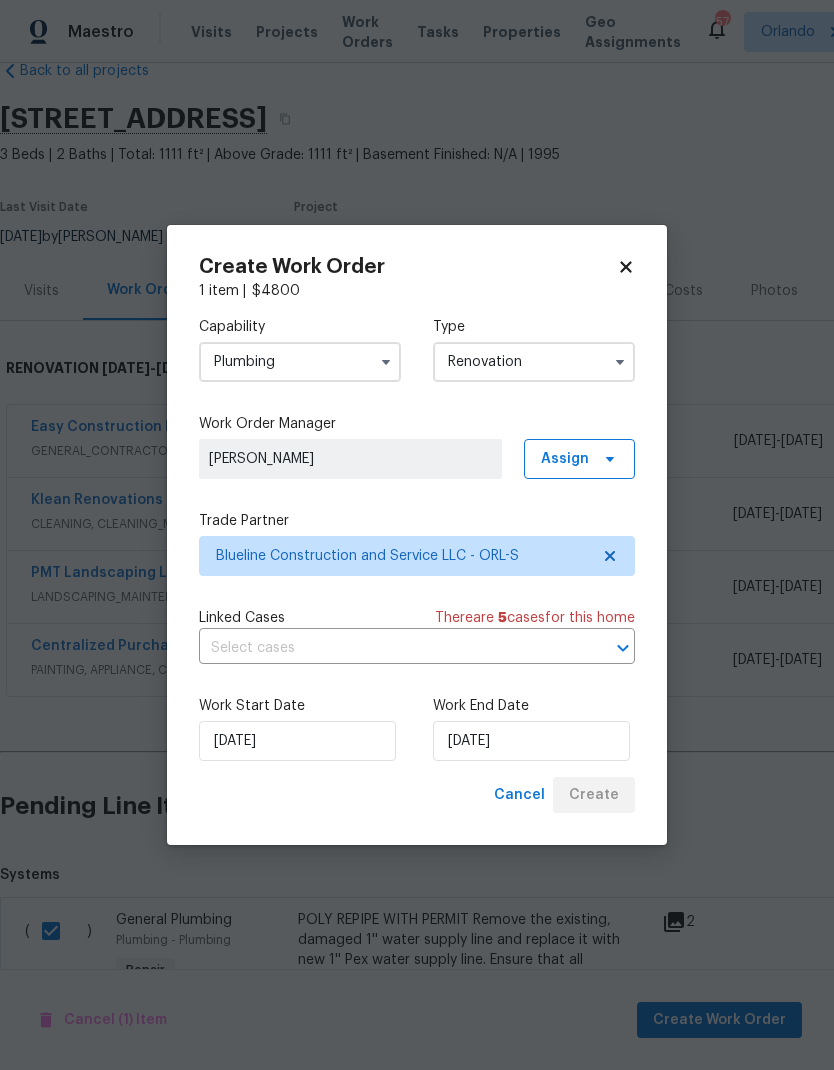 scroll, scrollTop: 53, scrollLeft: 0, axis: vertical 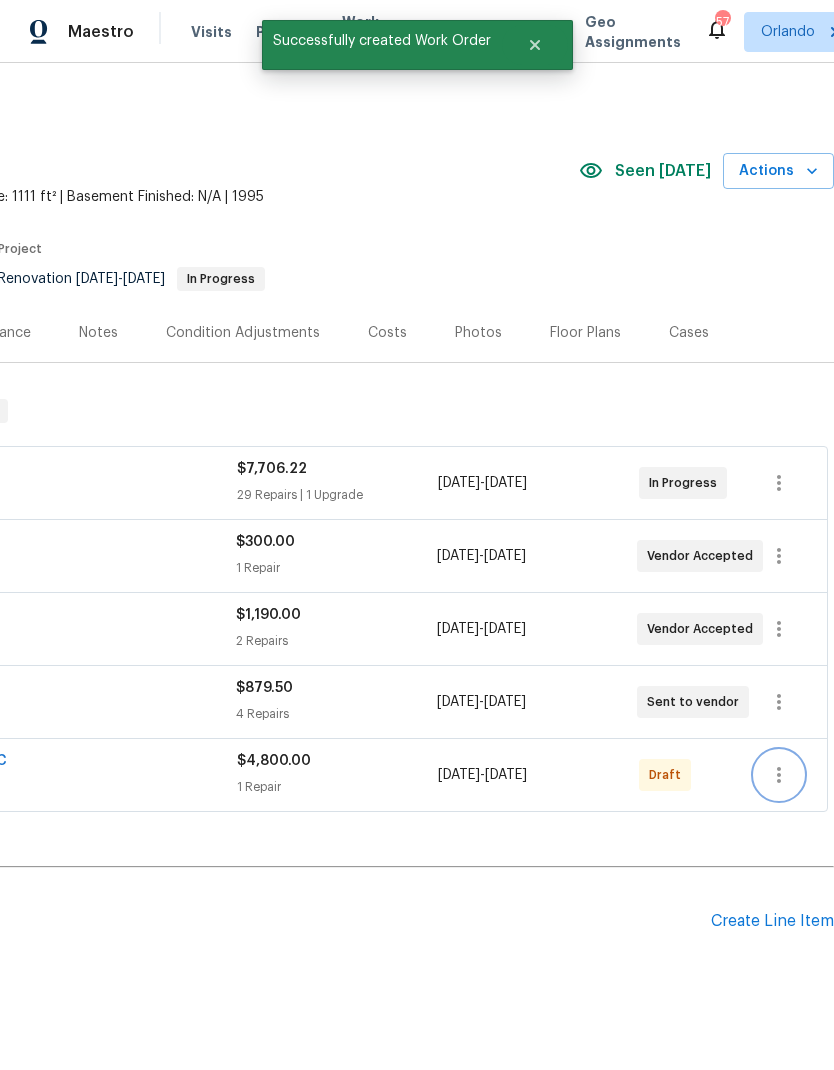 click 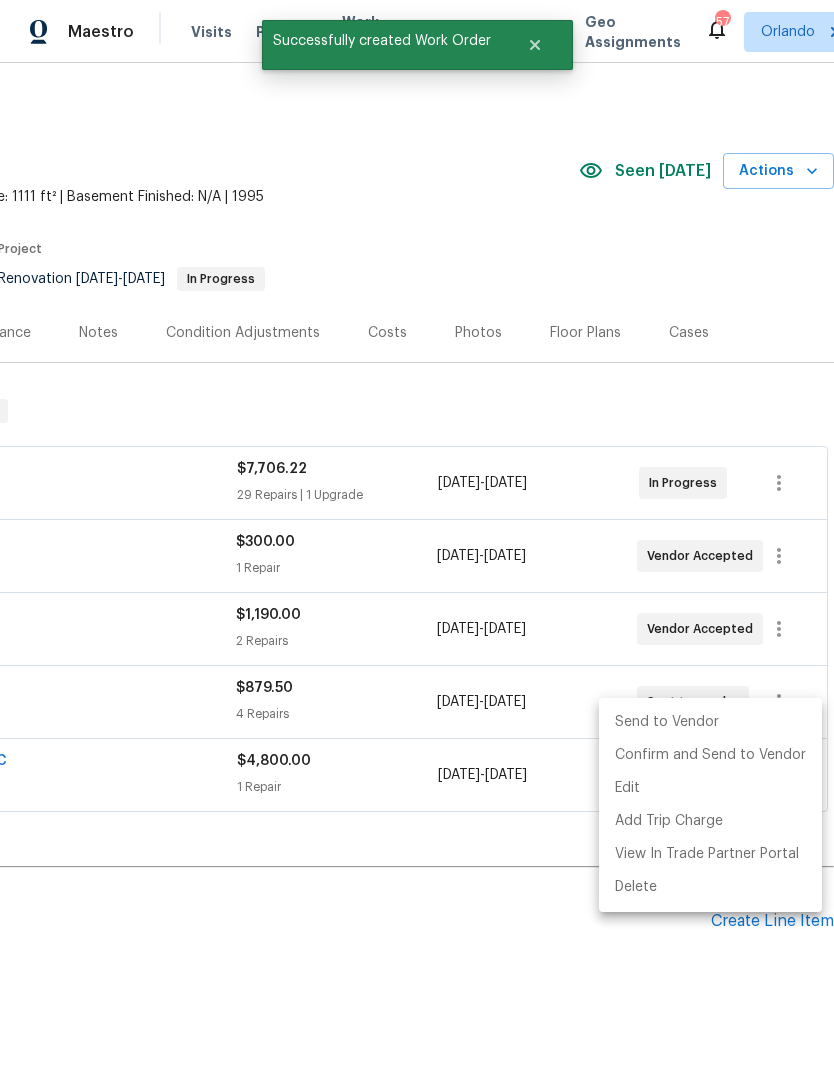 click on "Send to Vendor" at bounding box center (710, 722) 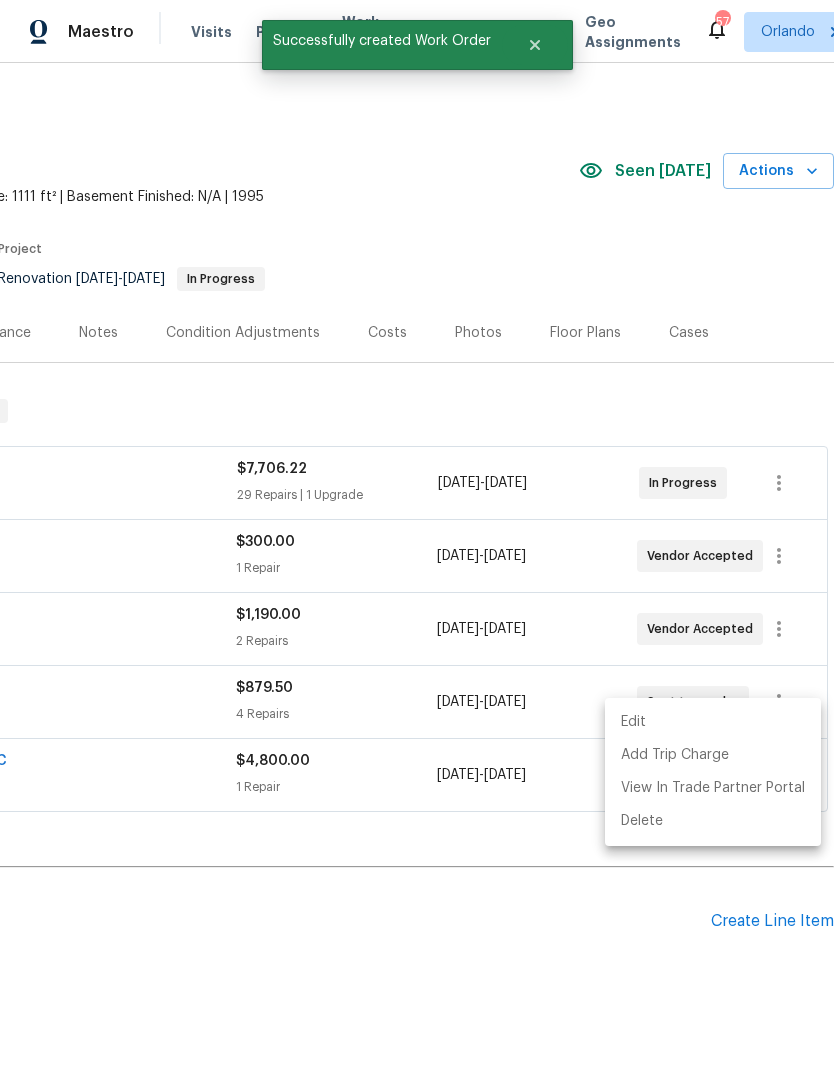 click at bounding box center (417, 535) 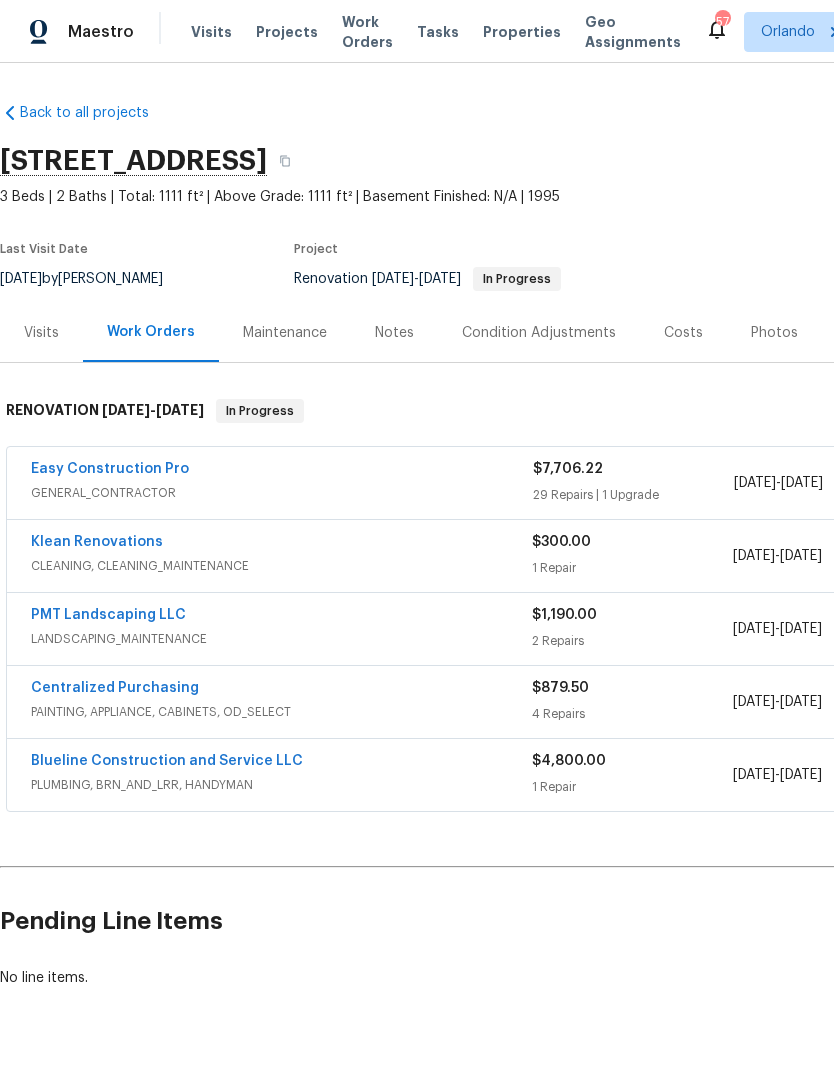 scroll, scrollTop: 0, scrollLeft: 0, axis: both 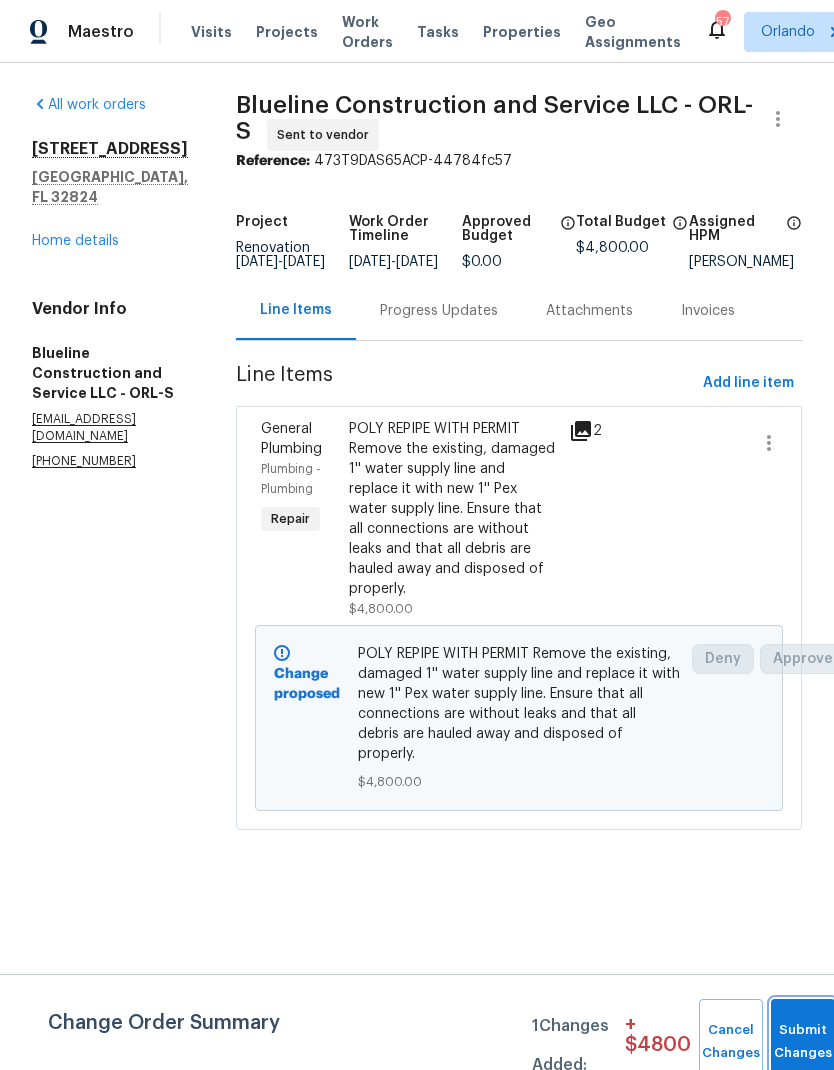 click on "Submit Changes" at bounding box center [803, 1042] 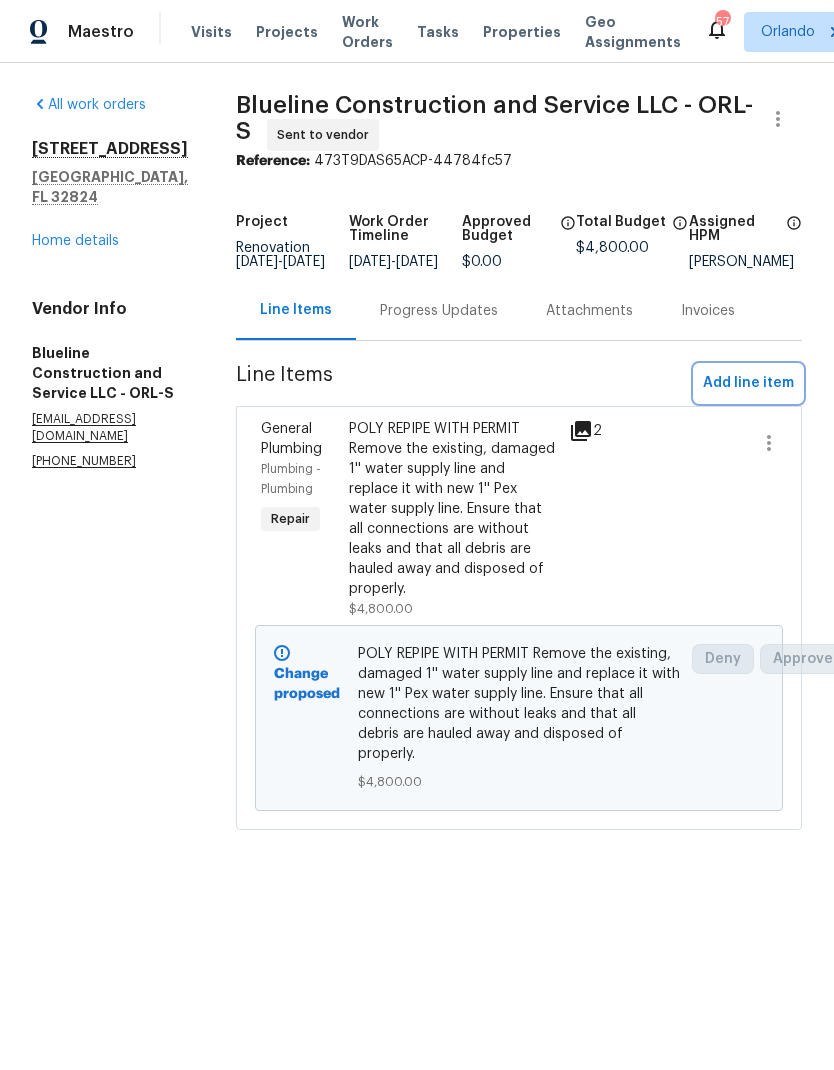 click on "Add line item" at bounding box center [748, 383] 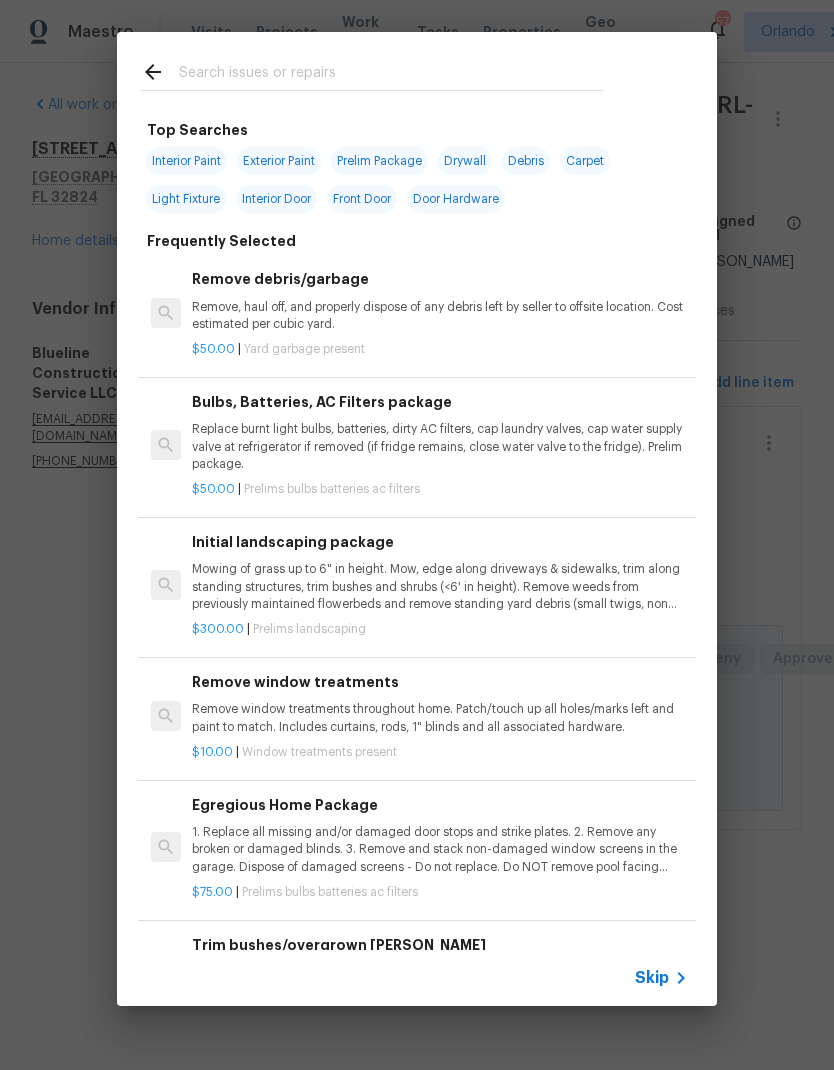 click at bounding box center [391, 75] 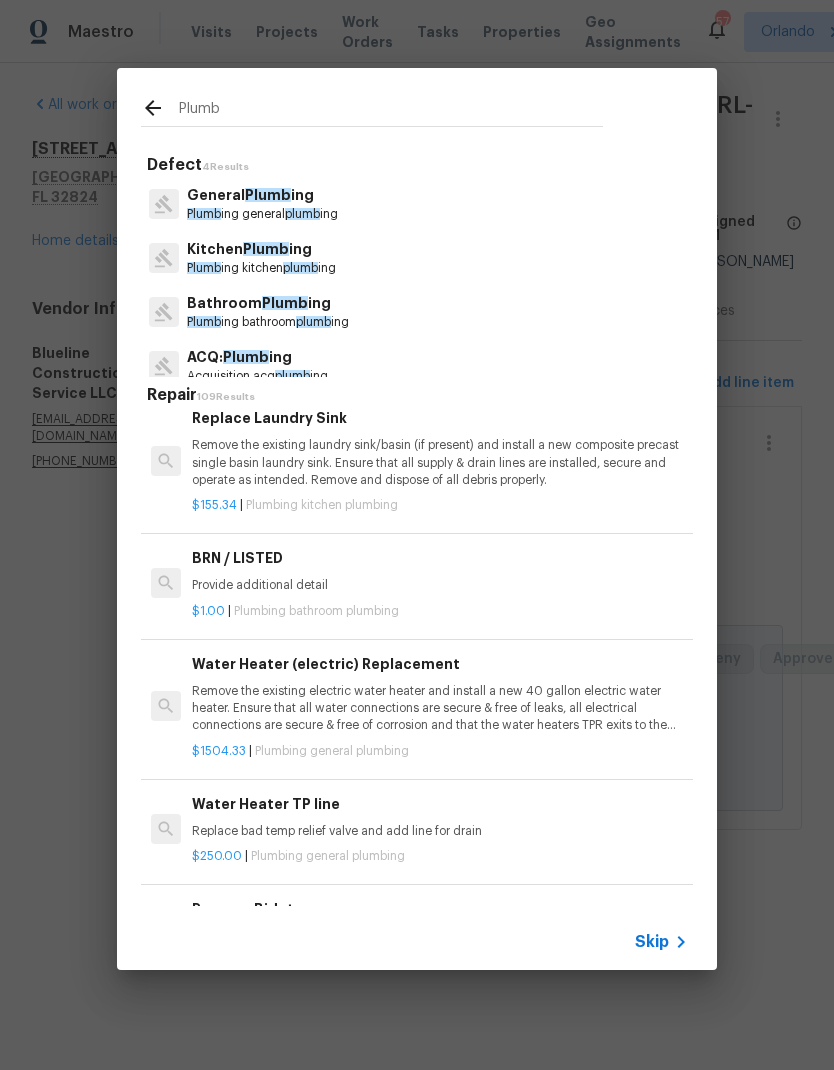 scroll, scrollTop: 1, scrollLeft: 2, axis: both 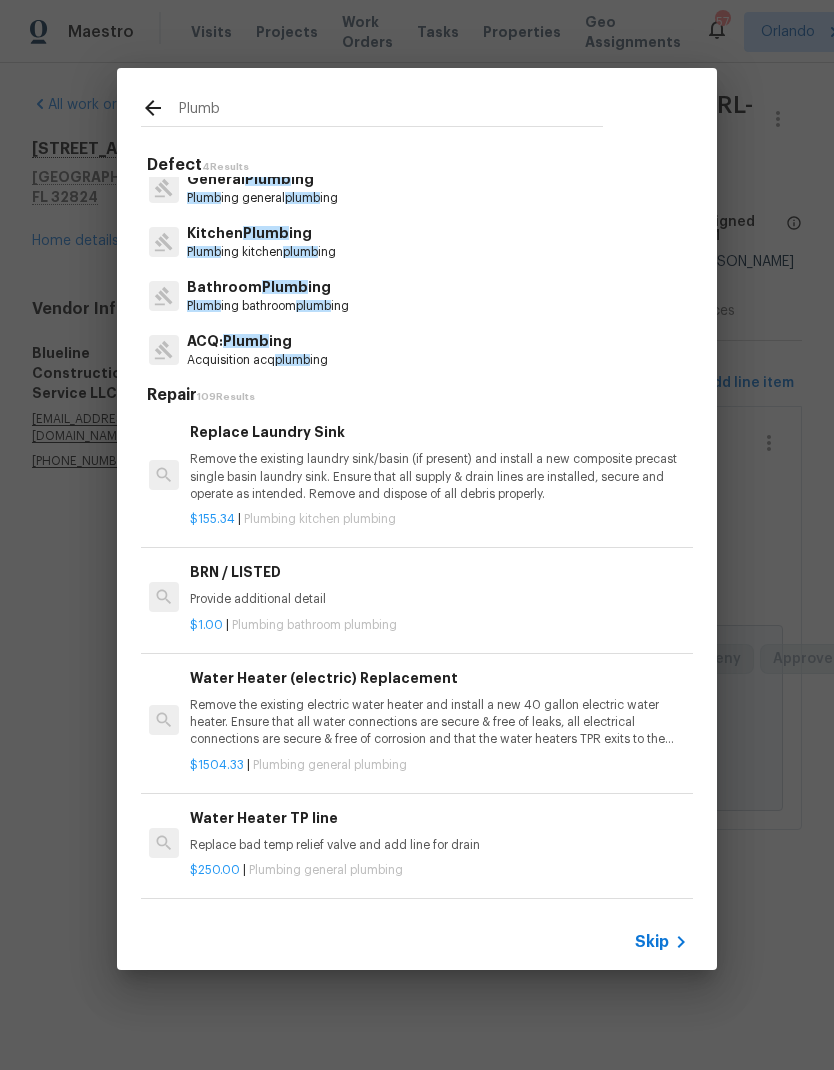 type on "Plumb" 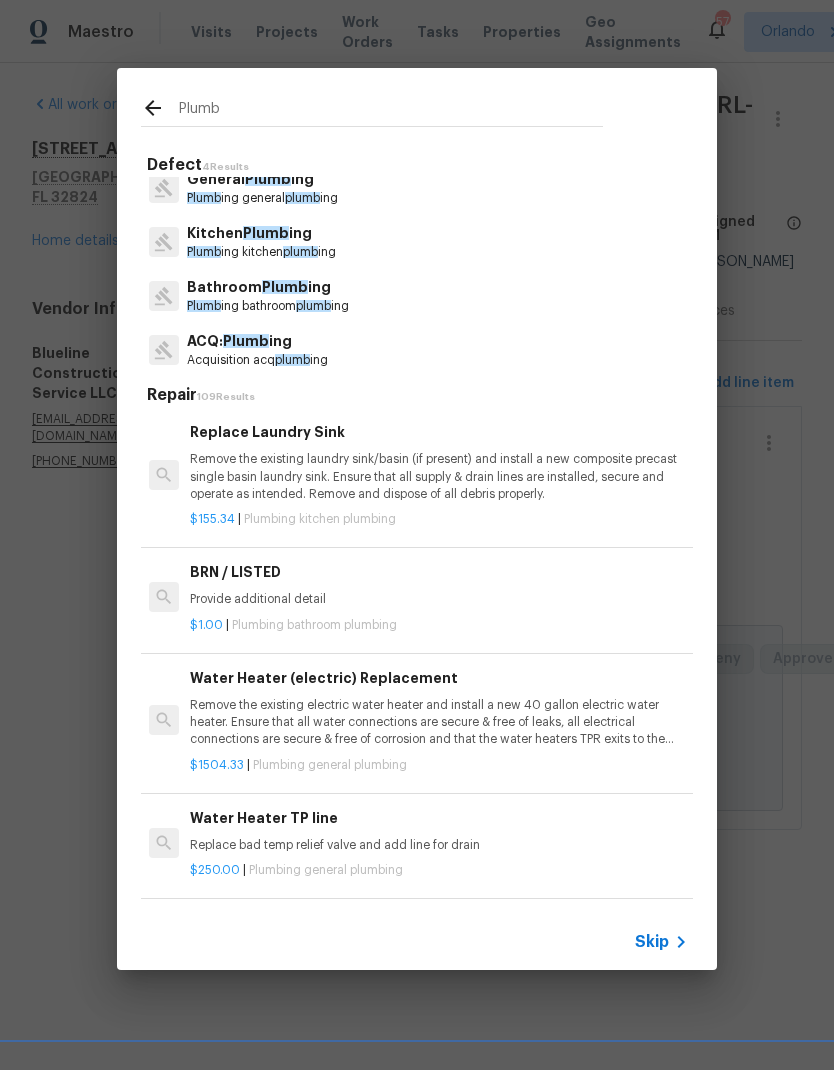 click on "Bathroom  Plumb ing Plumb ing bathroom  plumb ing" at bounding box center (417, 296) 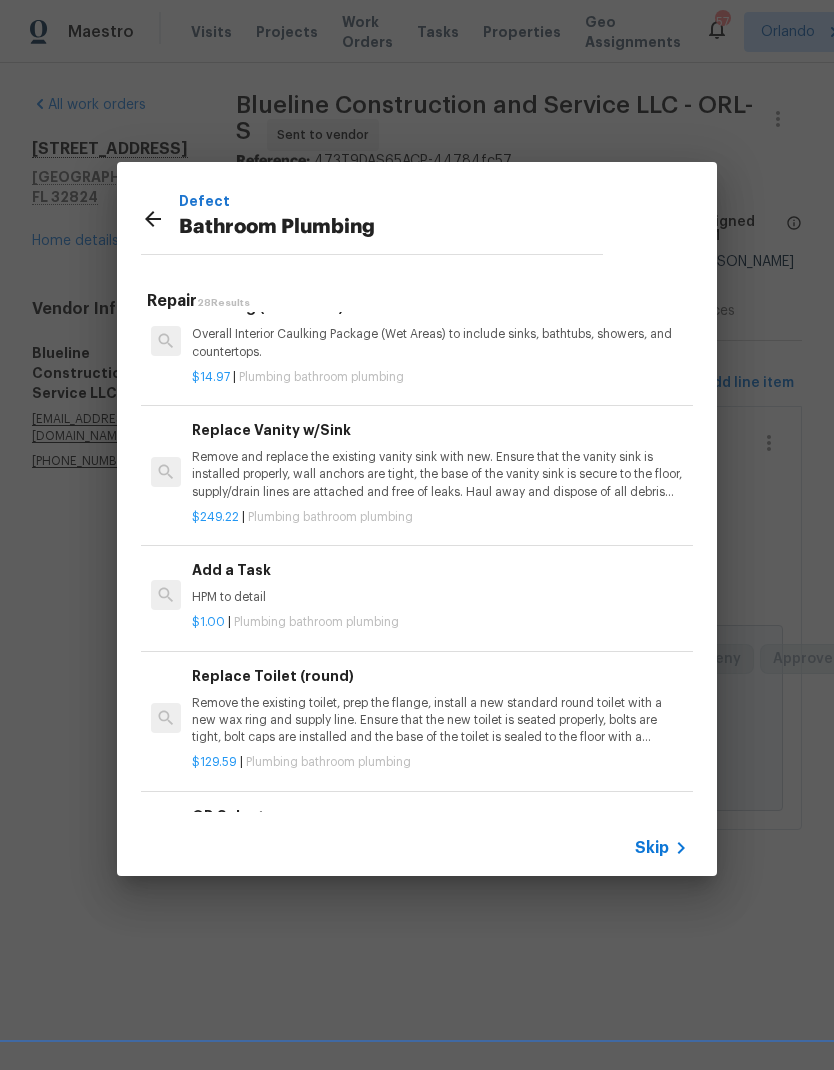 scroll, scrollTop: 2930, scrollLeft: -1, axis: both 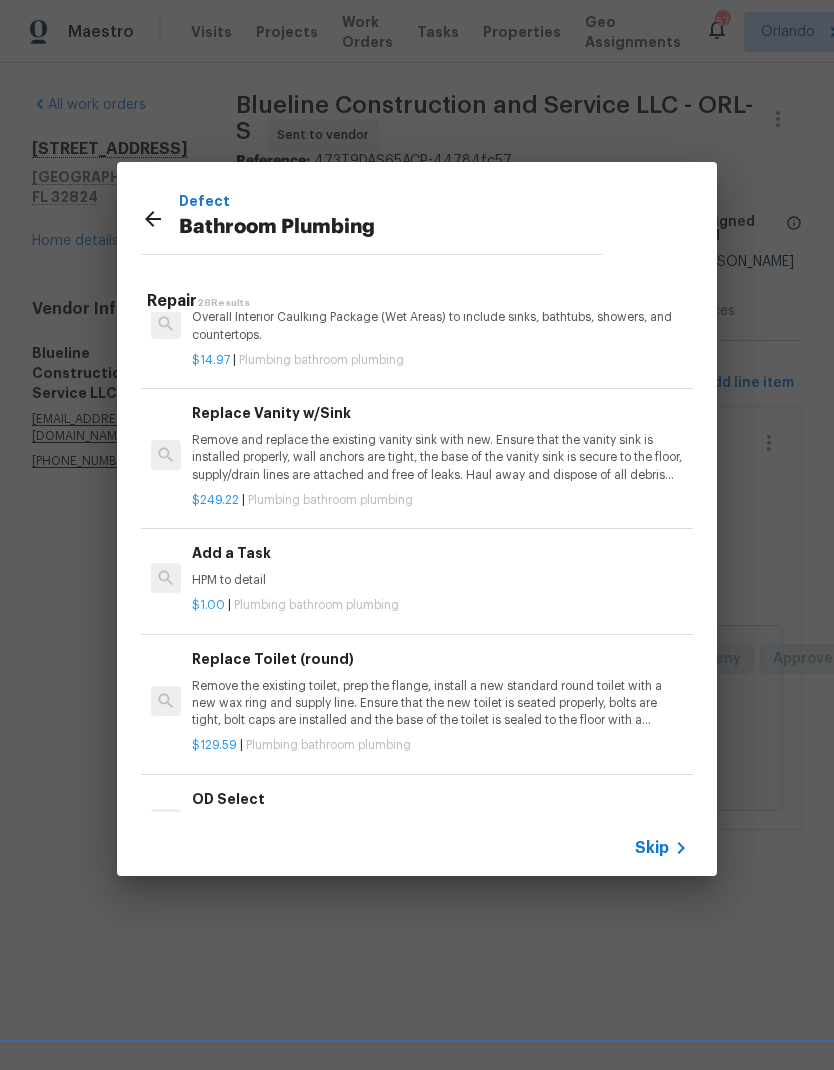 click on "Add a Task HPM to detail" at bounding box center [440, 566] 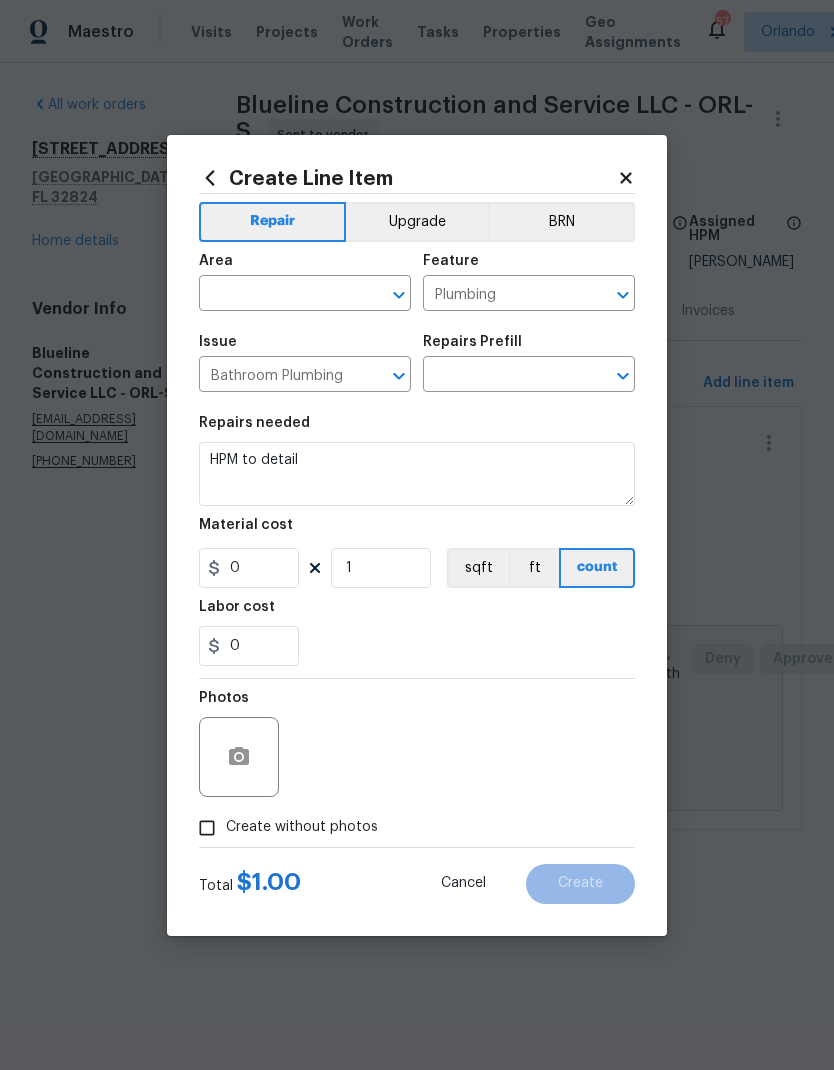 type on "Add a Task $1.00" 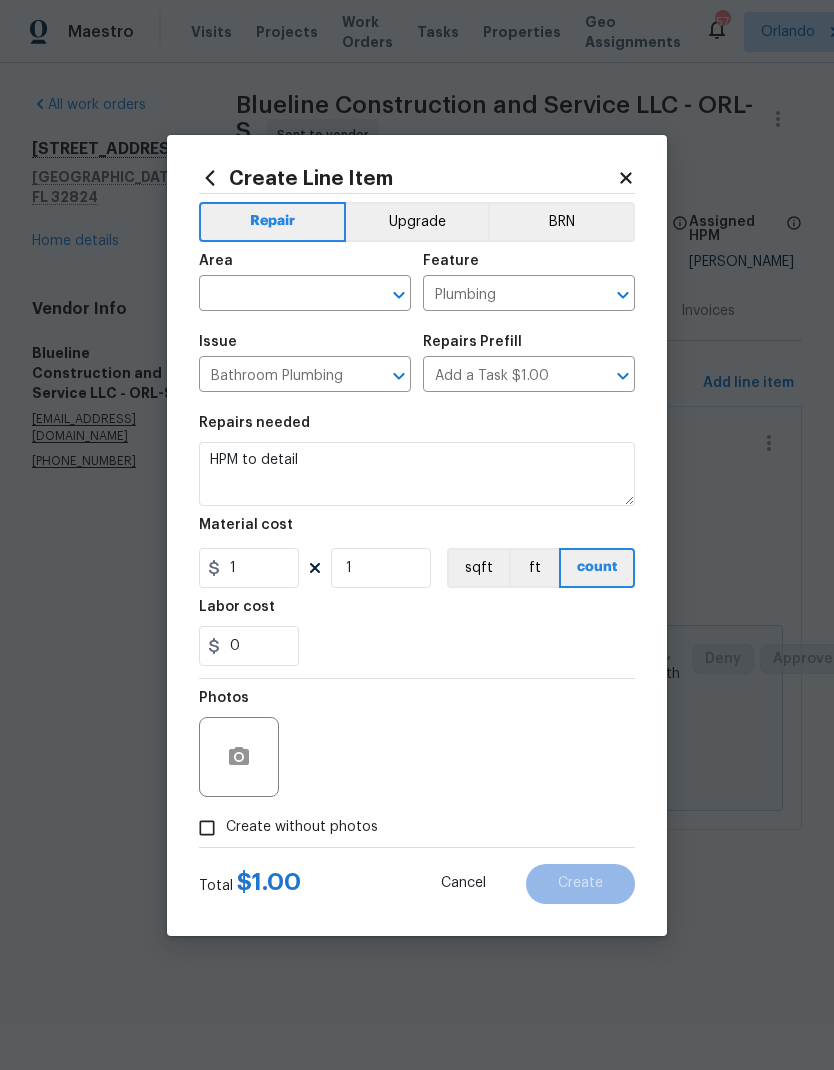 click on "Material cost" at bounding box center (417, 531) 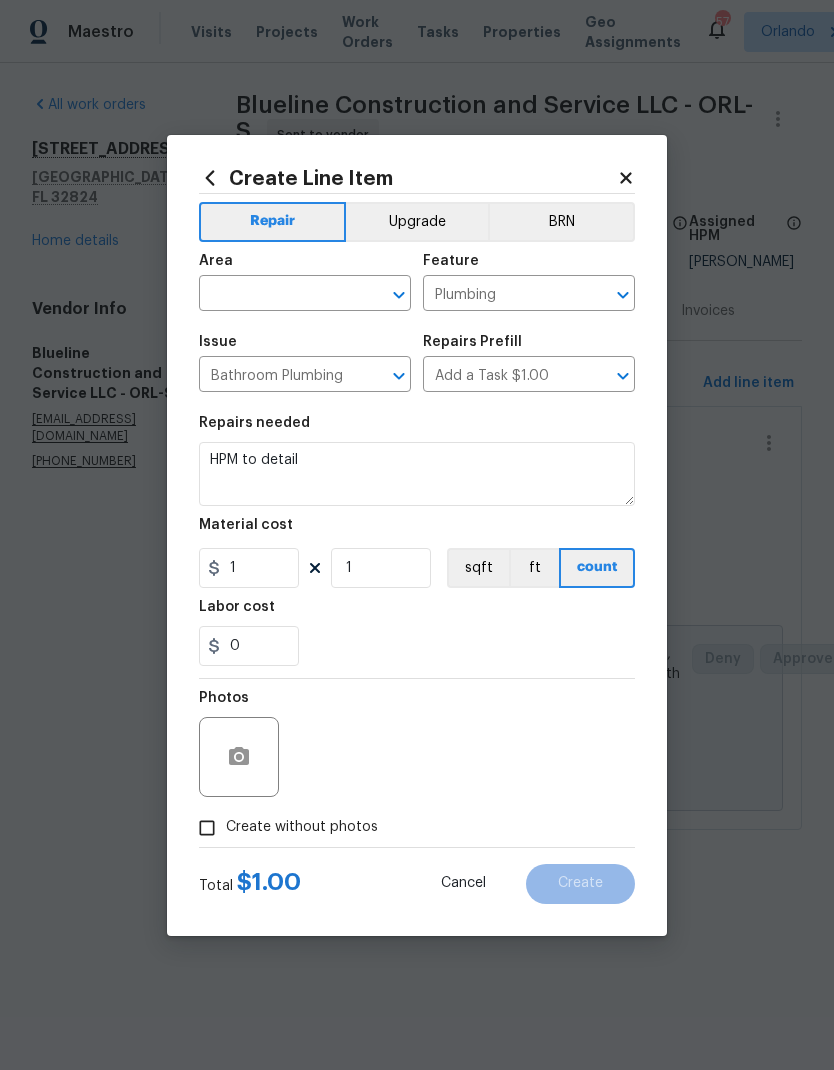 click on "Upgrade" at bounding box center (417, 222) 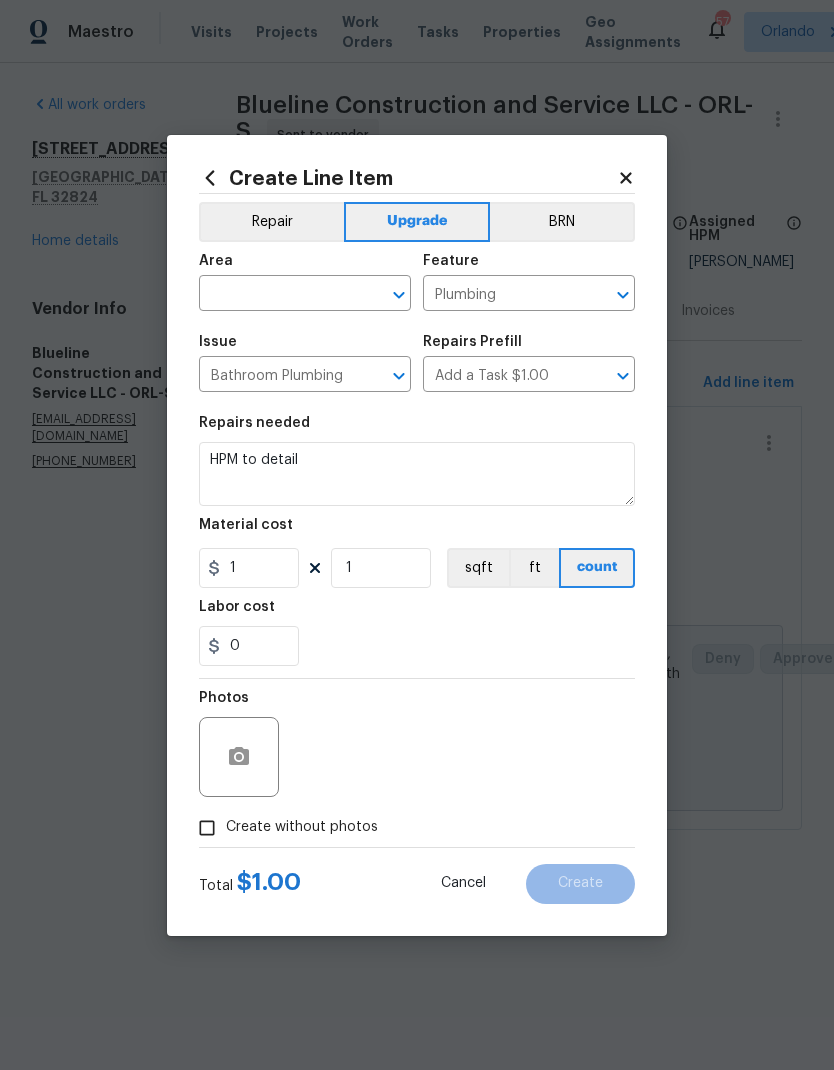 click 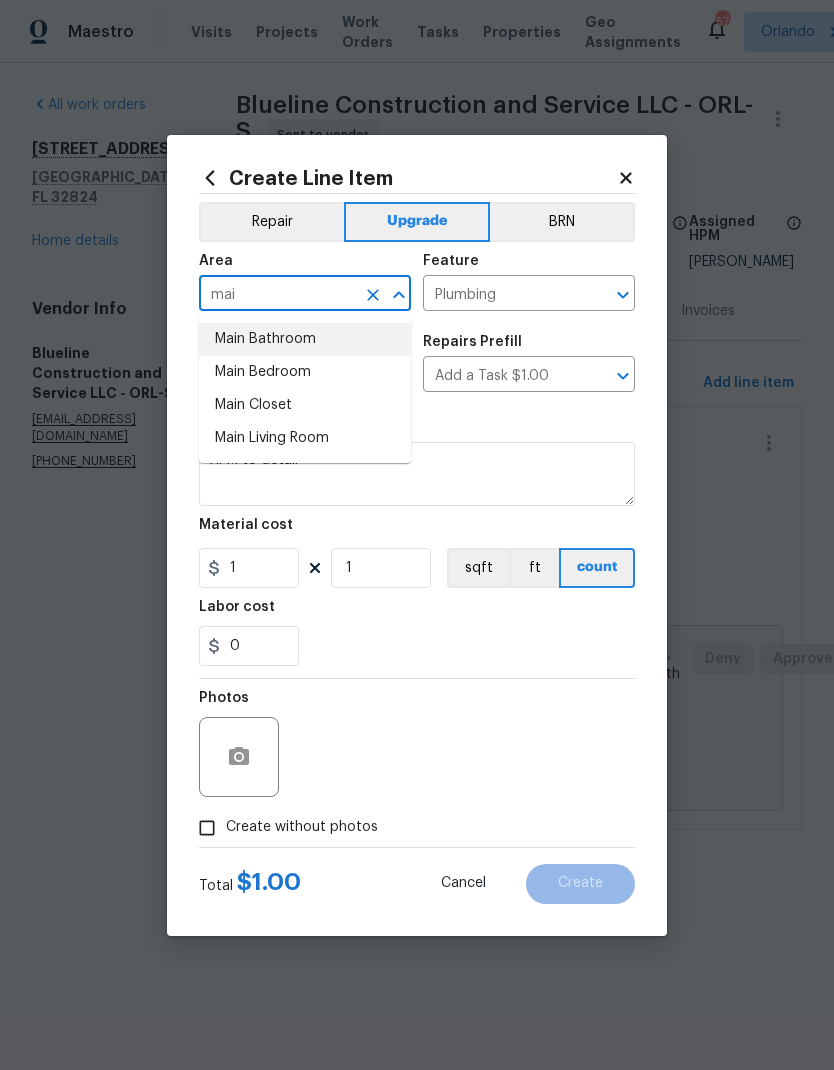 click on "Main Bathroom" at bounding box center [305, 339] 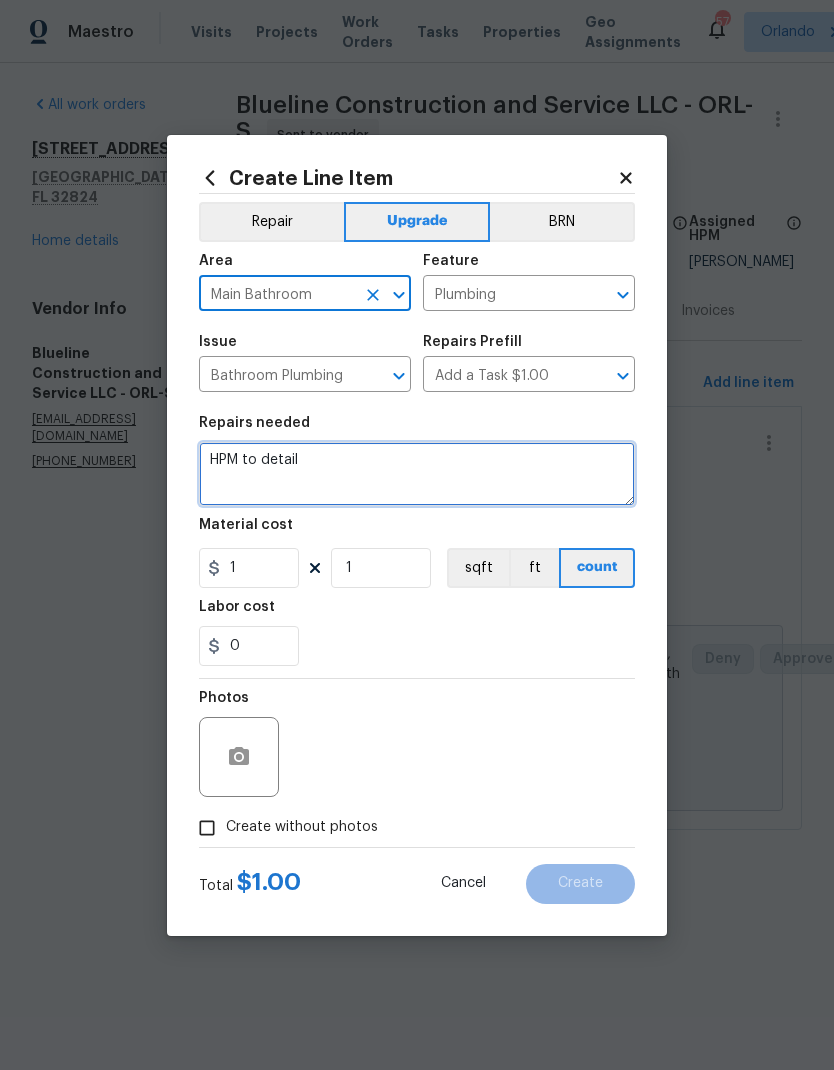 click on "HPM to detail" at bounding box center [417, 474] 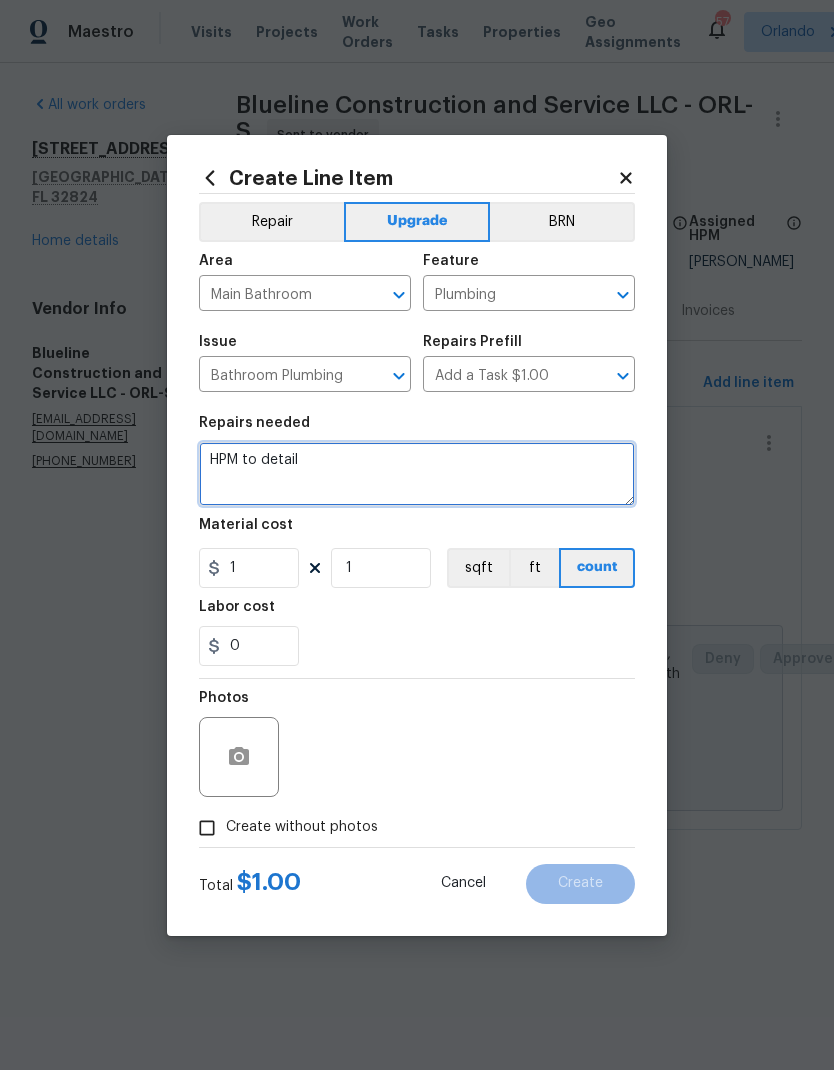 click on "HPM to detail" at bounding box center (417, 474) 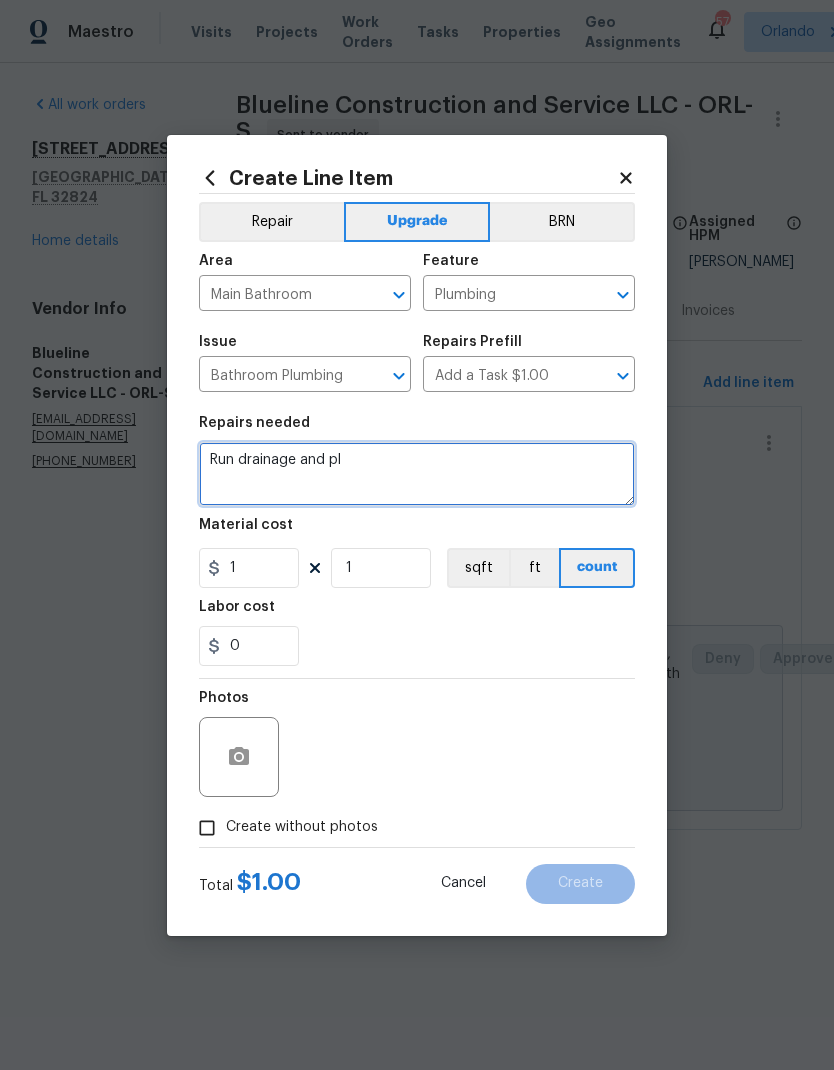 click on "Run drainage and pl" at bounding box center [417, 474] 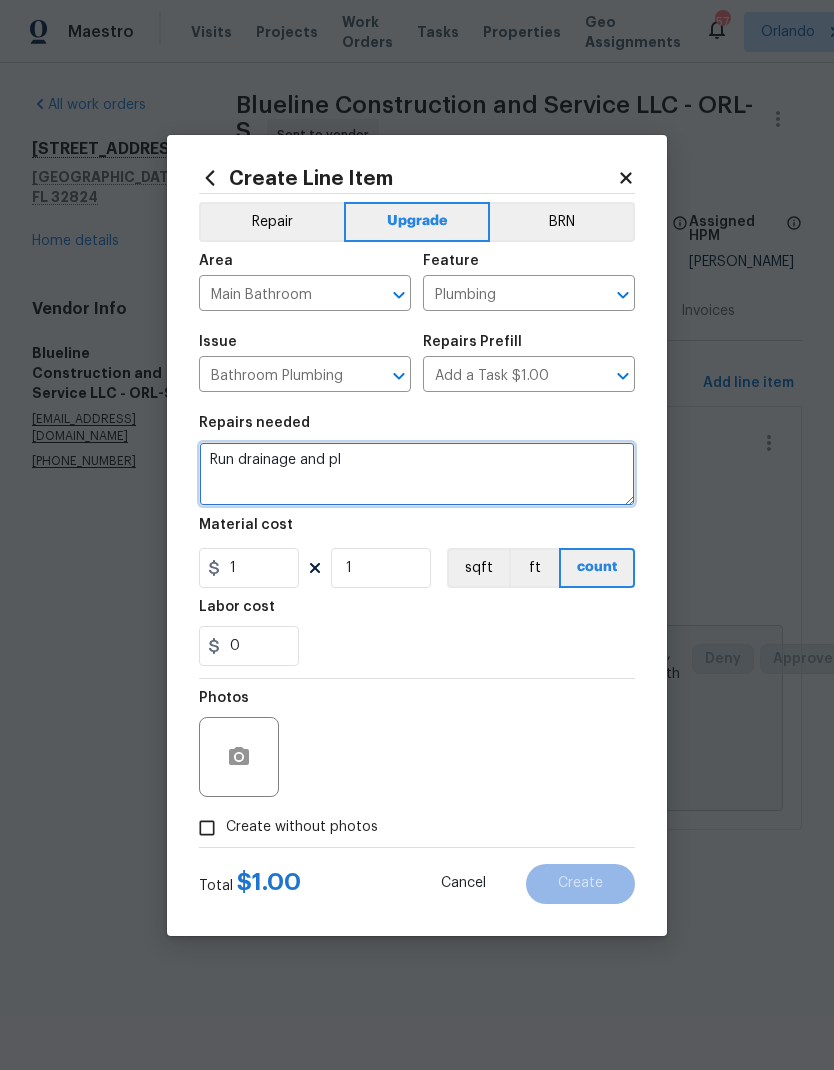 click on "Run drainage and pl" at bounding box center (417, 474) 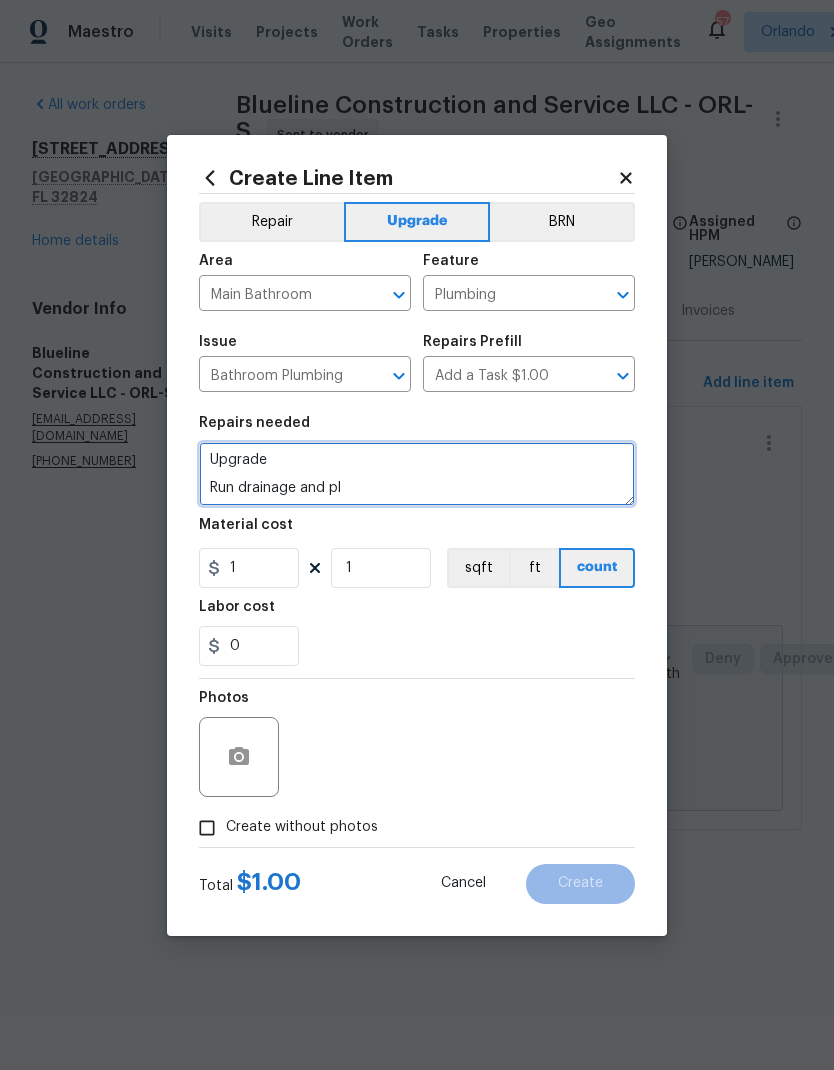 click on "Upgrade
Run drainage and pl" at bounding box center [417, 474] 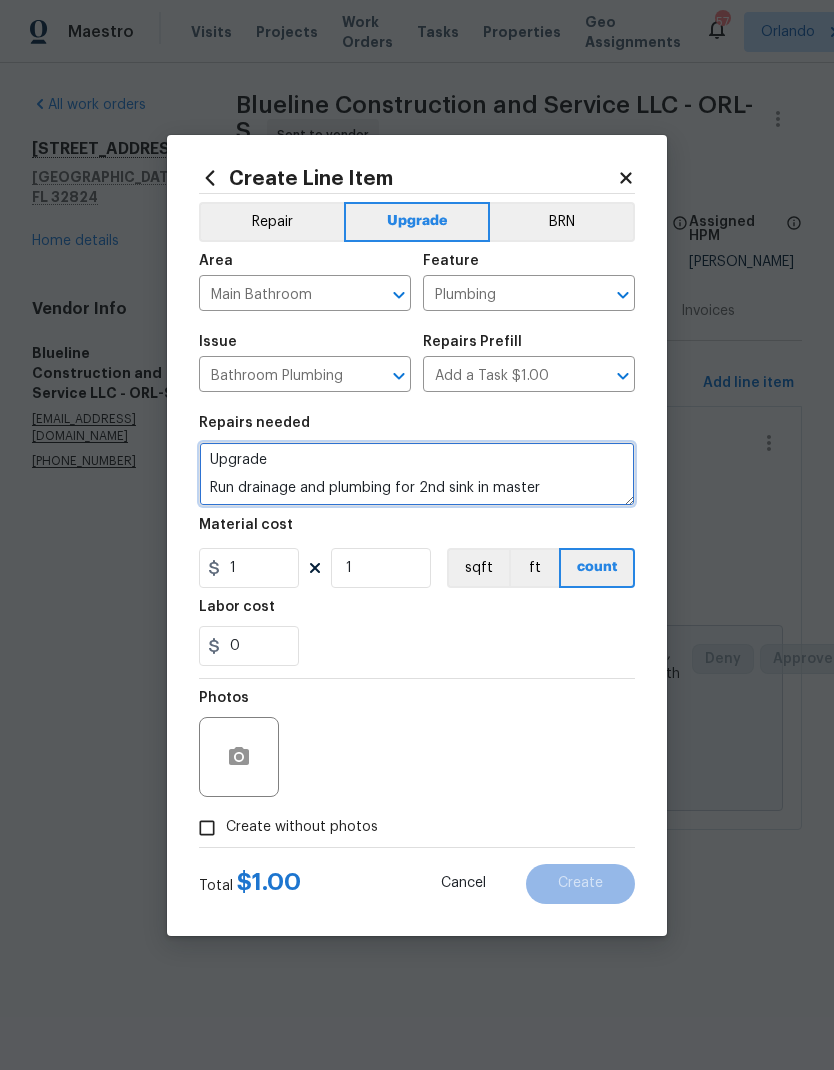 type on "Upgrade
Run drainage and plumbing for 2nd sink in master" 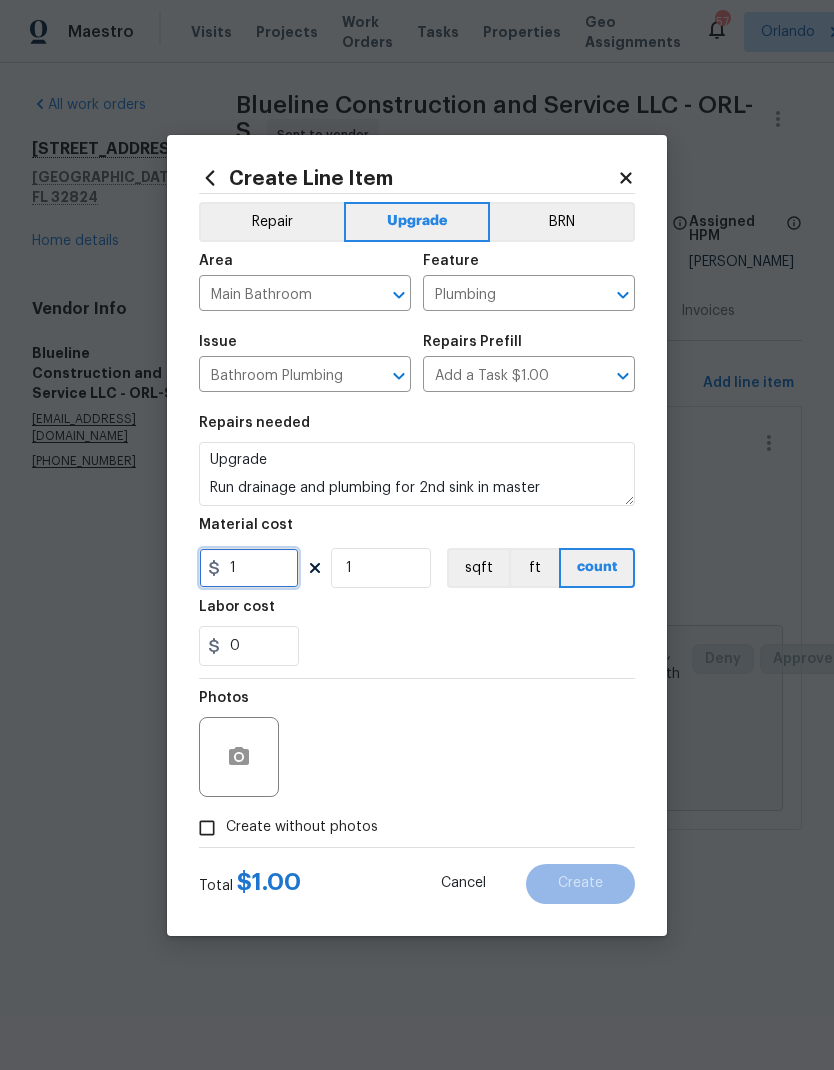 click on "1" at bounding box center [249, 568] 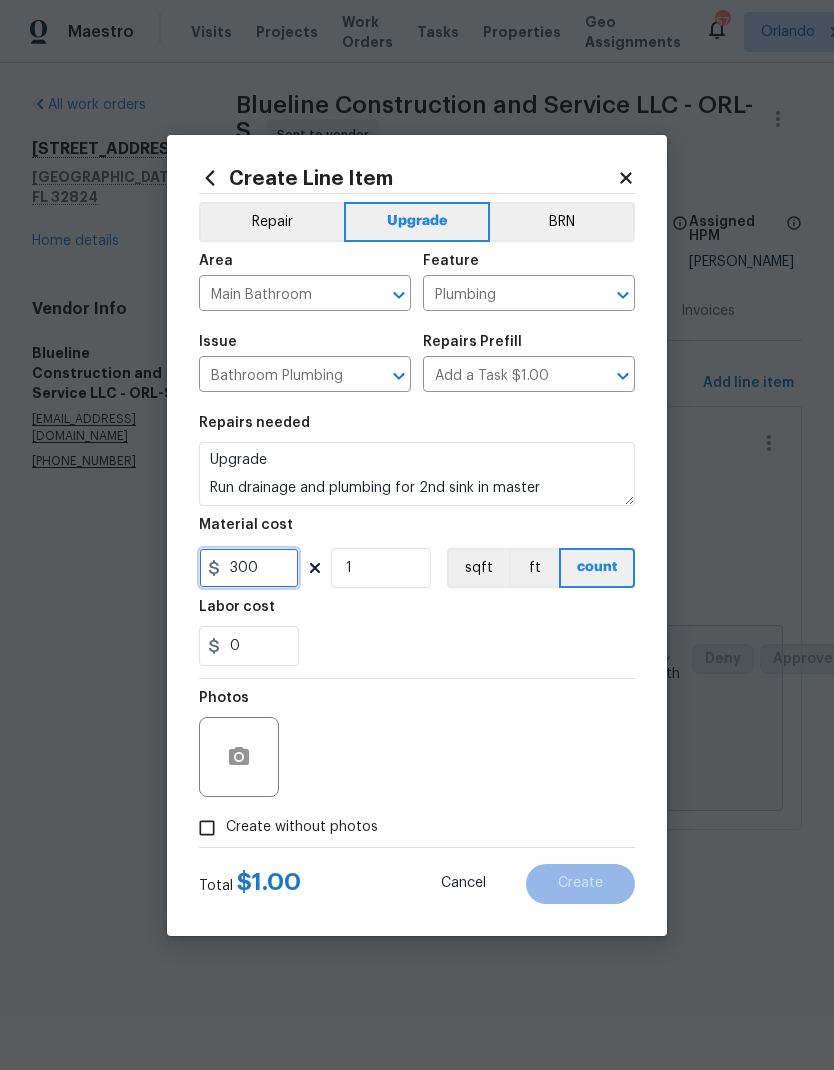 type on "300" 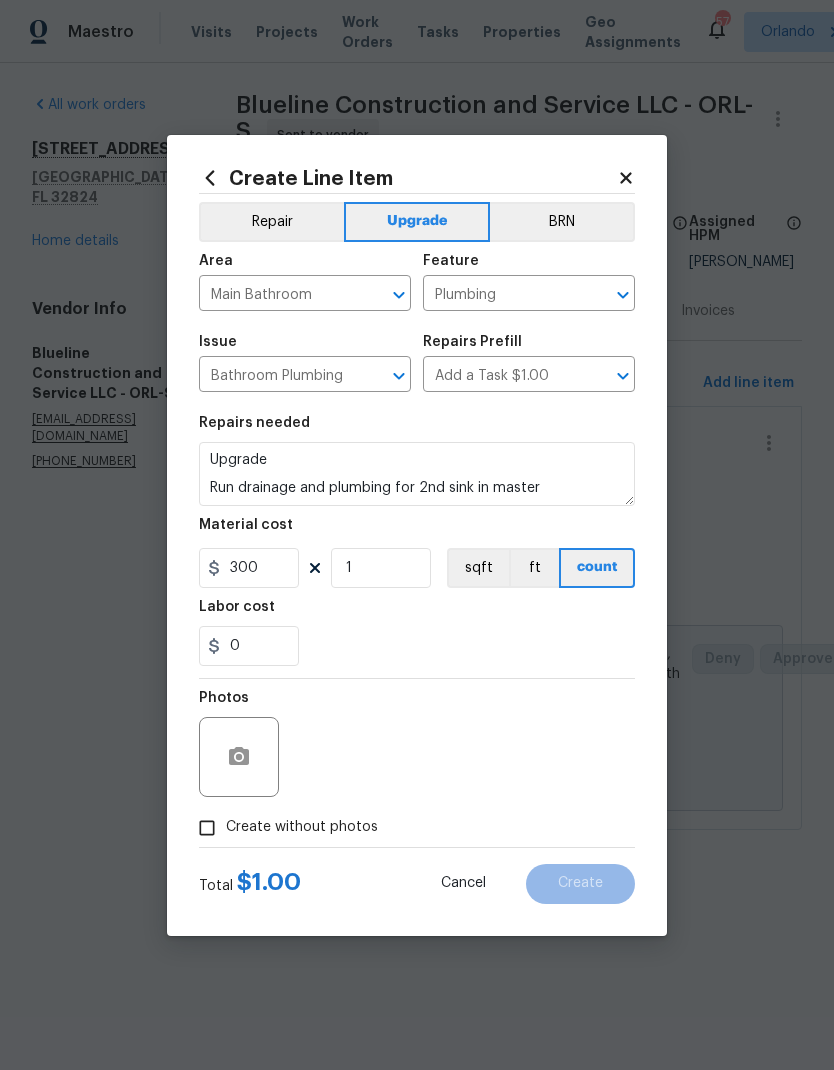 click on "Labor cost" at bounding box center (417, 613) 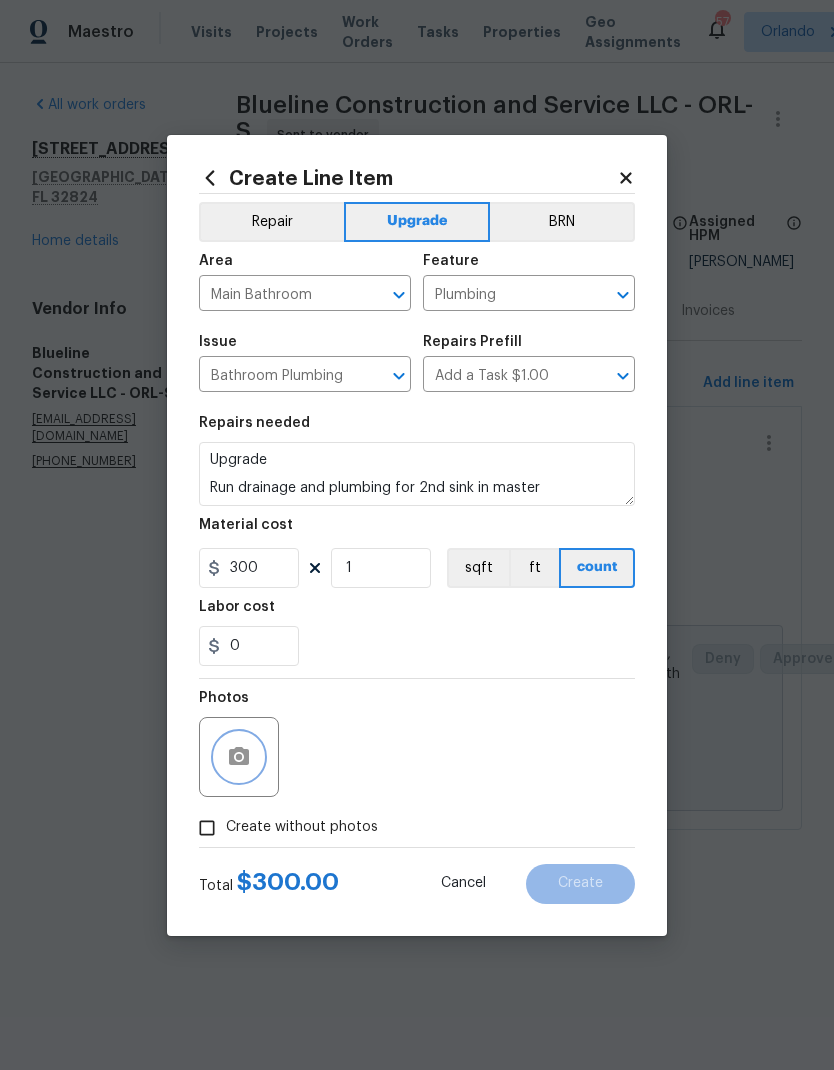 click 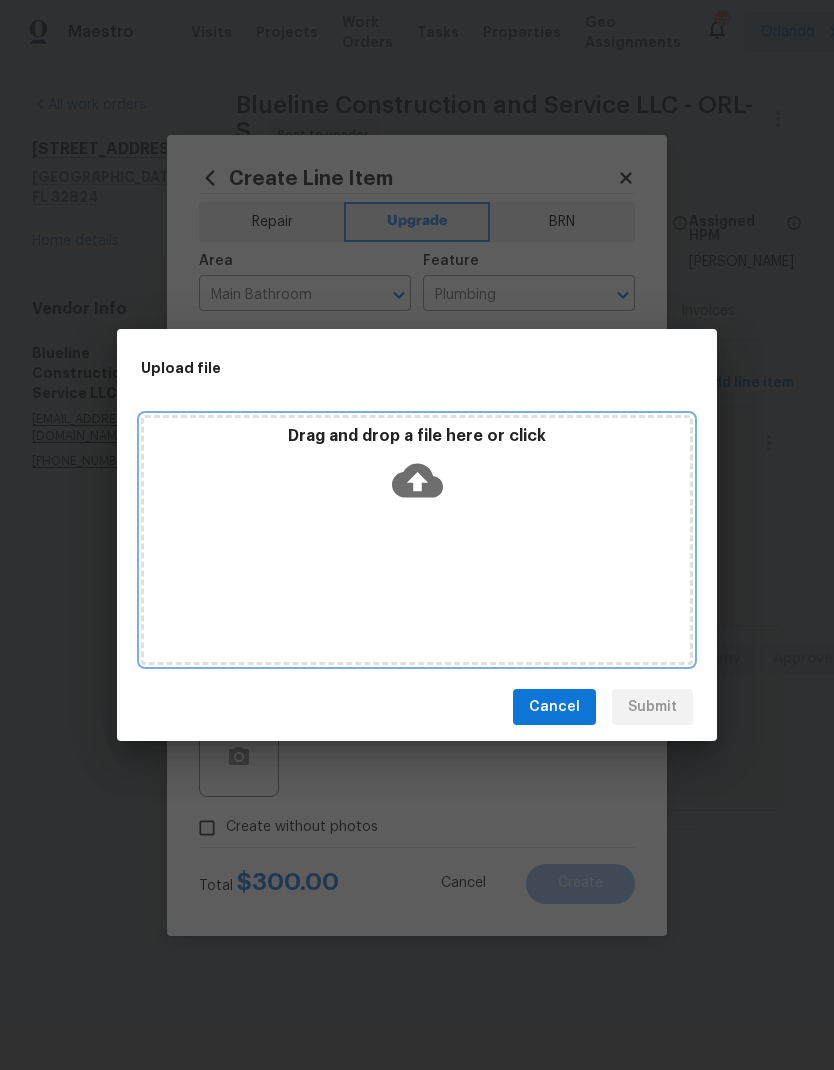 click 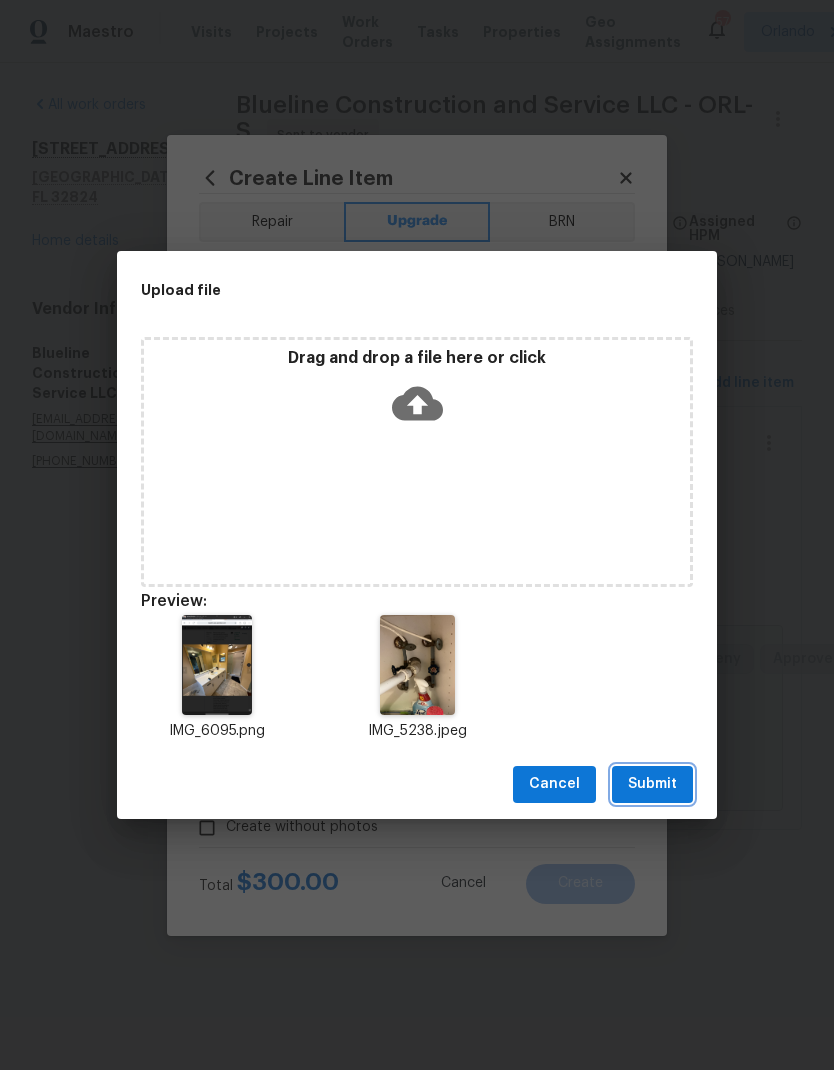 click on "Submit" at bounding box center (652, 784) 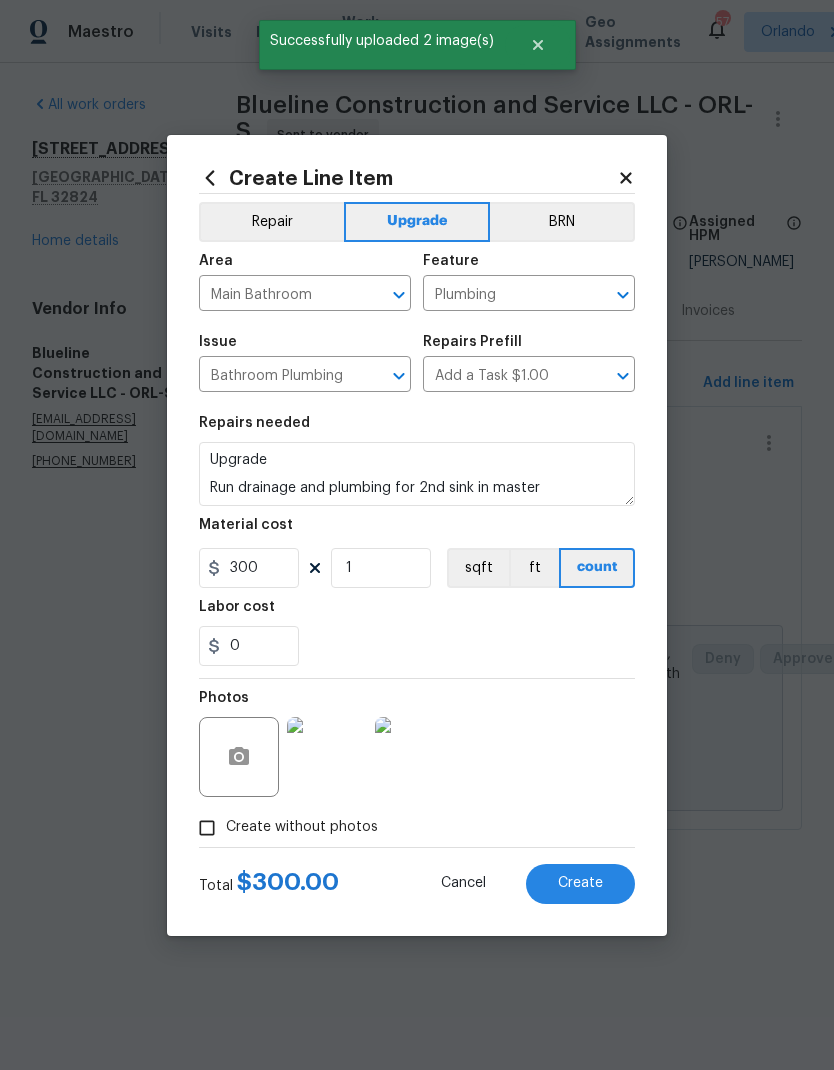 click on "Create" at bounding box center (580, 883) 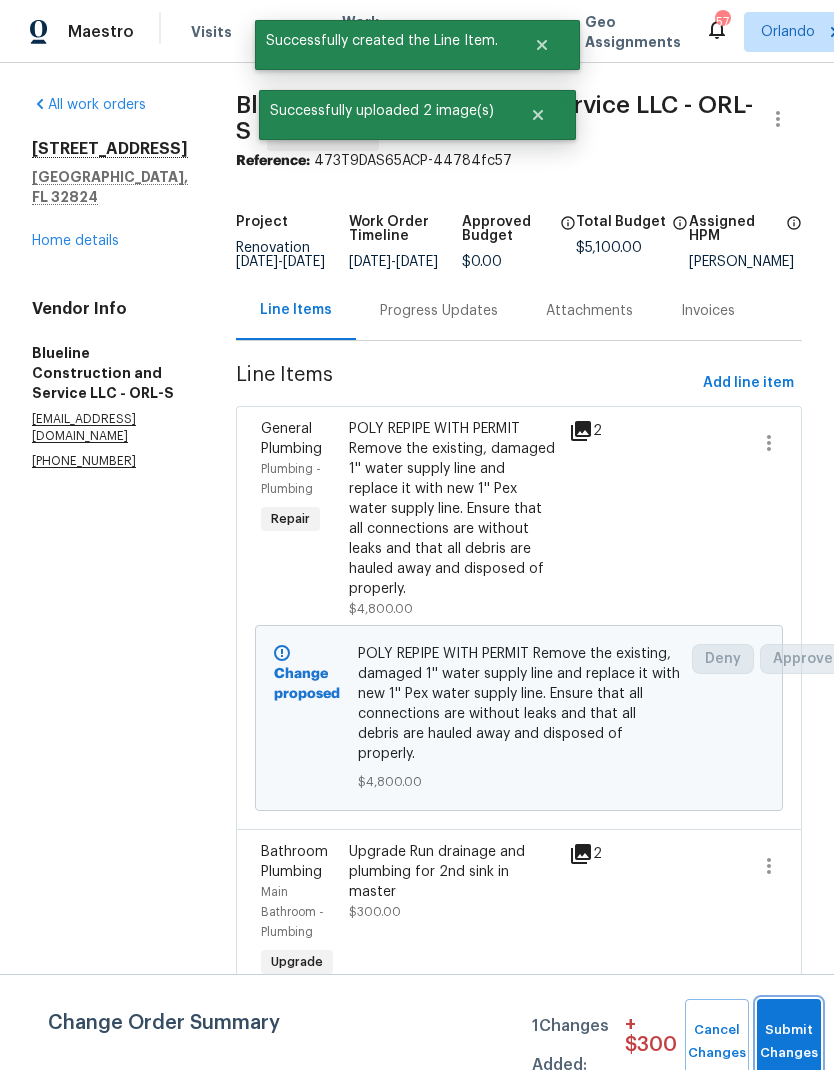 click on "Submit Changes" at bounding box center (789, 1042) 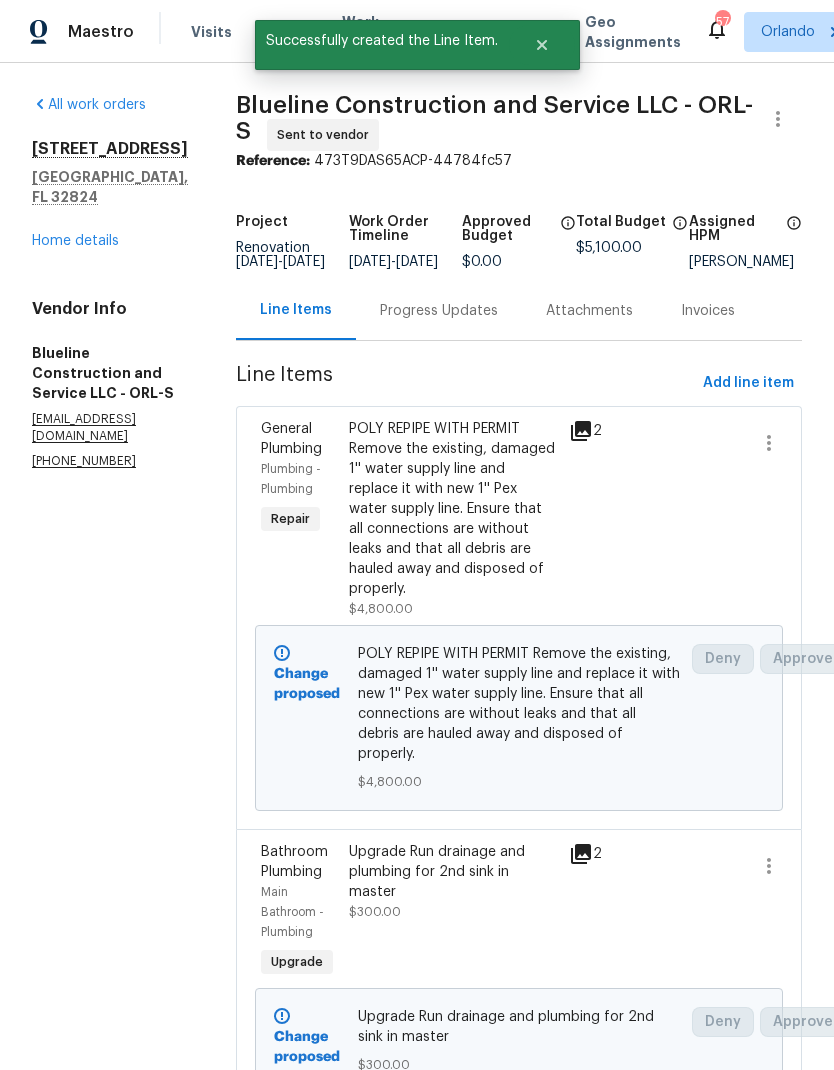 click on "Home details" at bounding box center (75, 241) 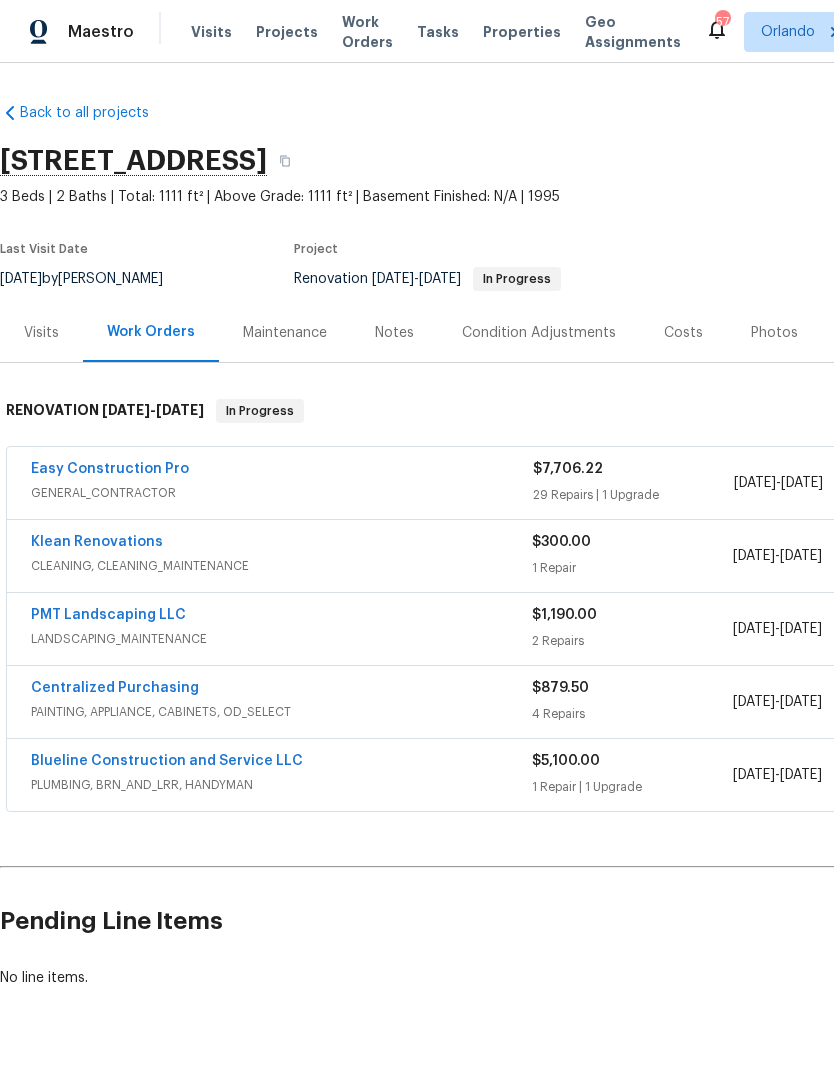 click on "Easy Construction Pro" at bounding box center (110, 469) 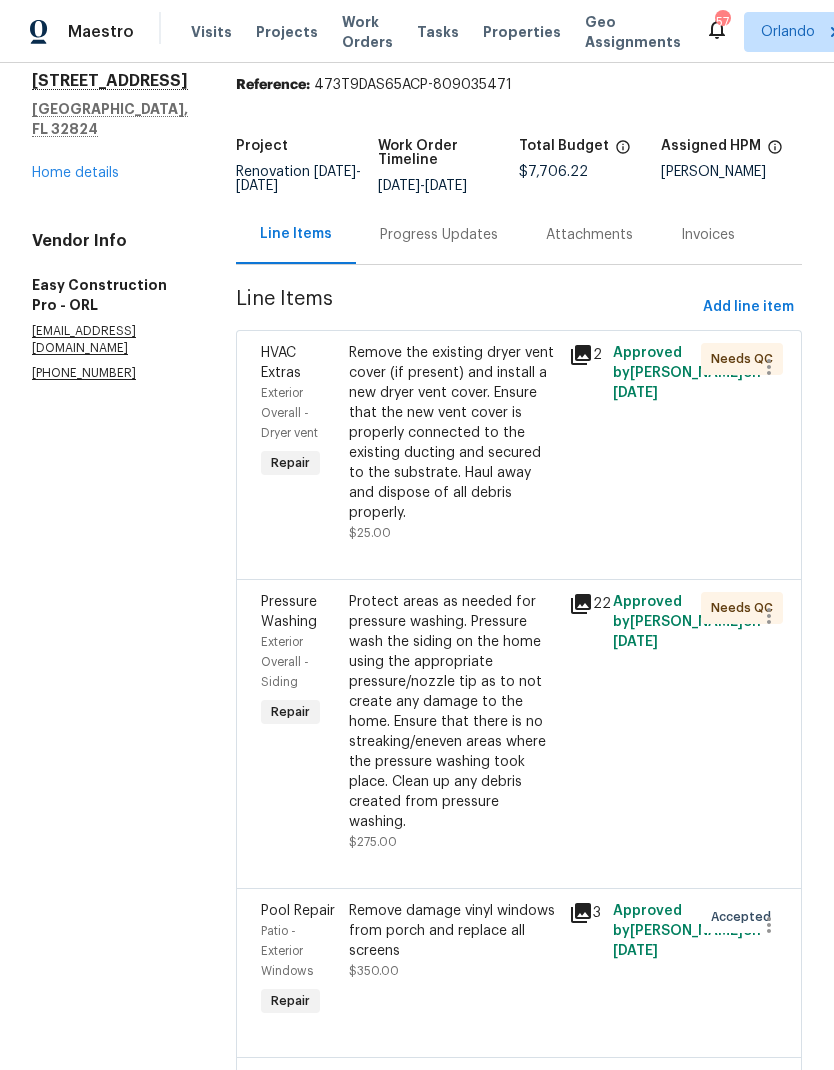 scroll, scrollTop: 77, scrollLeft: 0, axis: vertical 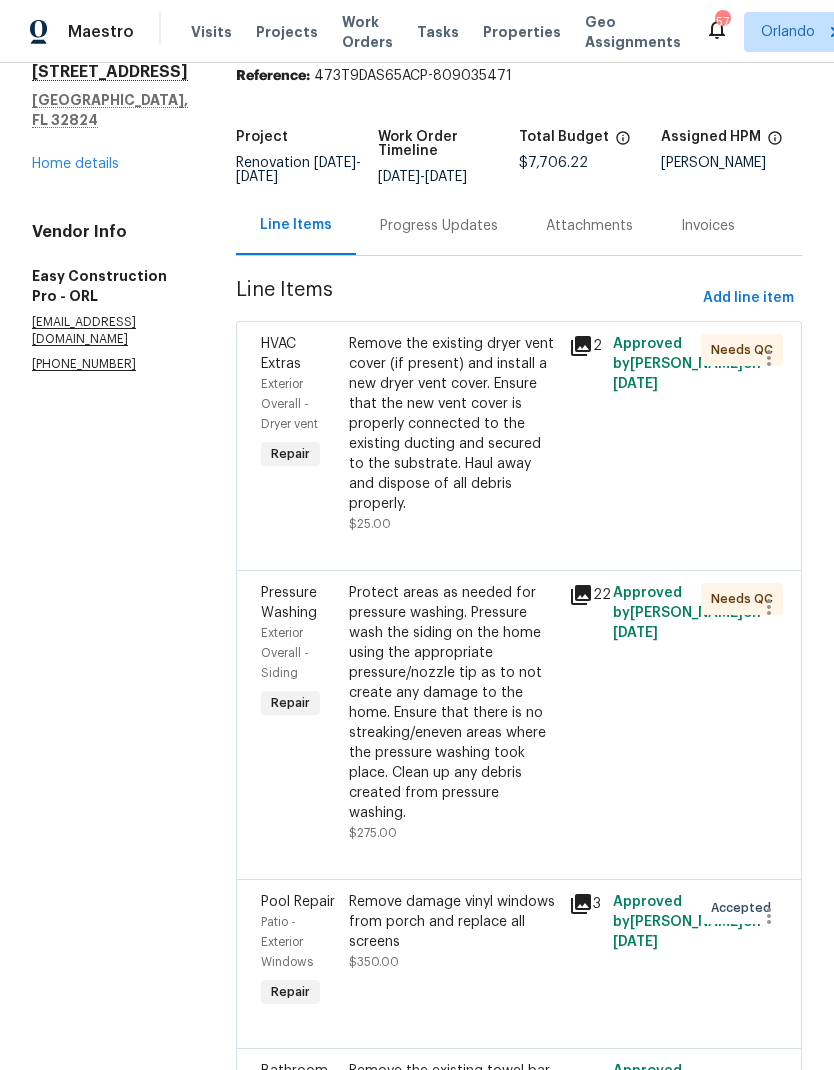 click on "Remove the existing dryer vent cover (if present) and install a new dryer vent cover. Ensure that the new vent cover is properly connected to the existing ducting and secured to the substrate. Haul away and dispose of all debris properly." at bounding box center (453, 424) 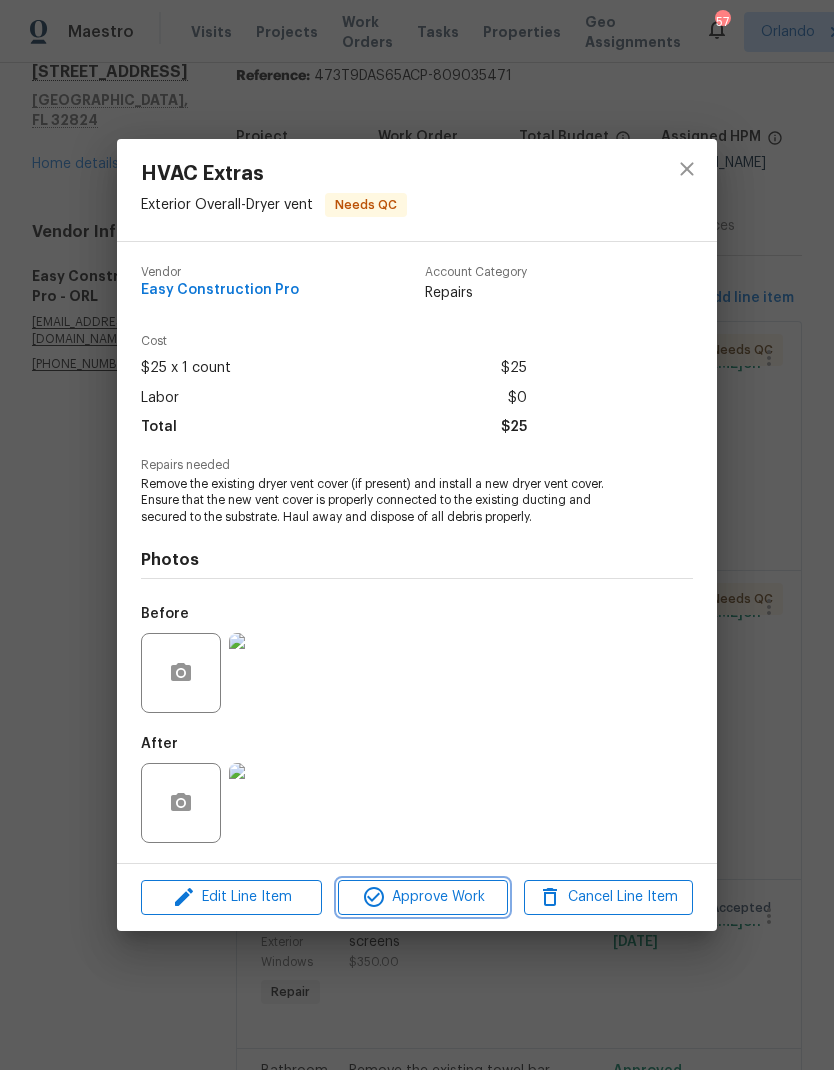 click on "Approve Work" at bounding box center [422, 897] 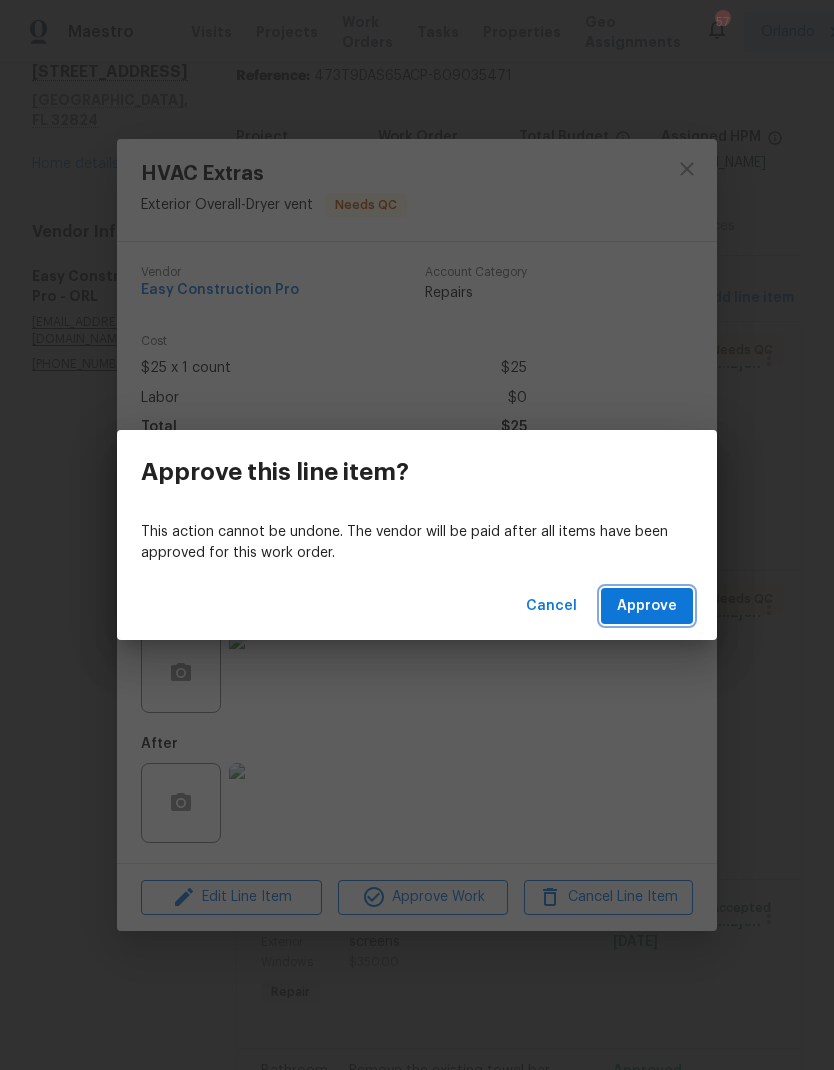 click on "Approve" at bounding box center [647, 606] 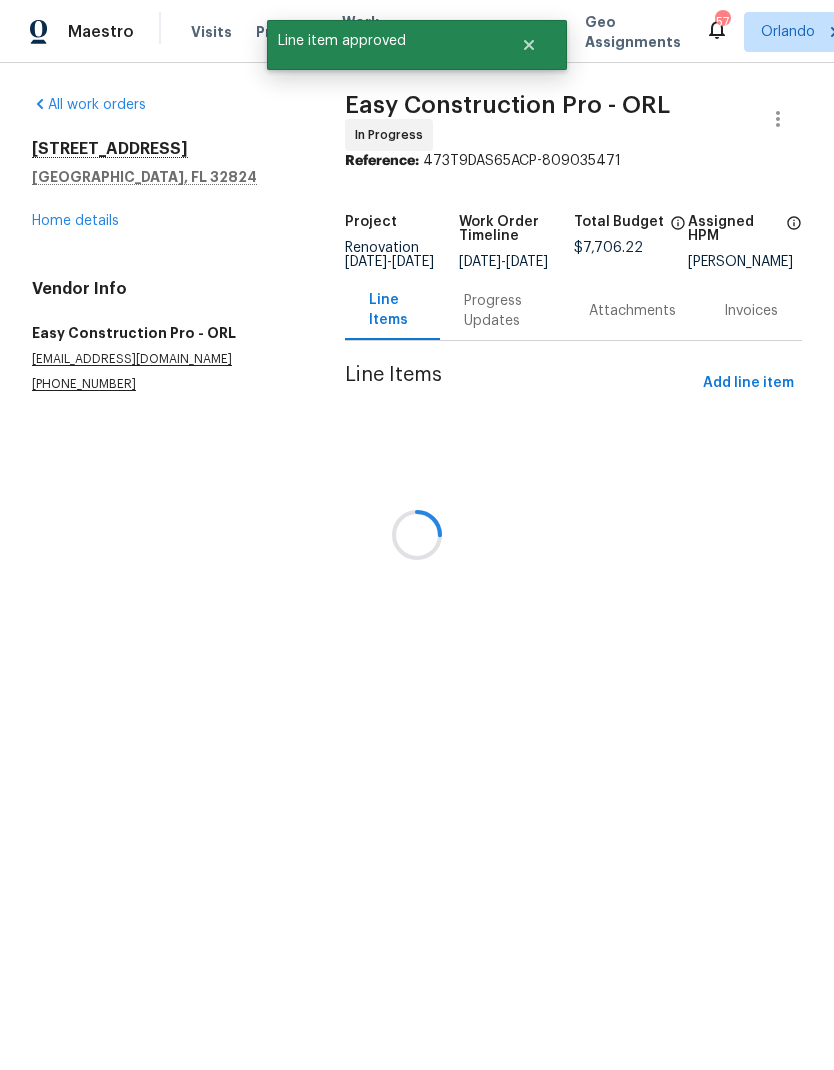 scroll, scrollTop: 0, scrollLeft: 0, axis: both 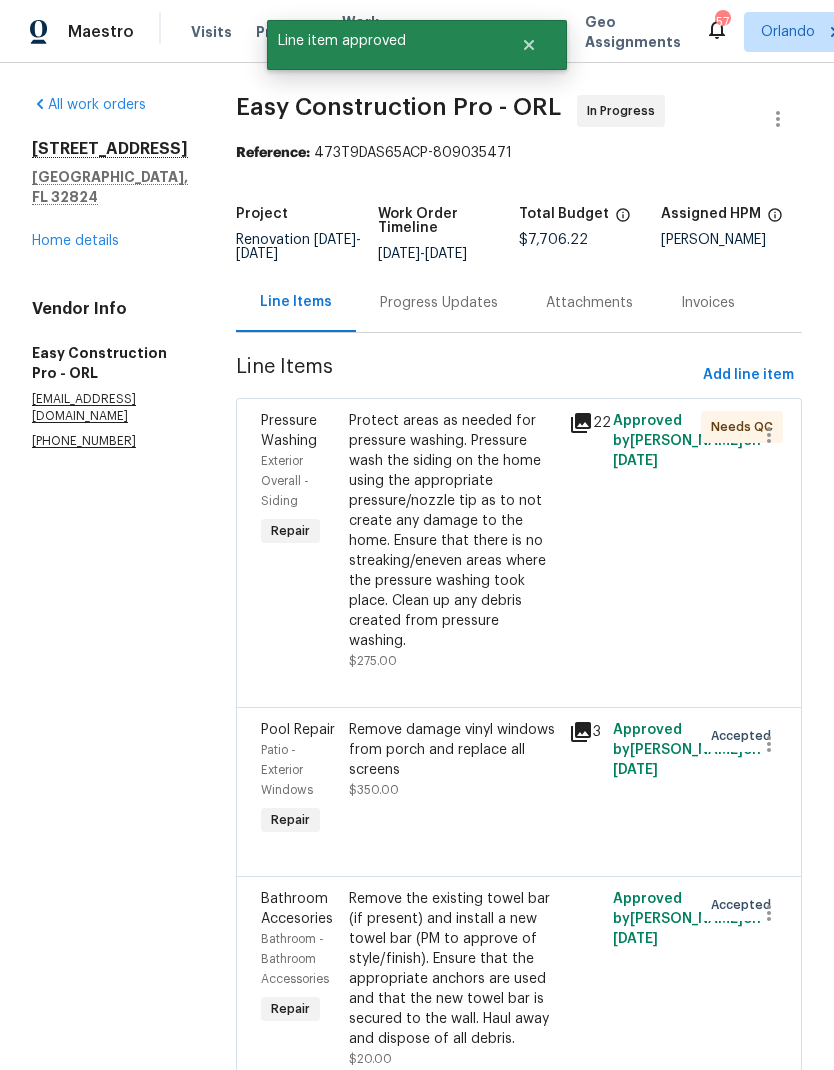 click on "Protect areas as needed for pressure washing. Pressure wash the siding on the home using the appropriate pressure/nozzle tip as to not create any damage to the home. Ensure that there is no streaking/eneven areas where the pressure washing took place. Clean up any debris created from pressure washing." at bounding box center [453, 531] 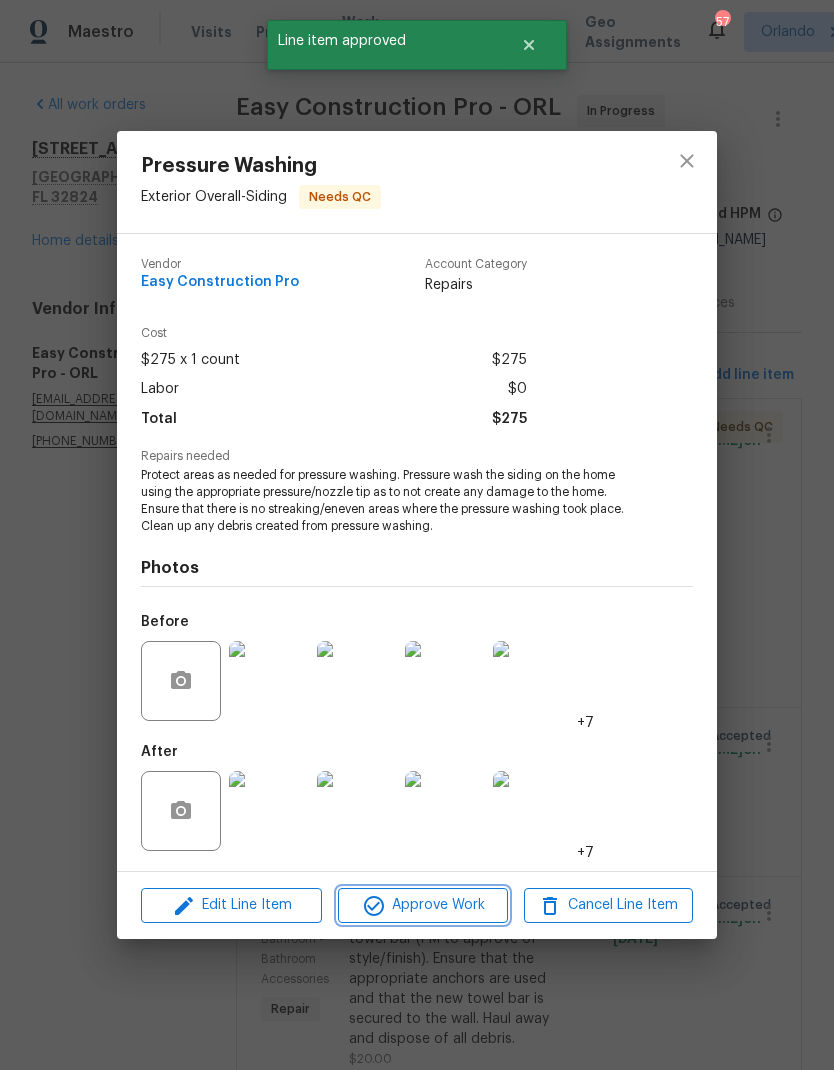 click on "Approve Work" at bounding box center [422, 905] 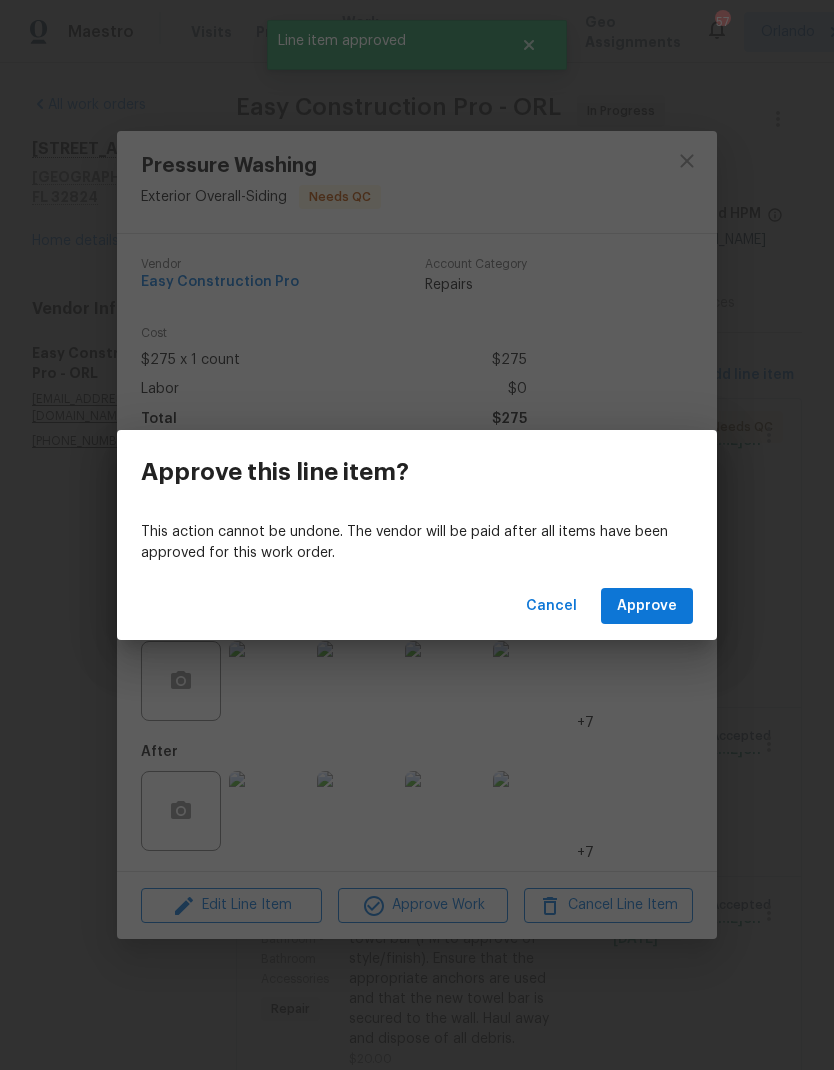 click on "Approve" at bounding box center [647, 606] 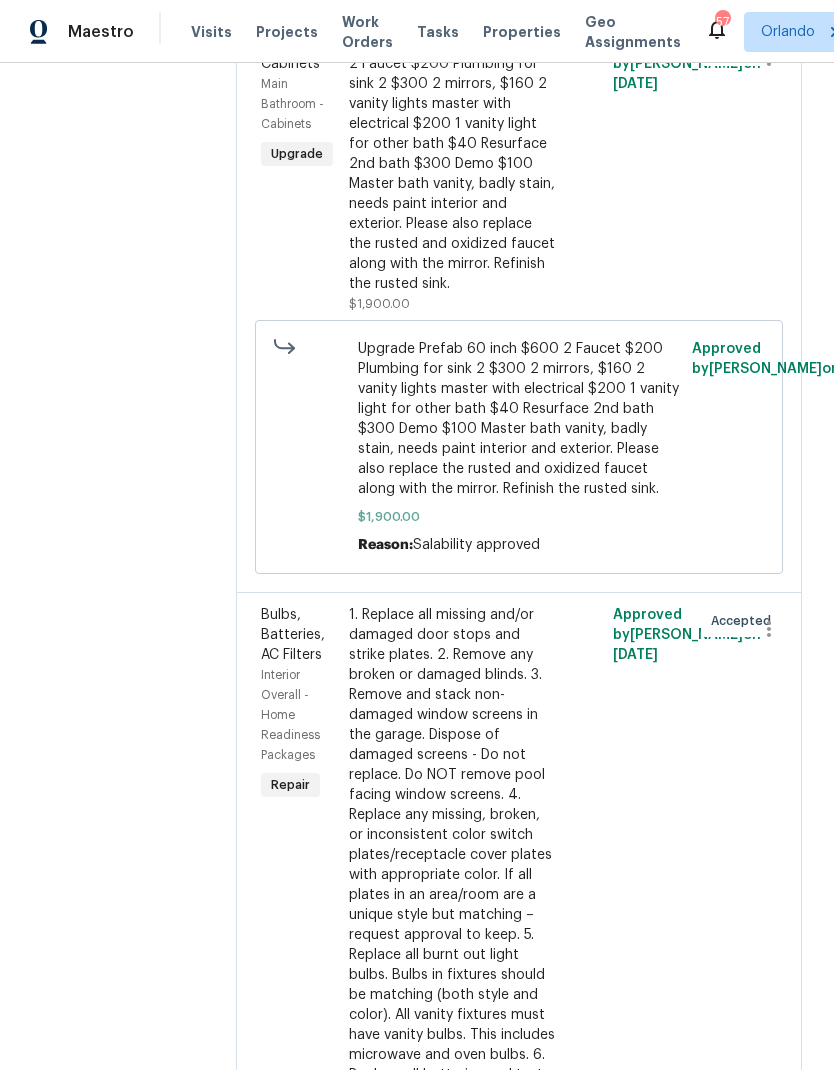 scroll, scrollTop: 2404, scrollLeft: 0, axis: vertical 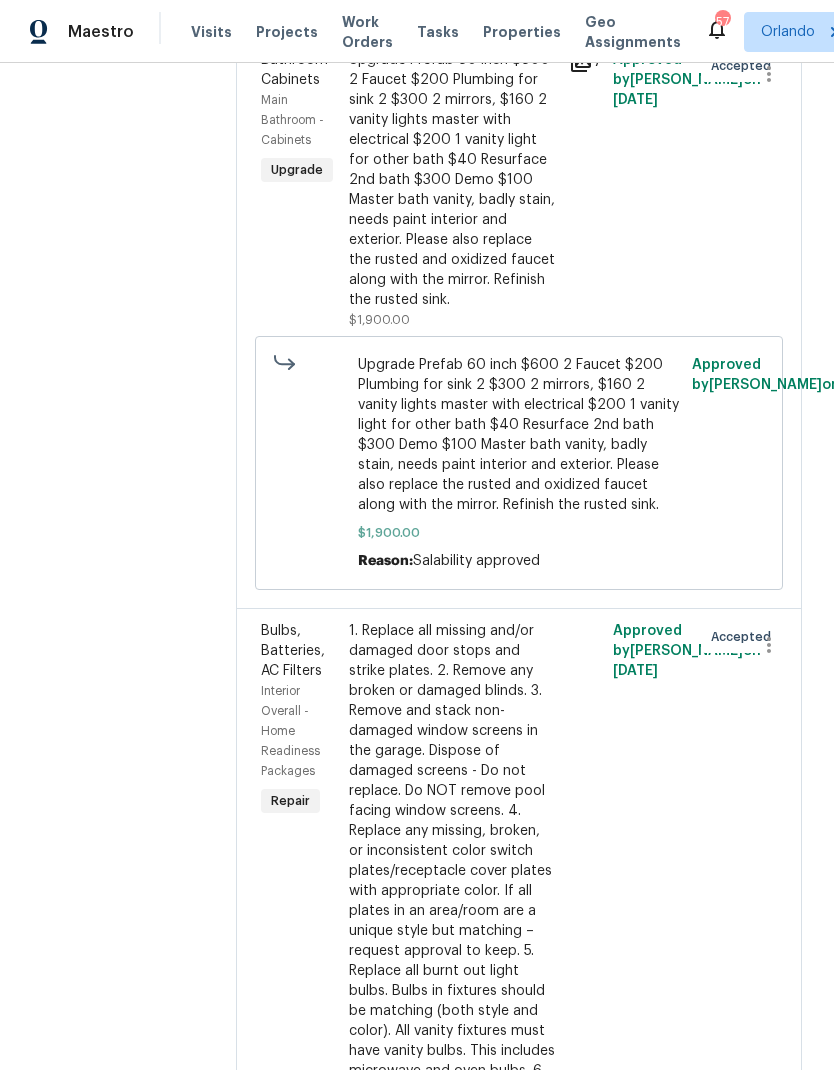 click on "Upgrade
Prefab 60 inch $600
2 Faucet $200
Plumbing for sink 2 $300
2 mirrors, $160
2 vanity lights master with electrical $200
1 vanity light for other bath $40
Resurface 2nd bath $300
Demo $100
Master bath vanity, badly stain, needs paint interior and exterior. Please also replace the rusted and oxidized faucet along with the mirror. Refinish the rusted sink." at bounding box center [453, 180] 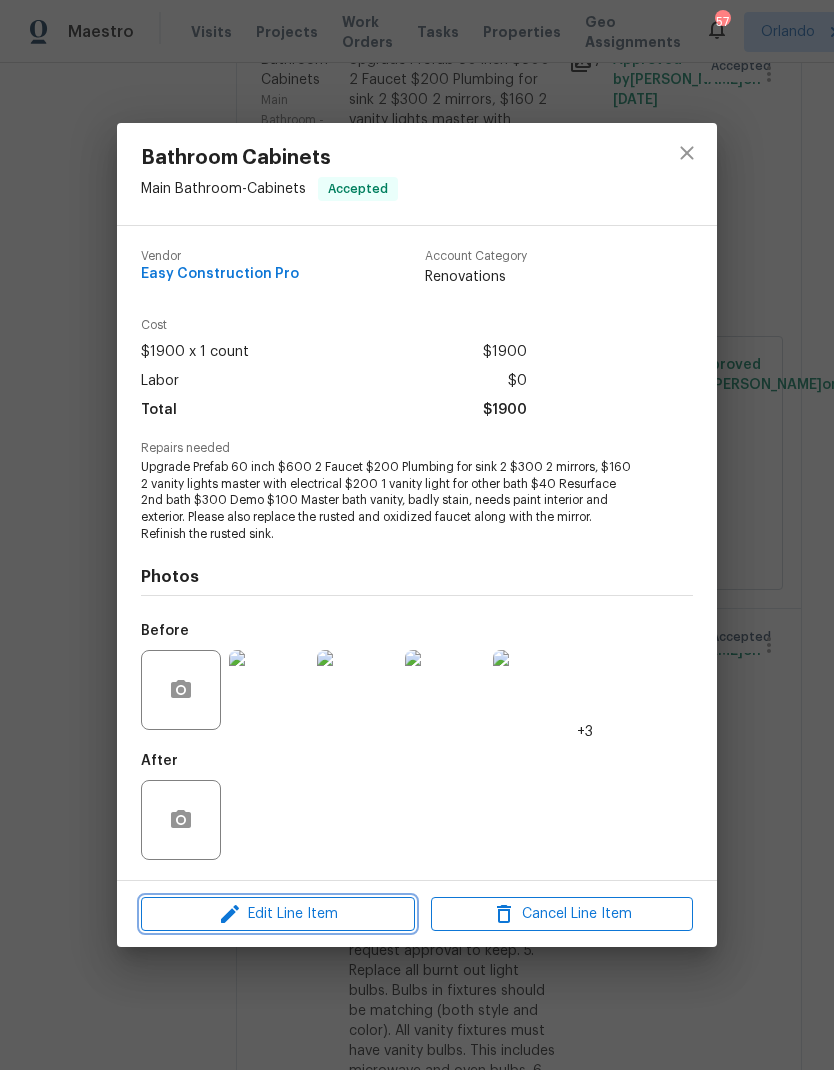 click on "Edit Line Item" at bounding box center [278, 914] 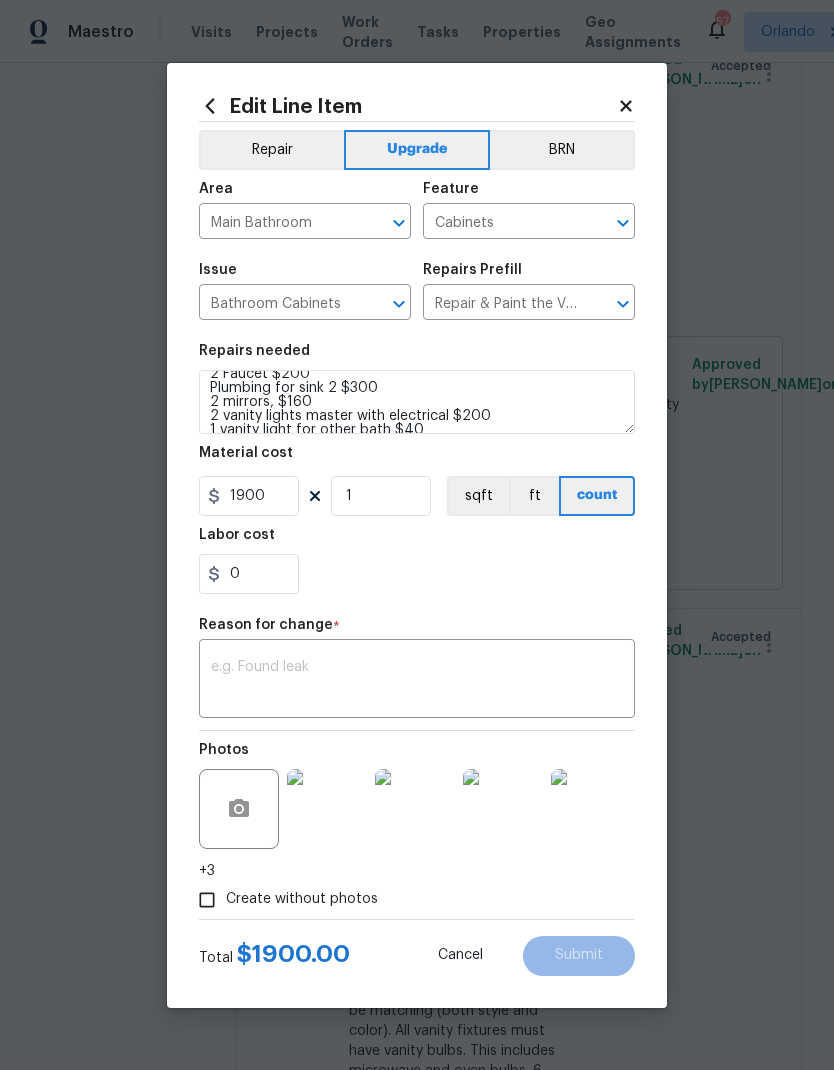 scroll, scrollTop: 55, scrollLeft: 0, axis: vertical 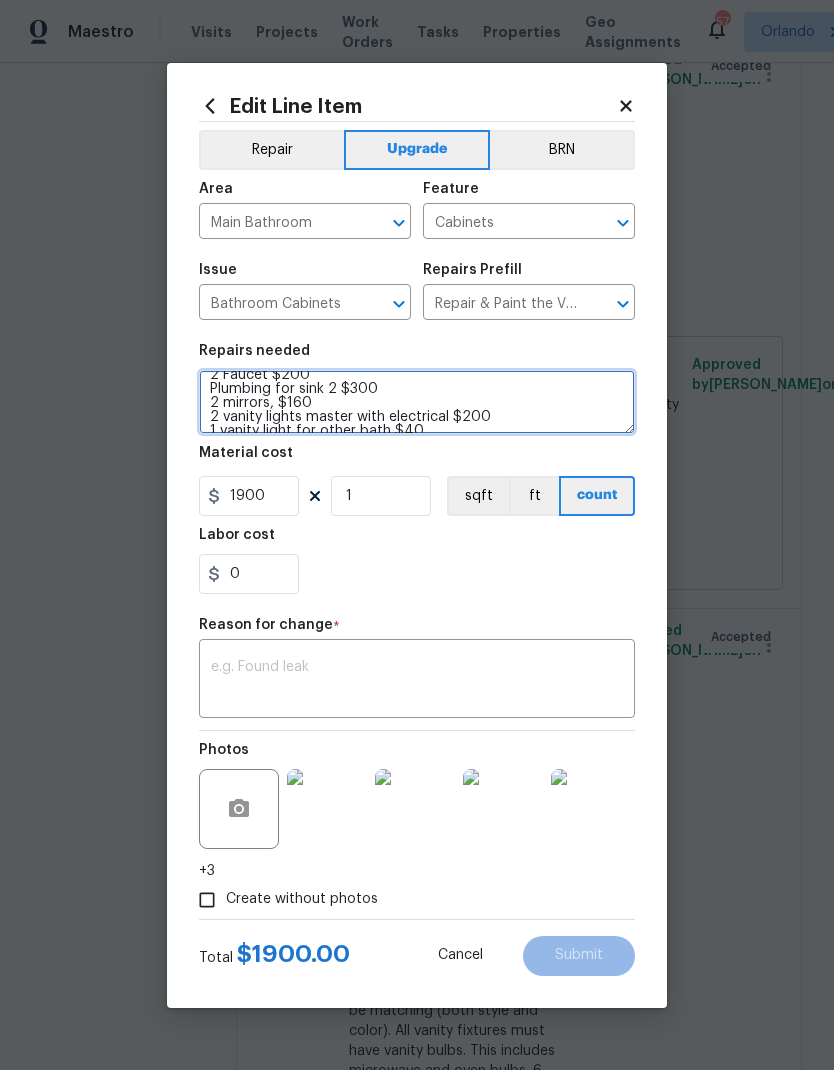 click on "Upgrade
Prefab 60 inch $600
2 Faucet $200
Plumbing for sink 2 $300
2 mirrors, $160
2 vanity lights master with electrical $200
1 vanity light for other bath $40
Resurface 2nd bath $300
Demo $100
Master bath vanity, badly stain, needs paint interior and exterior. Please also replace the rusted and oxidized faucet along with the mirror. Refinish the rusted sink." at bounding box center (417, 402) 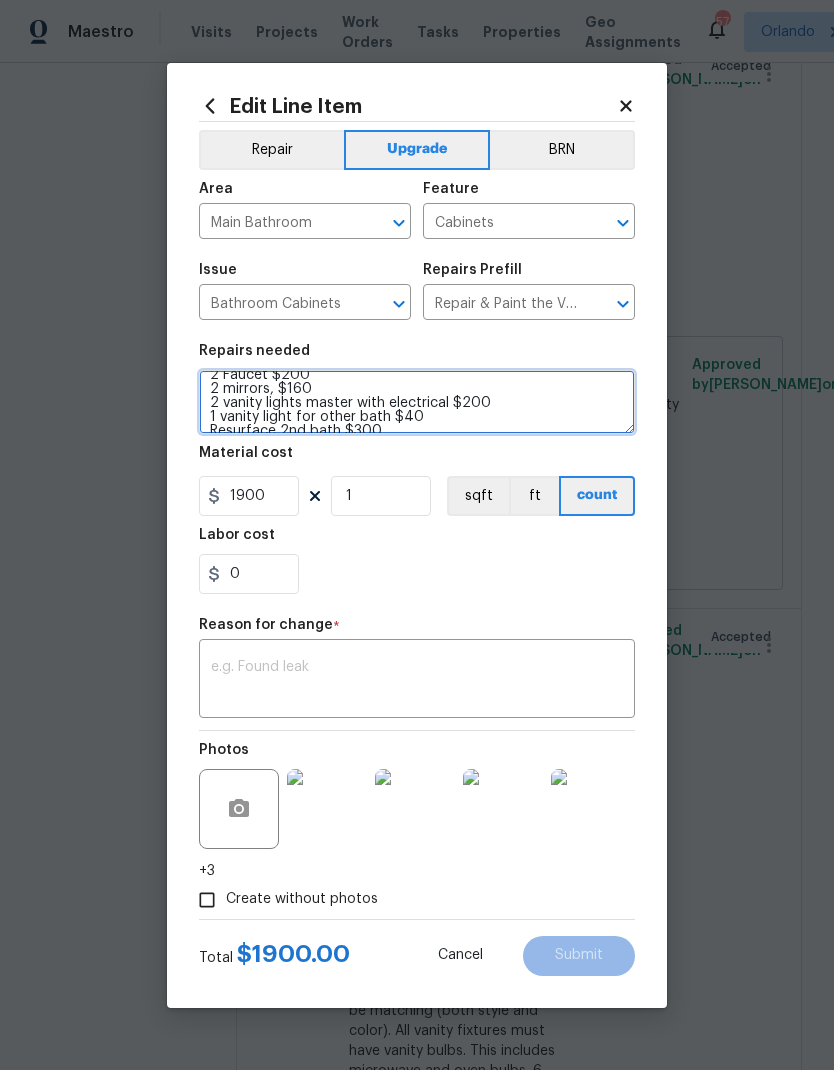 scroll, scrollTop: 51, scrollLeft: 0, axis: vertical 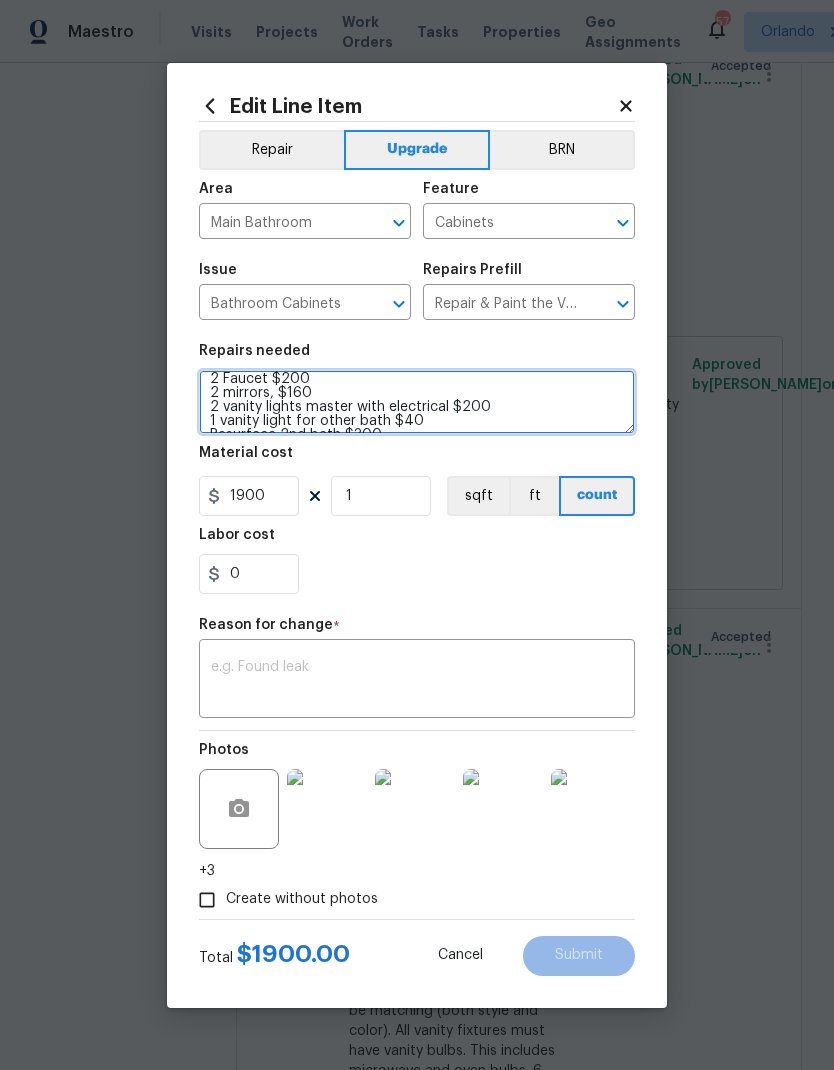 type on "Upgrade
Prefab 60 inch $600
2 Faucet $200
2 mirrors, $160
2 vanity lights master with electrical $200
1 vanity light for other bath $40
Resurface 2nd bath $300
Demo $100
Master bath vanity, badly stain, needs paint interior and exterior. Please also replace the rusted and oxidized faucet along with the mirror. Refinish the rusted sink." 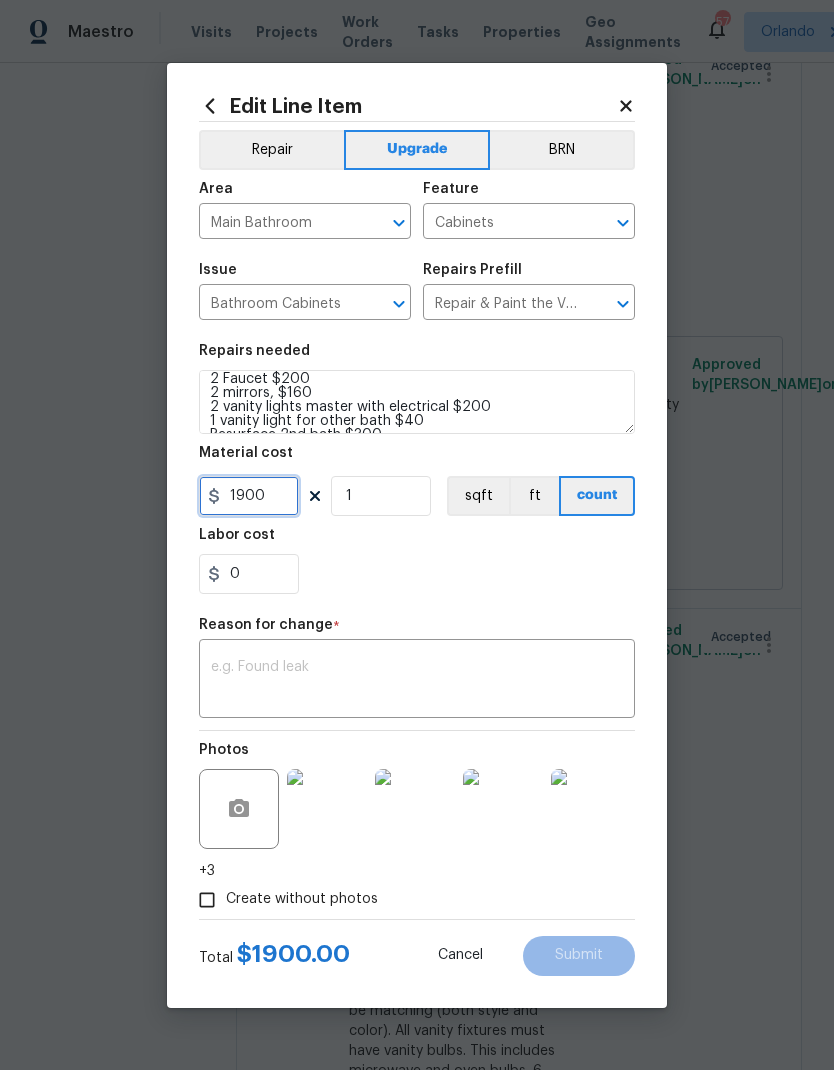 click on "1900" at bounding box center [249, 496] 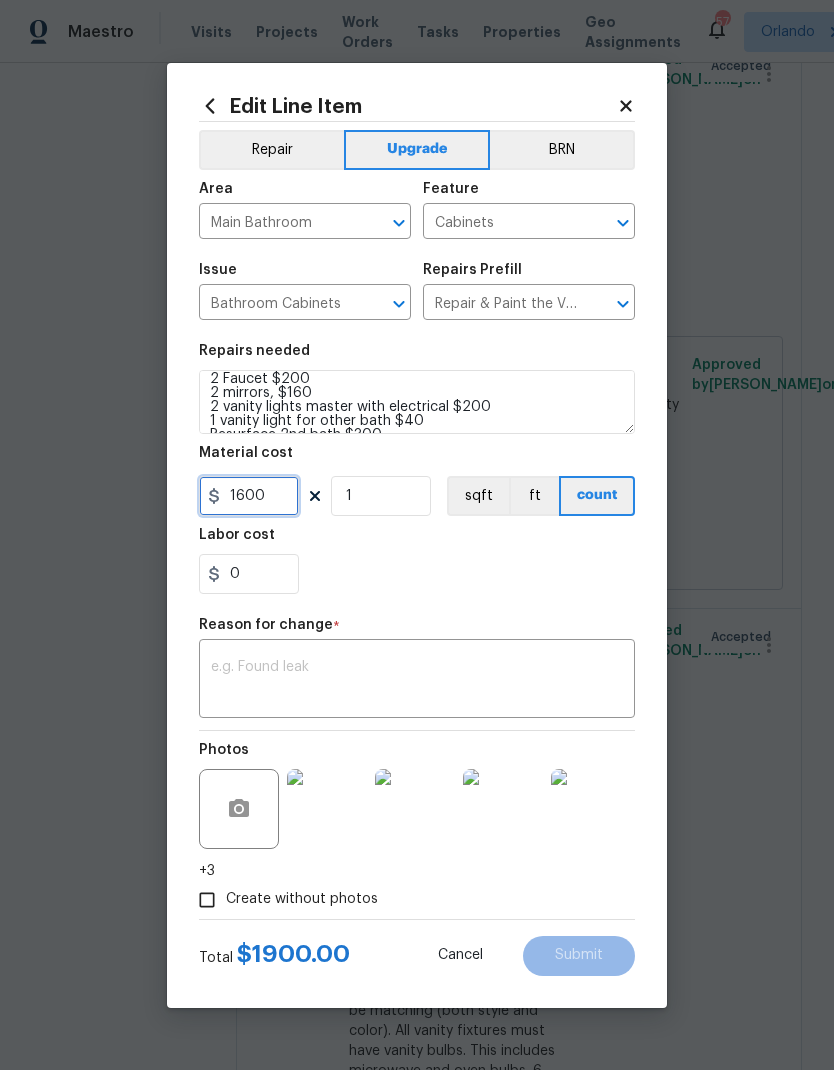 type on "1600" 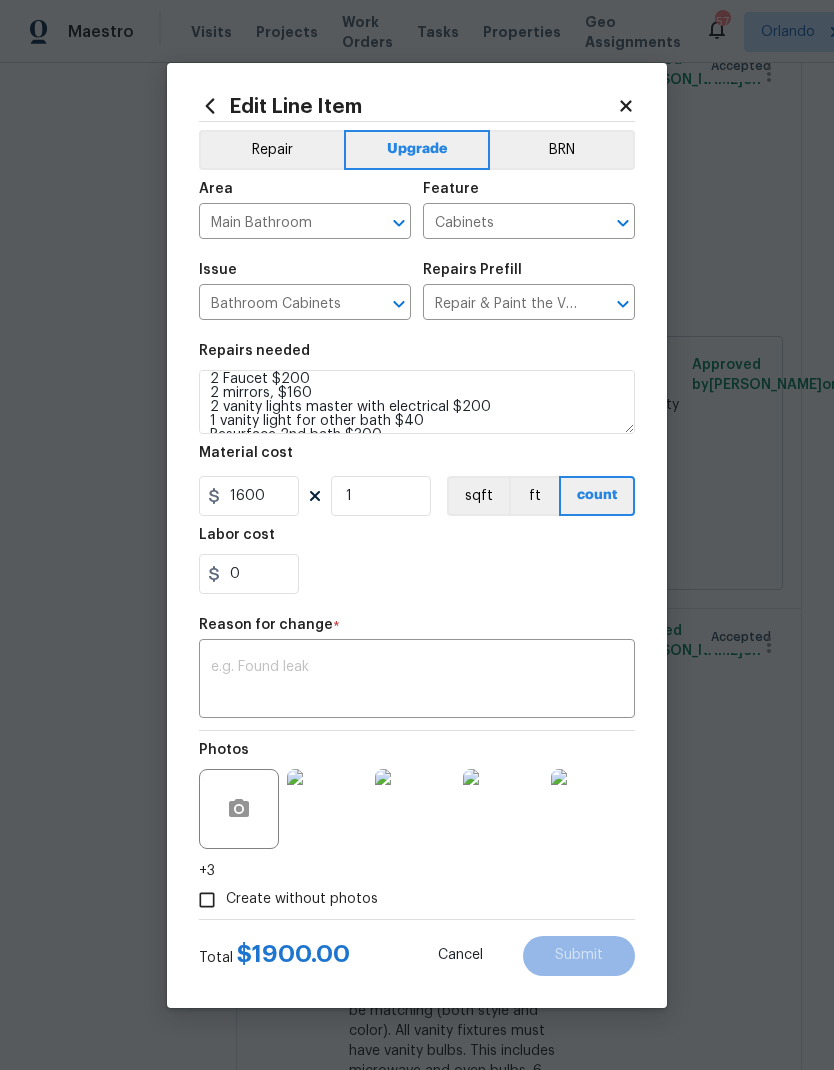 click at bounding box center [417, 681] 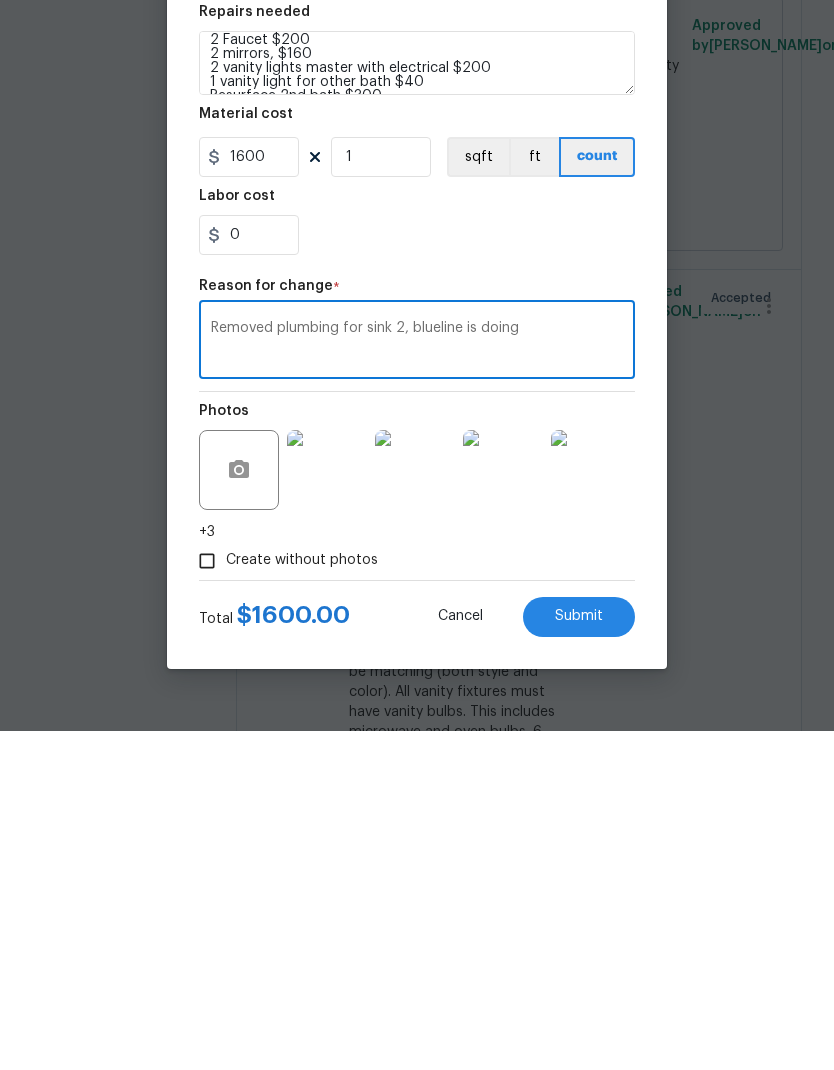 type on "Removed plumbing for sink 2, blueline is doing" 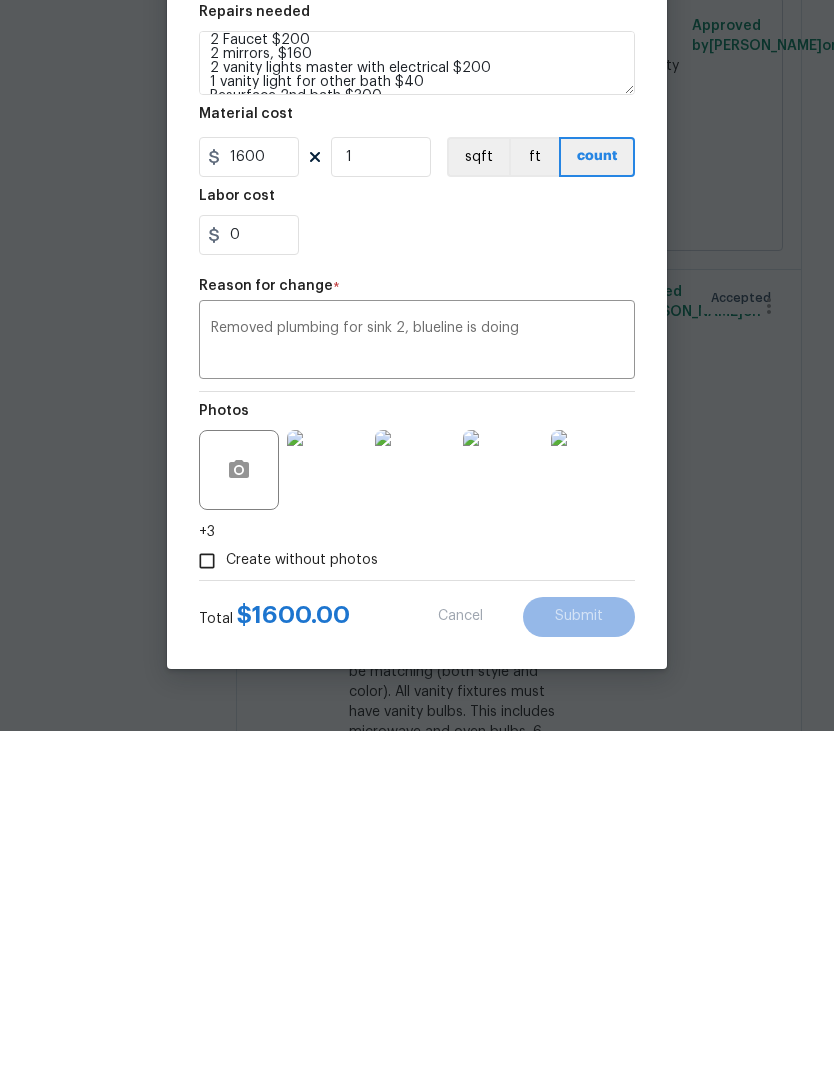 scroll, scrollTop: 80, scrollLeft: 0, axis: vertical 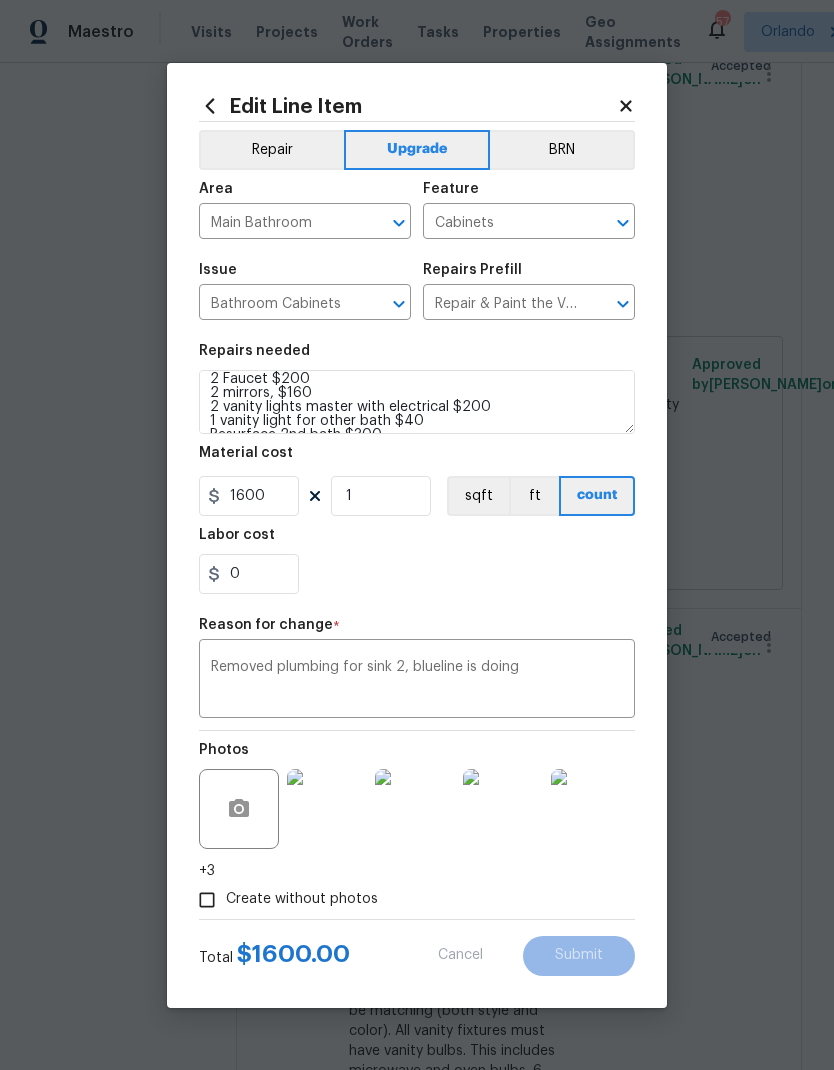 type on "Upgrade
Prefab 60 inch $600
2 Faucet $200
Plumbing for sink 2 $300
2 mirrors, $160
2 vanity lights master with electrical $200
1 vanity light for other bath $40
Resurface 2nd bath $300
Demo $100
Master bath vanity, badly stain, needs paint interior and exterior. Please also replace the rusted and oxidized faucet along with the mirror. Refinish the rusted sink." 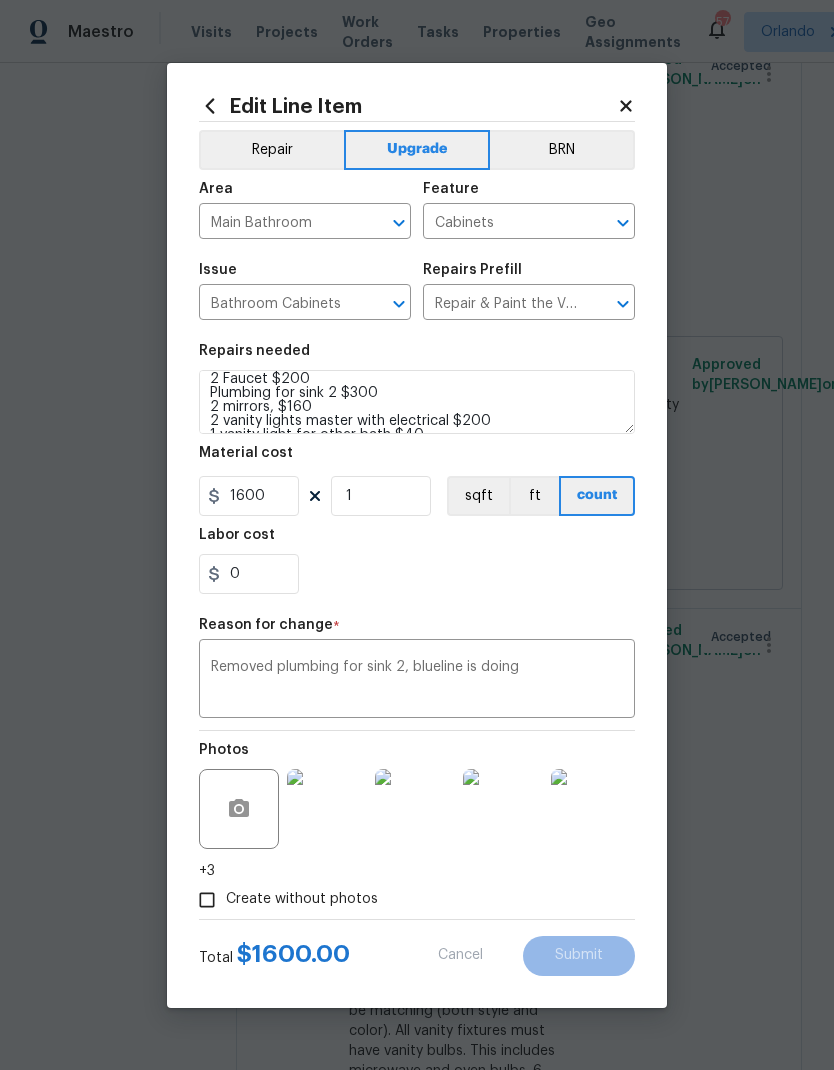type on "1900" 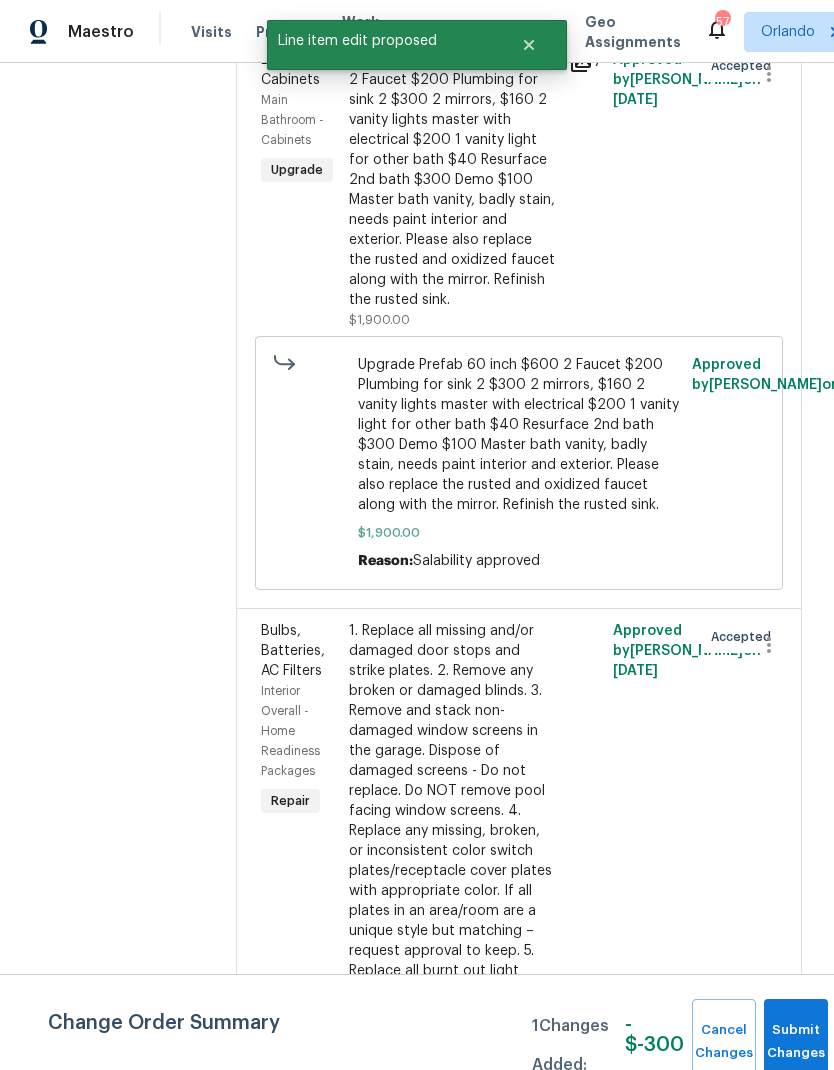 scroll, scrollTop: 0, scrollLeft: 0, axis: both 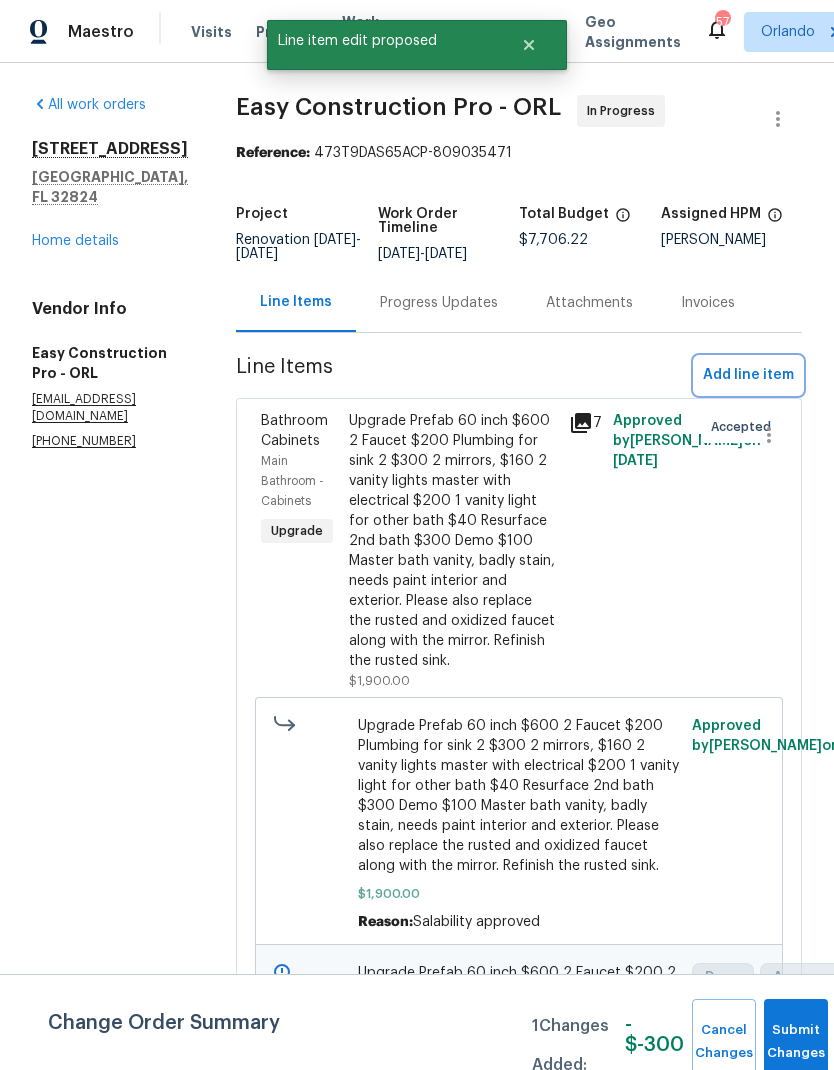click on "Add line item" at bounding box center (748, 375) 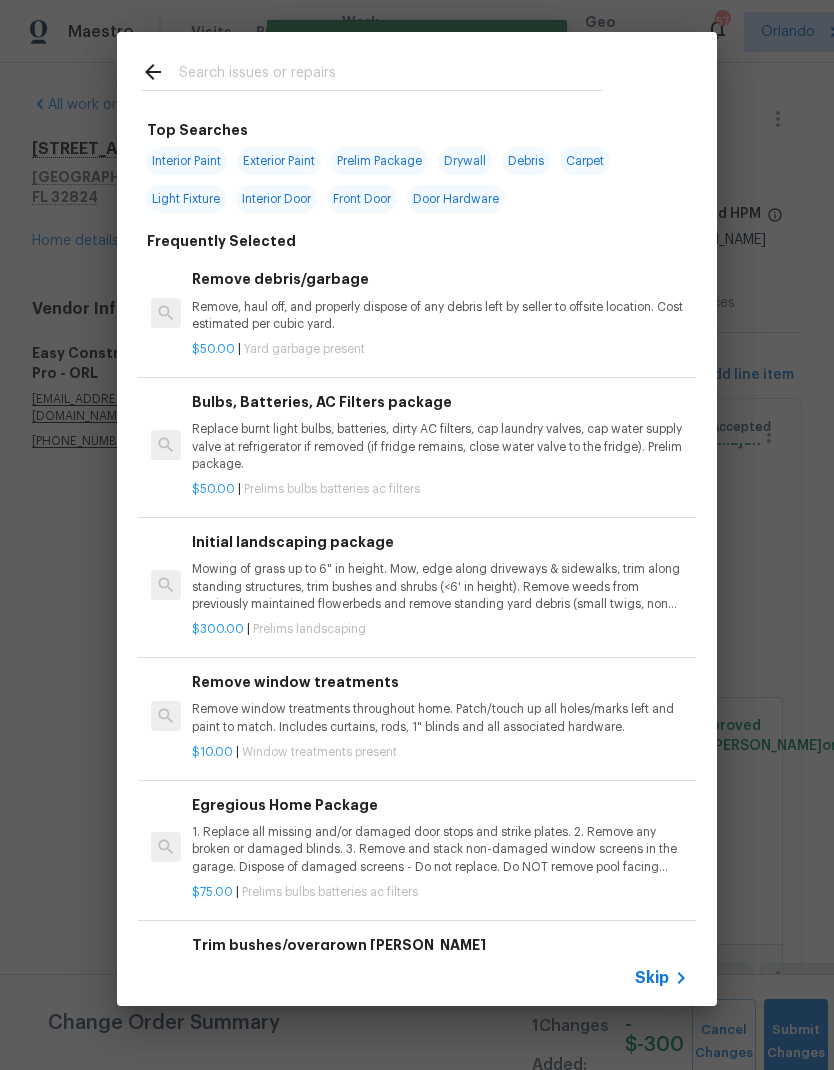 click at bounding box center (391, 75) 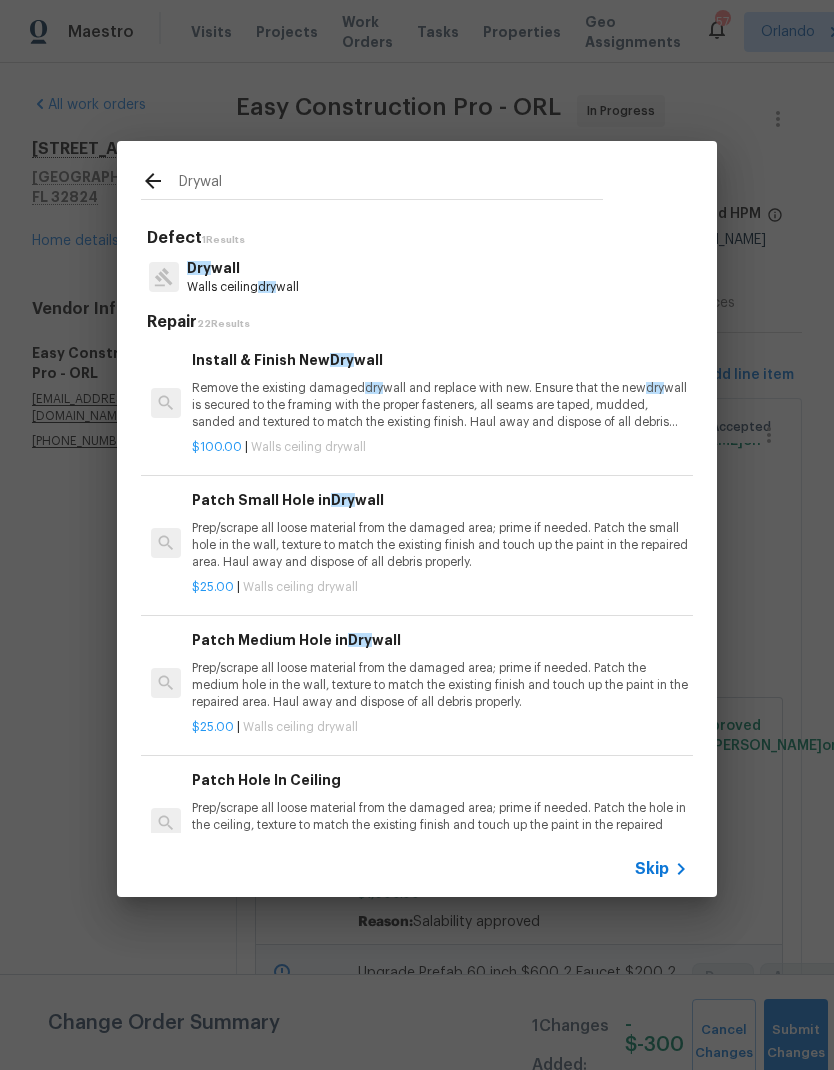 type on "Drywall" 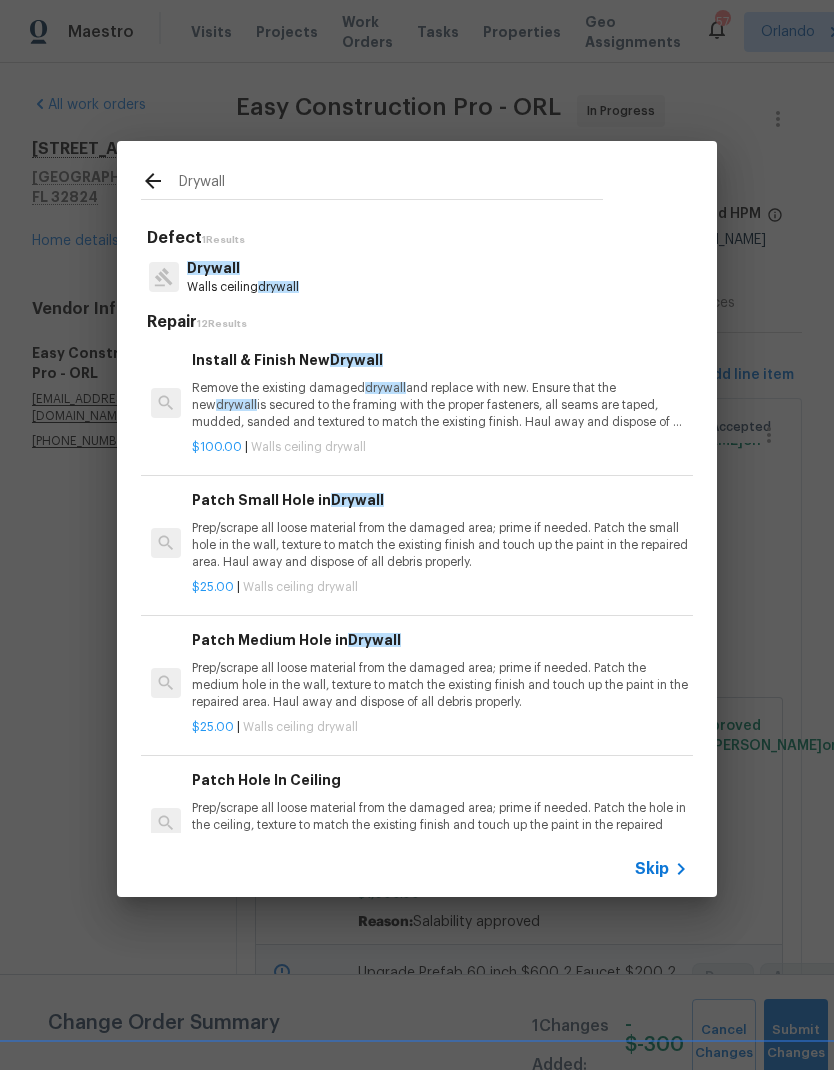 click on "Remove the existing damaged  drywall  and replace with new. Ensure that the new  drywall  is secured to the framing with the proper fasteners, all seams are taped, mudded, sanded and textured to match the existing finish. Haul away and dispose of all debris properly." at bounding box center (440, 405) 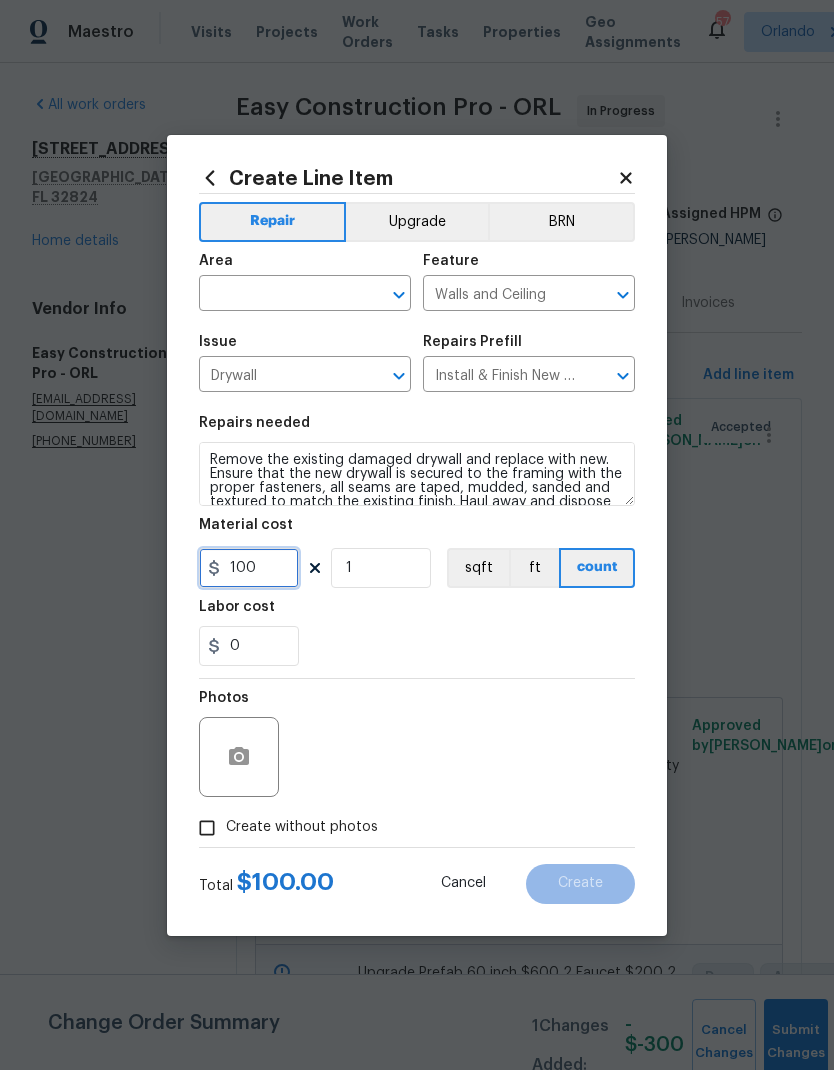 click on "100" at bounding box center [249, 568] 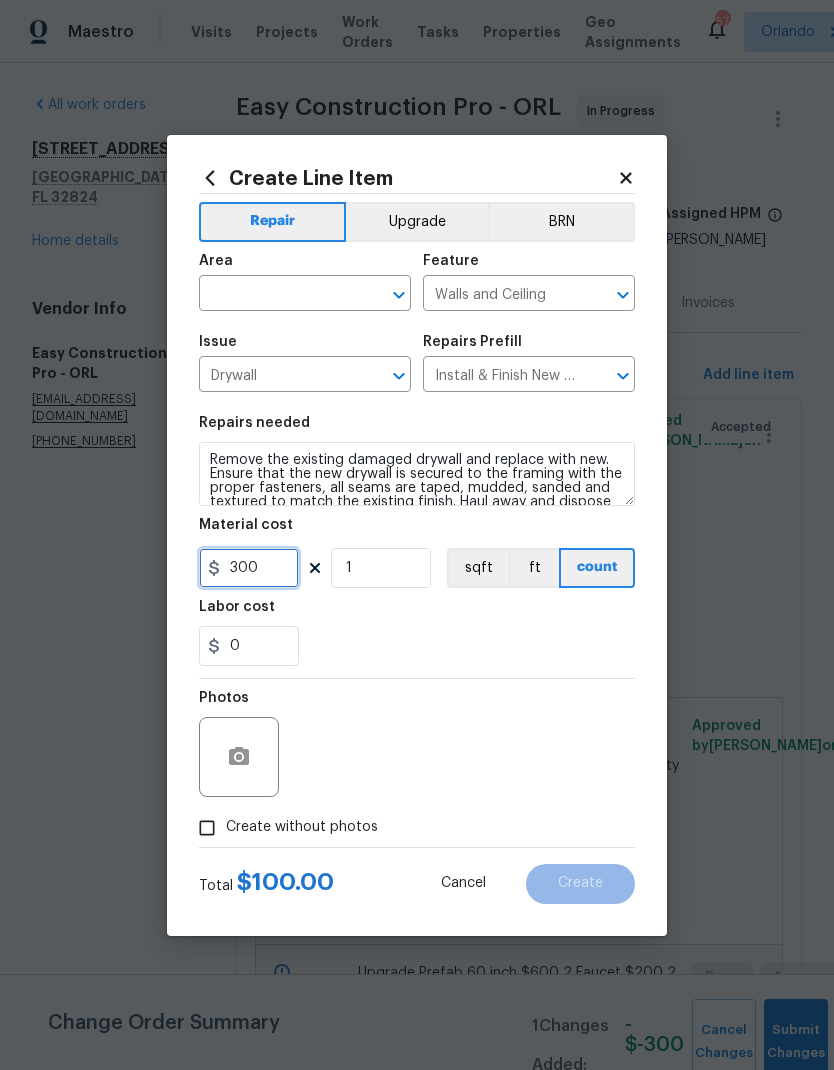 click 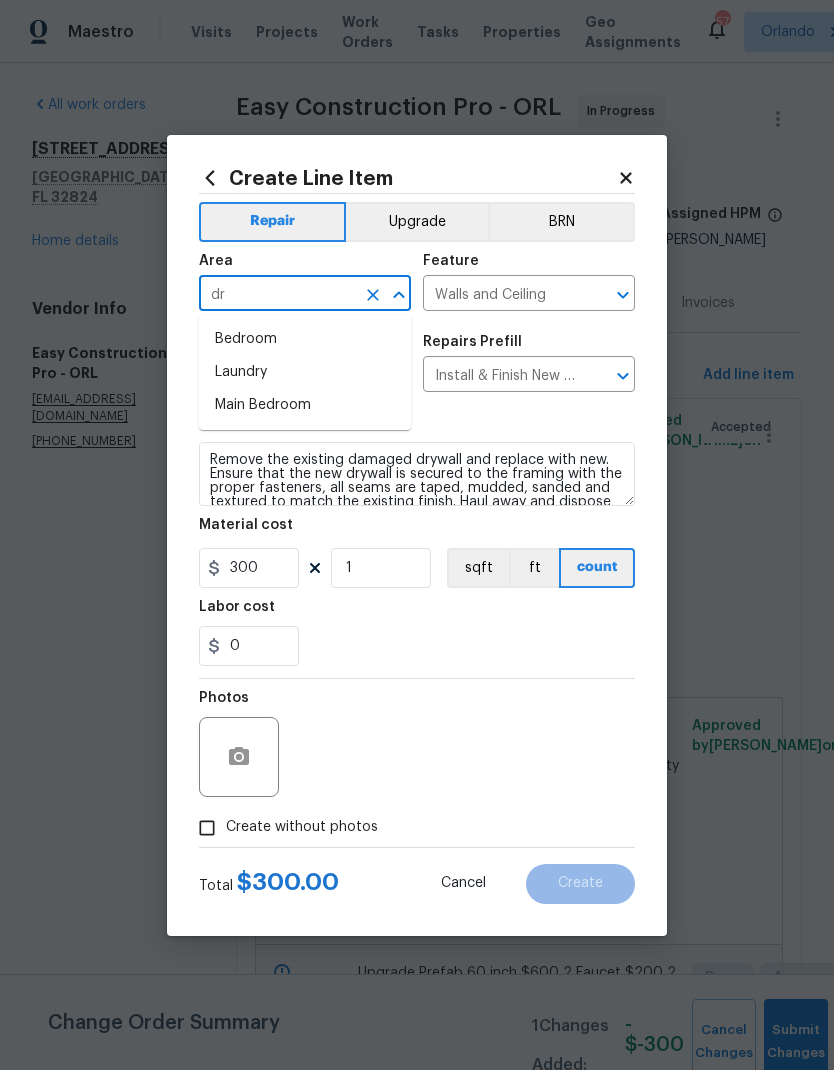type on "d" 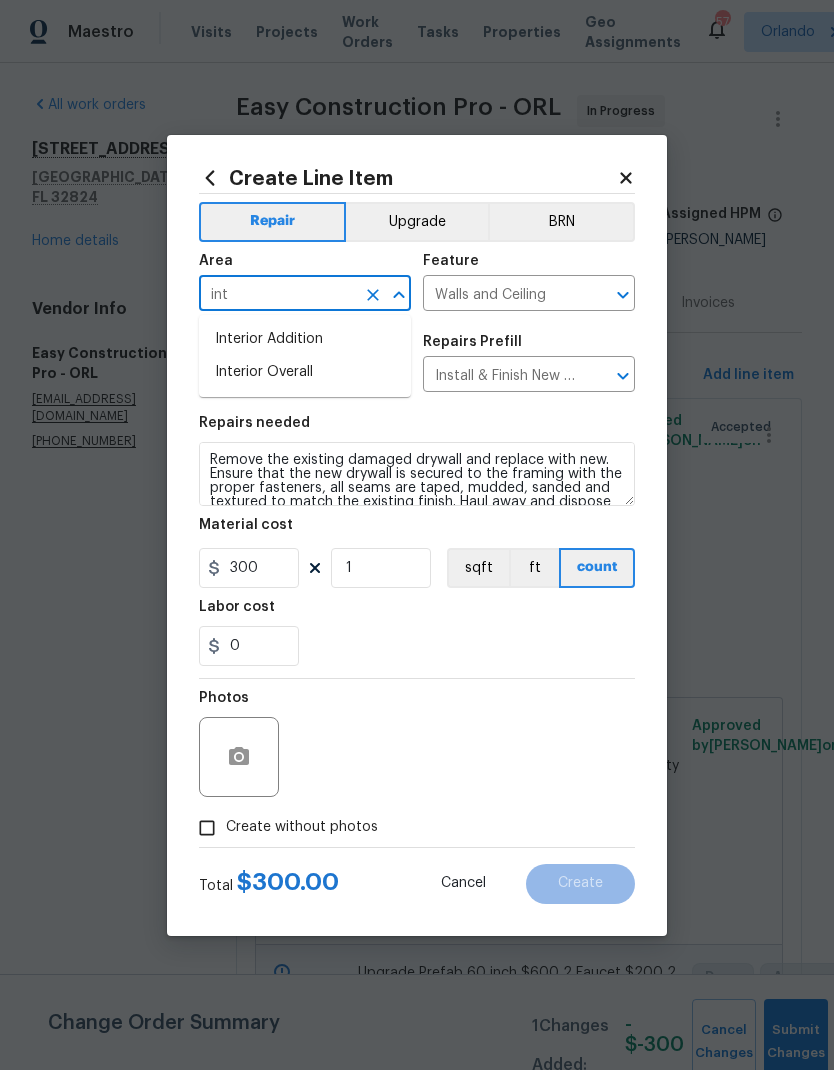 click on "Interior Overall" at bounding box center (305, 372) 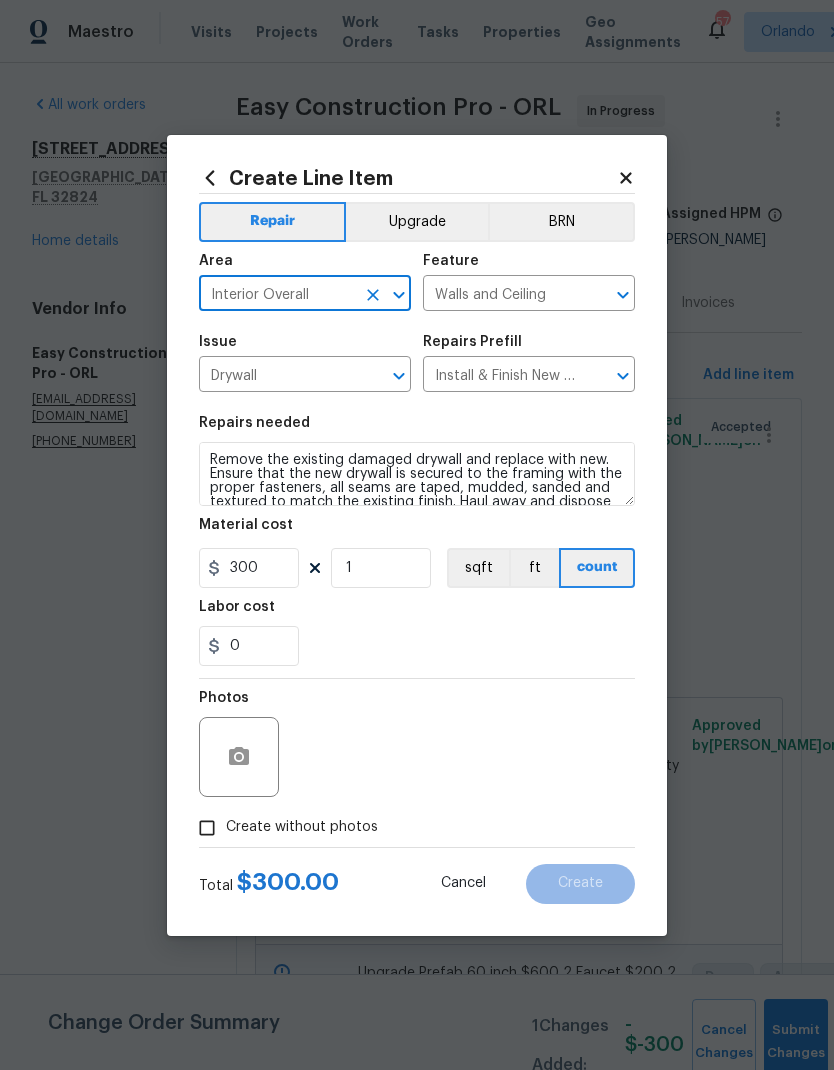 click on "Remove the existing damaged drywall and replace with new. Ensure that the new drywall is secured to the framing with the proper fasteners, all seams are taped, mudded, sanded and textured to match the existing finish. Haul away and dispose of all debris properly." at bounding box center (417, 474) 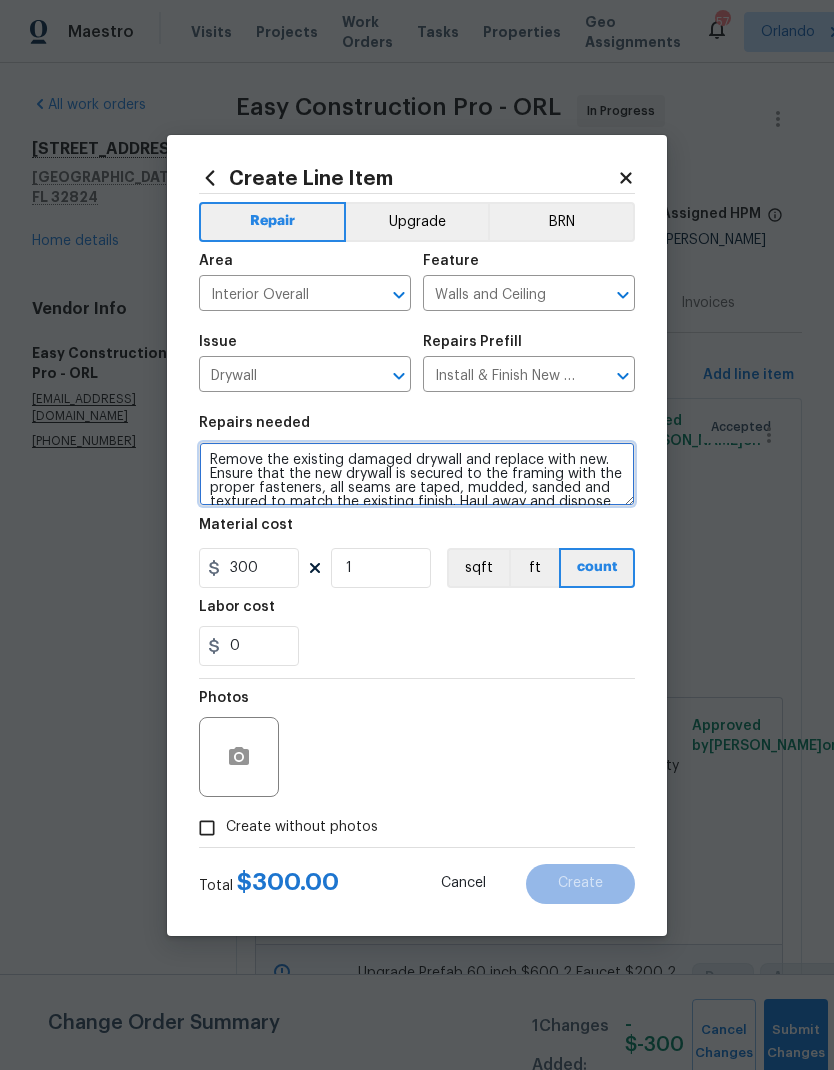 click on "Remove the existing damaged drywall and replace with new. Ensure that the new drywall is secured to the framing with the proper fasteners, all seams are taped, mudded, sanded and textured to match the existing finish. Haul away and dispose of all debris properly." at bounding box center [417, 474] 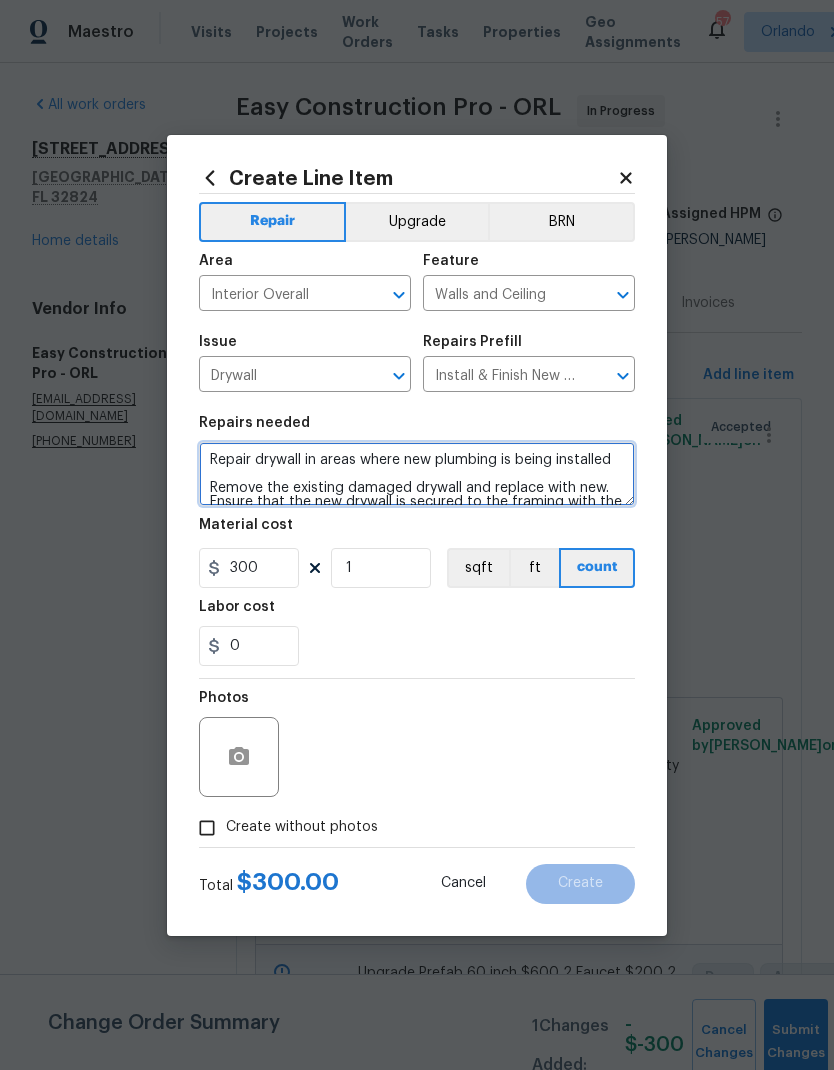 type on "Repair drywall in areas where new plumbing is being installed
Remove the existing damaged drywall and replace with new. Ensure that the new drywall is secured to the framing with the proper fasteners, all seams are taped, mudded, sanded and textured to match the existing finish. Haul away and dispose of all debris properly." 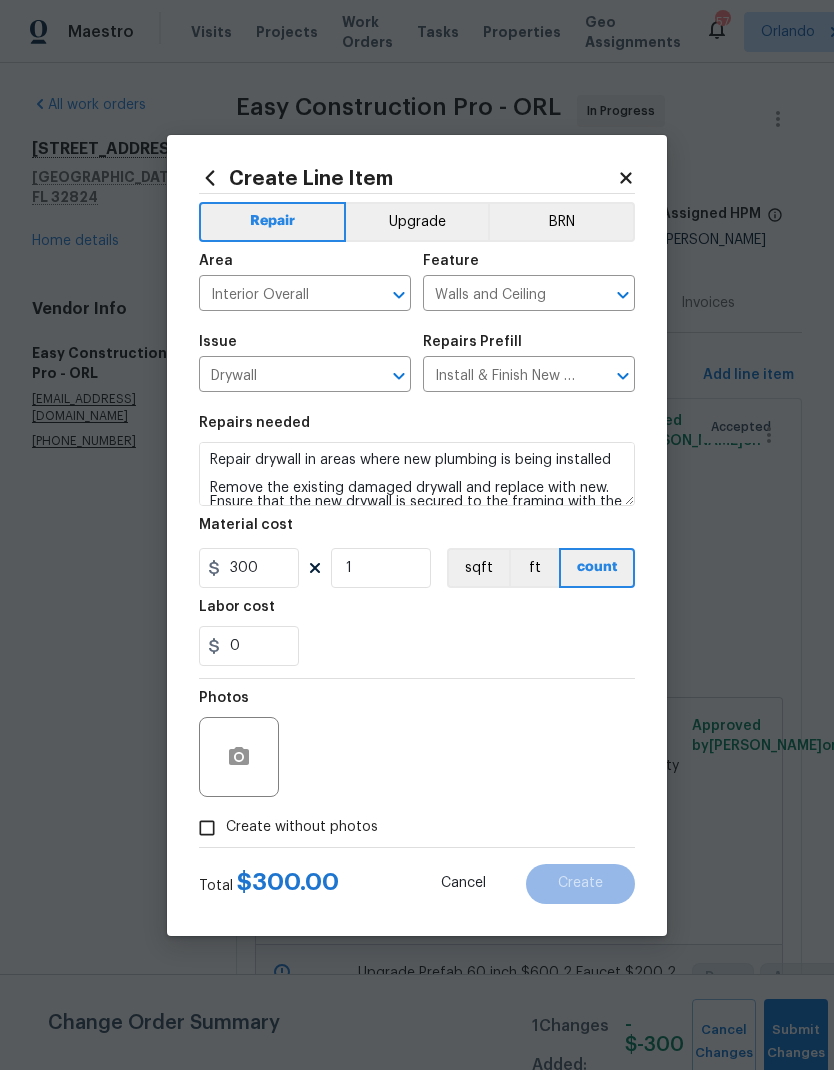 click on "0" at bounding box center (417, 646) 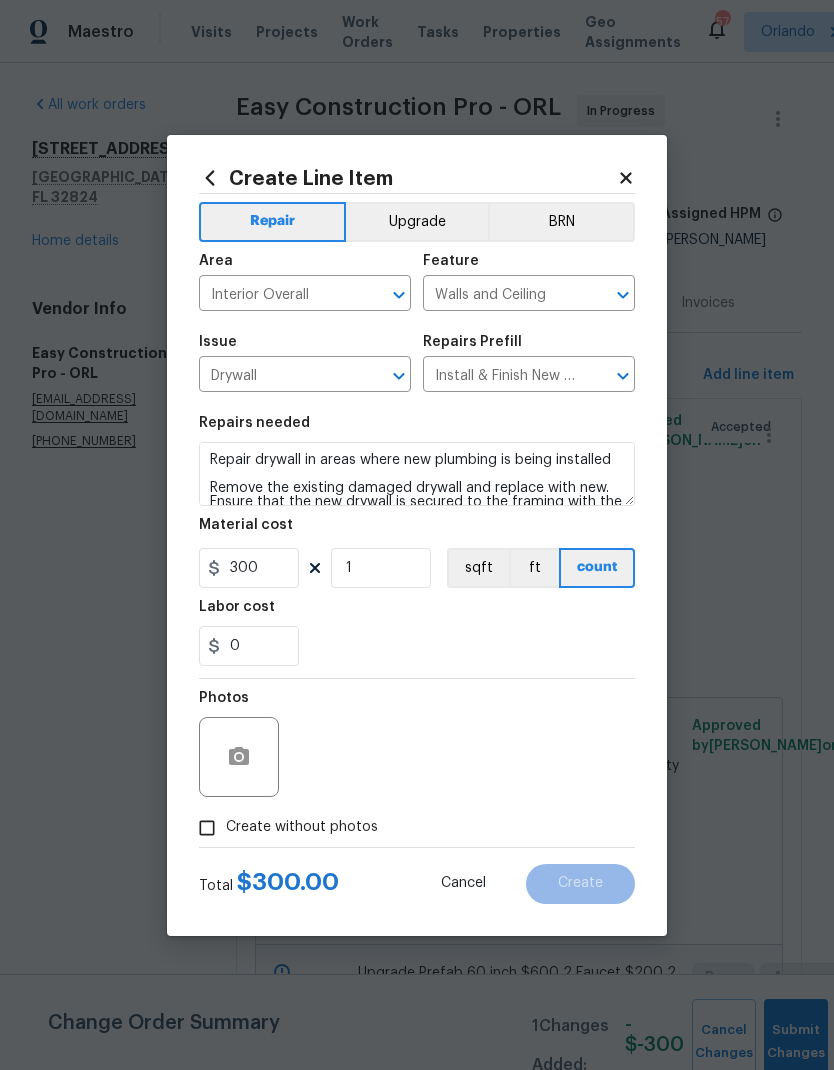 click on "Create without photos" at bounding box center [207, 828] 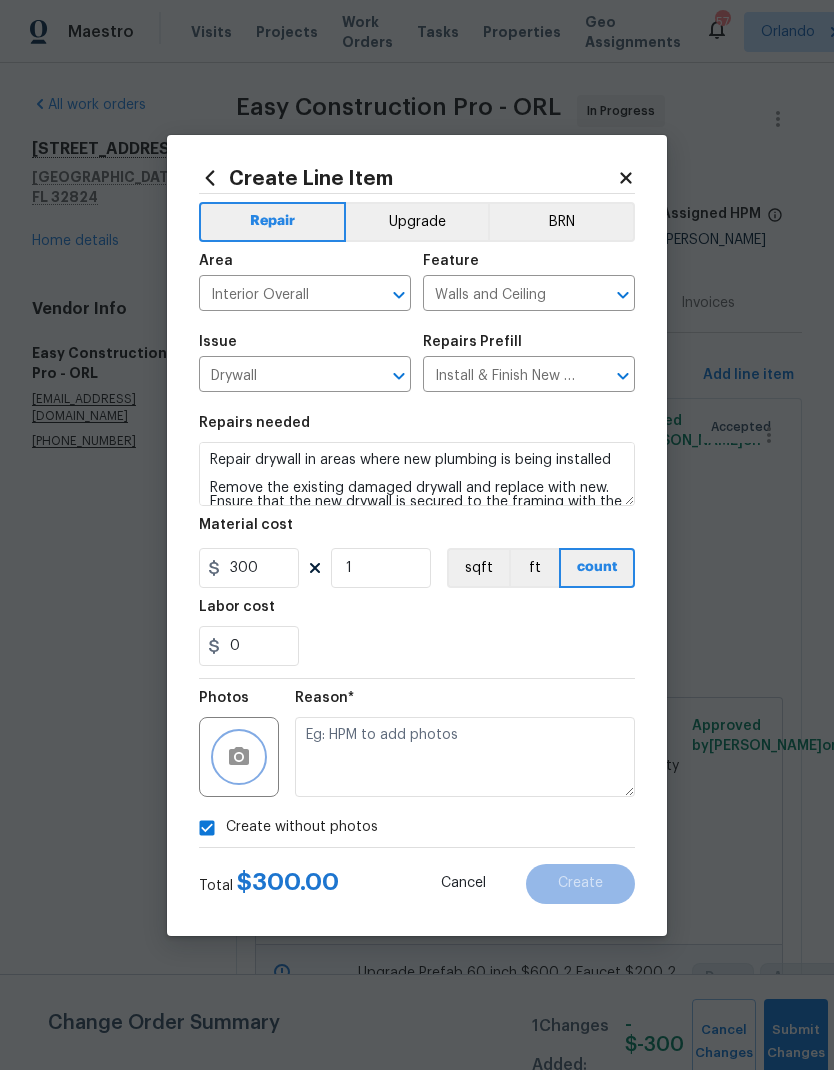 click at bounding box center (239, 757) 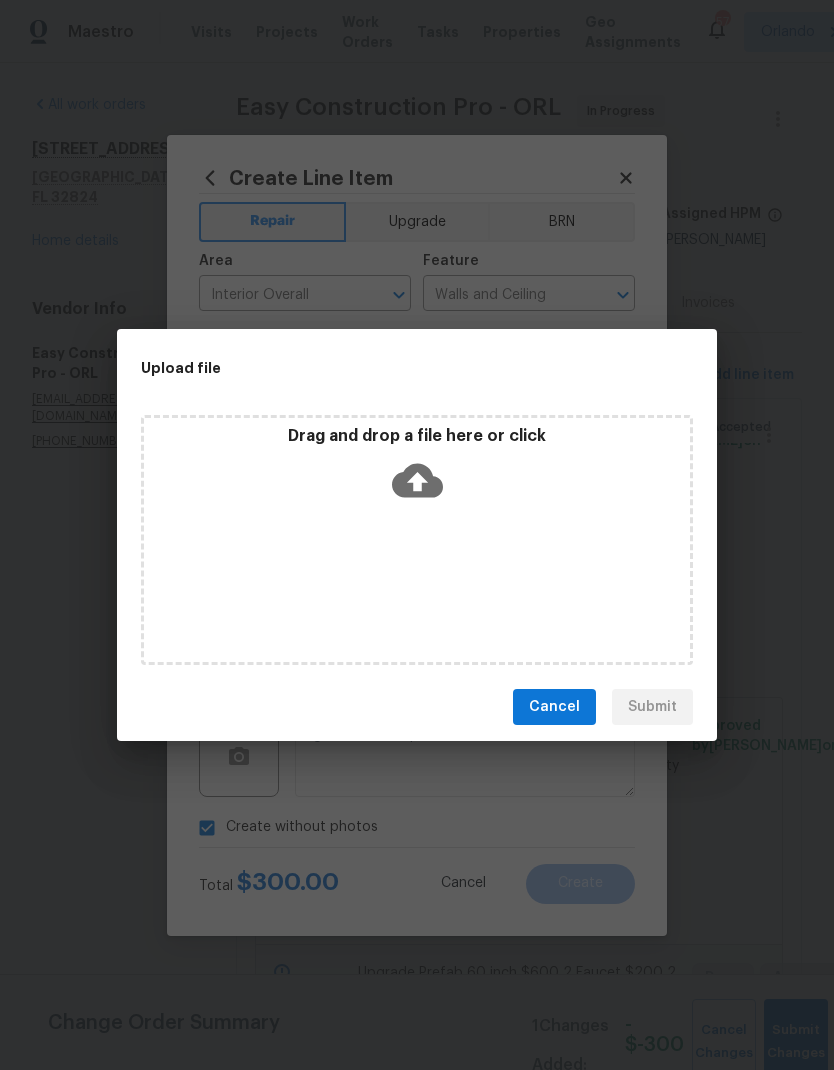 click on "Cancel" at bounding box center (554, 707) 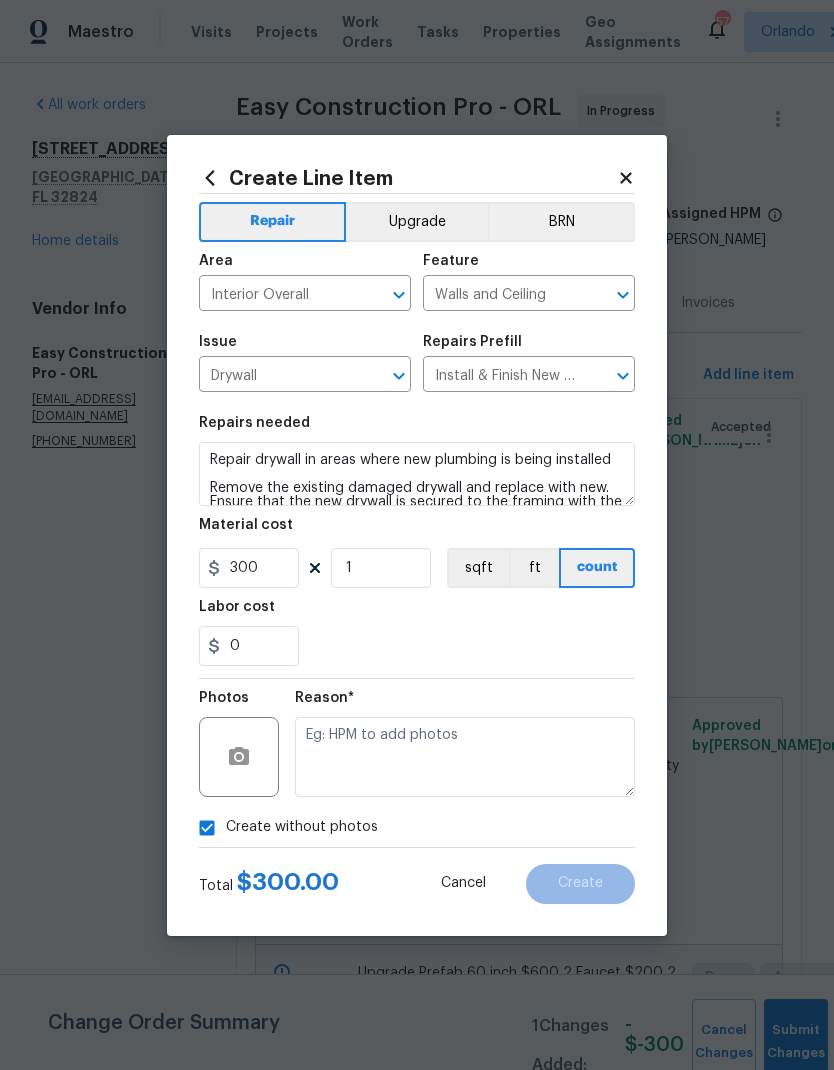 click on "Create without photos" at bounding box center [207, 828] 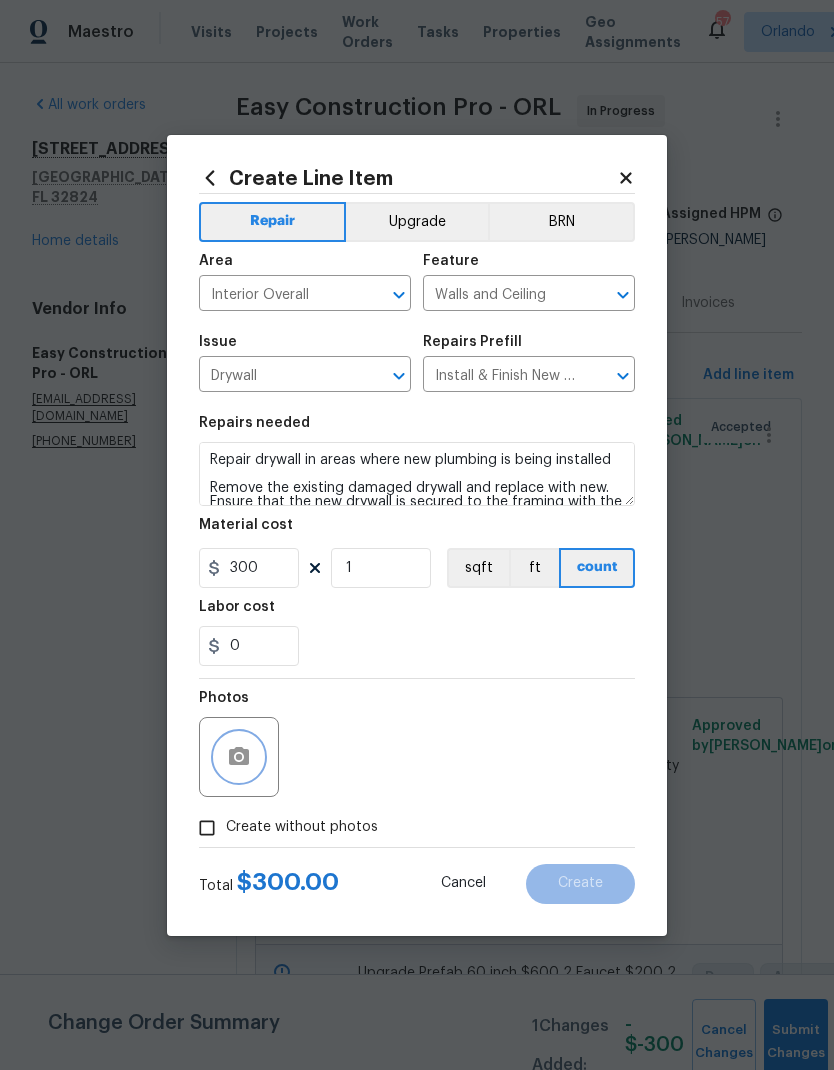 click at bounding box center (239, 757) 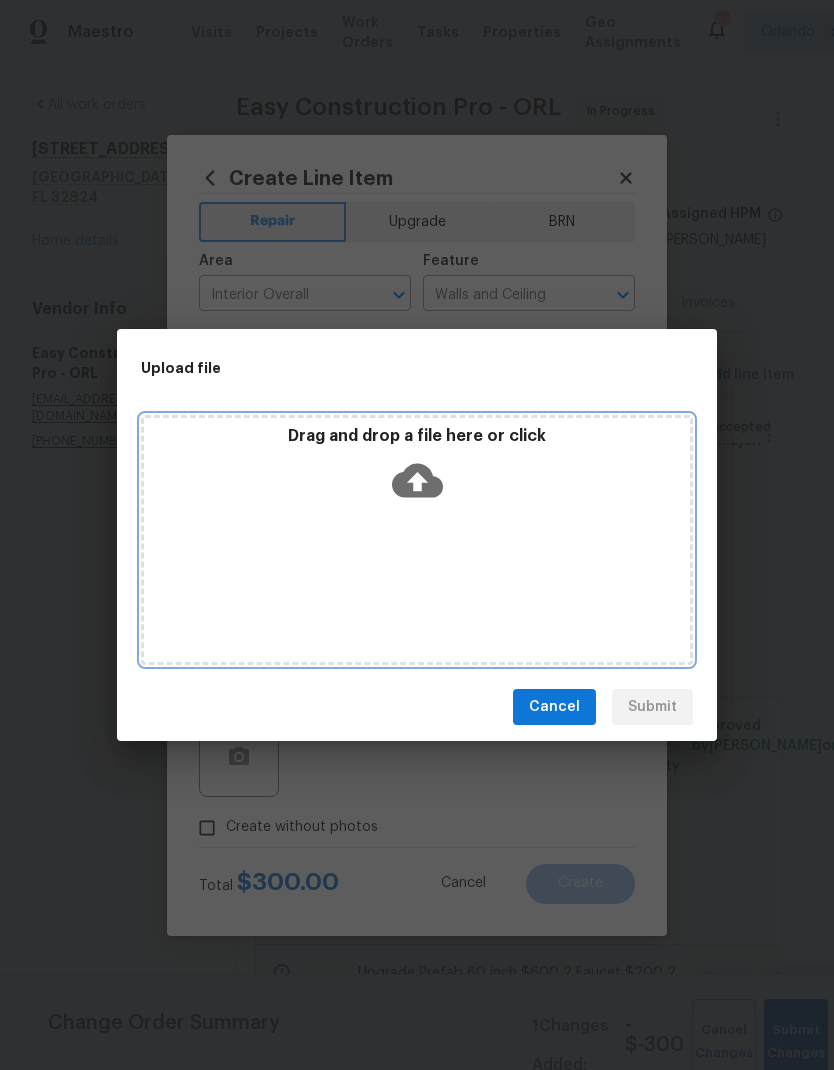 click 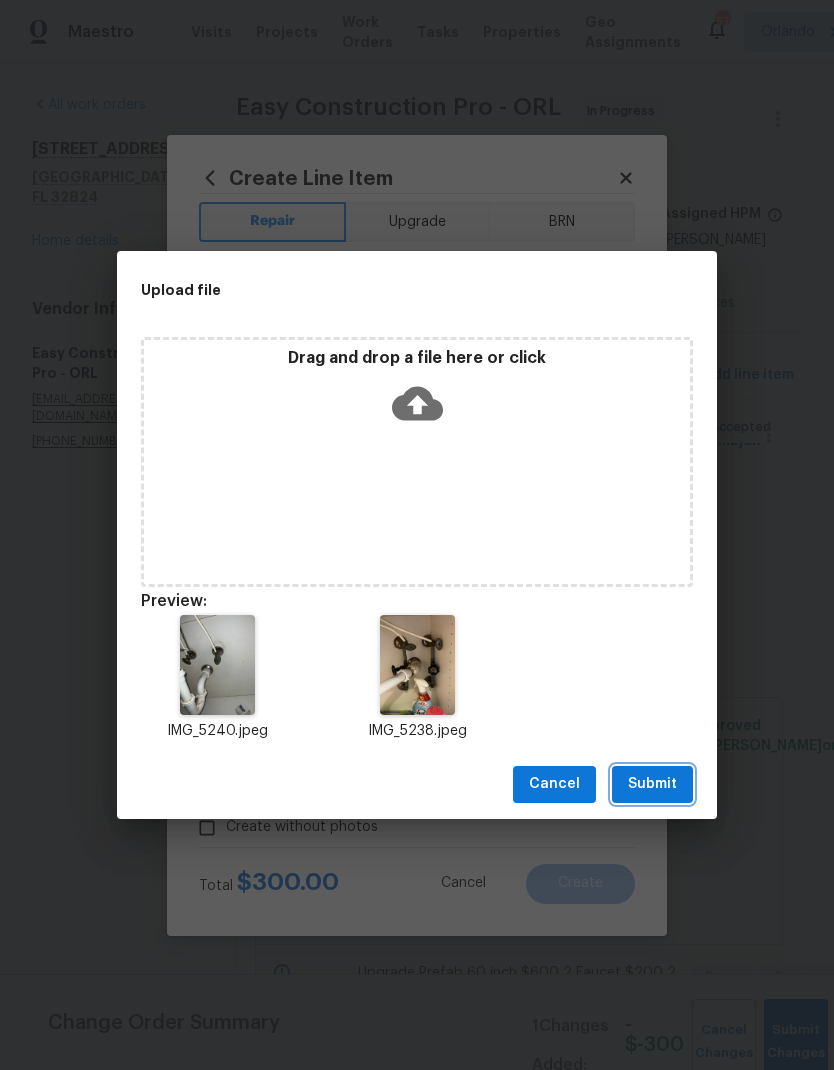 click on "Submit" at bounding box center [652, 784] 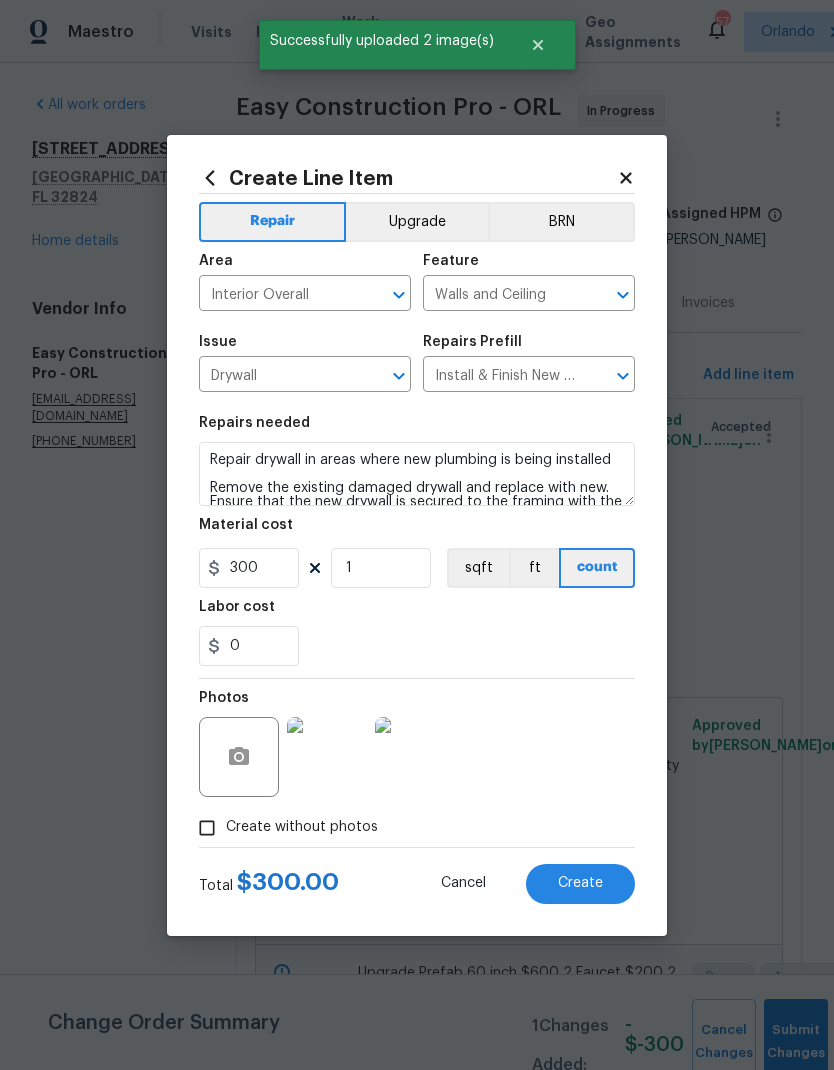 click on "Create" at bounding box center (580, 883) 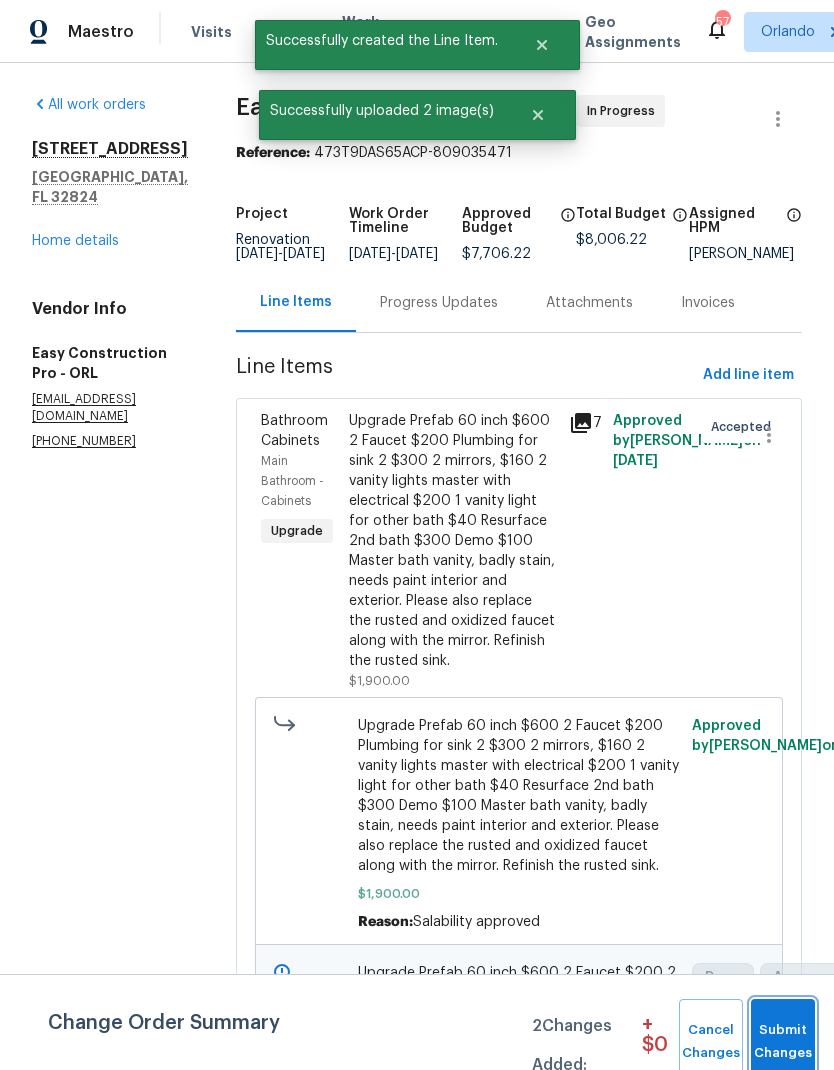 click on "Submit Changes" at bounding box center (783, 1042) 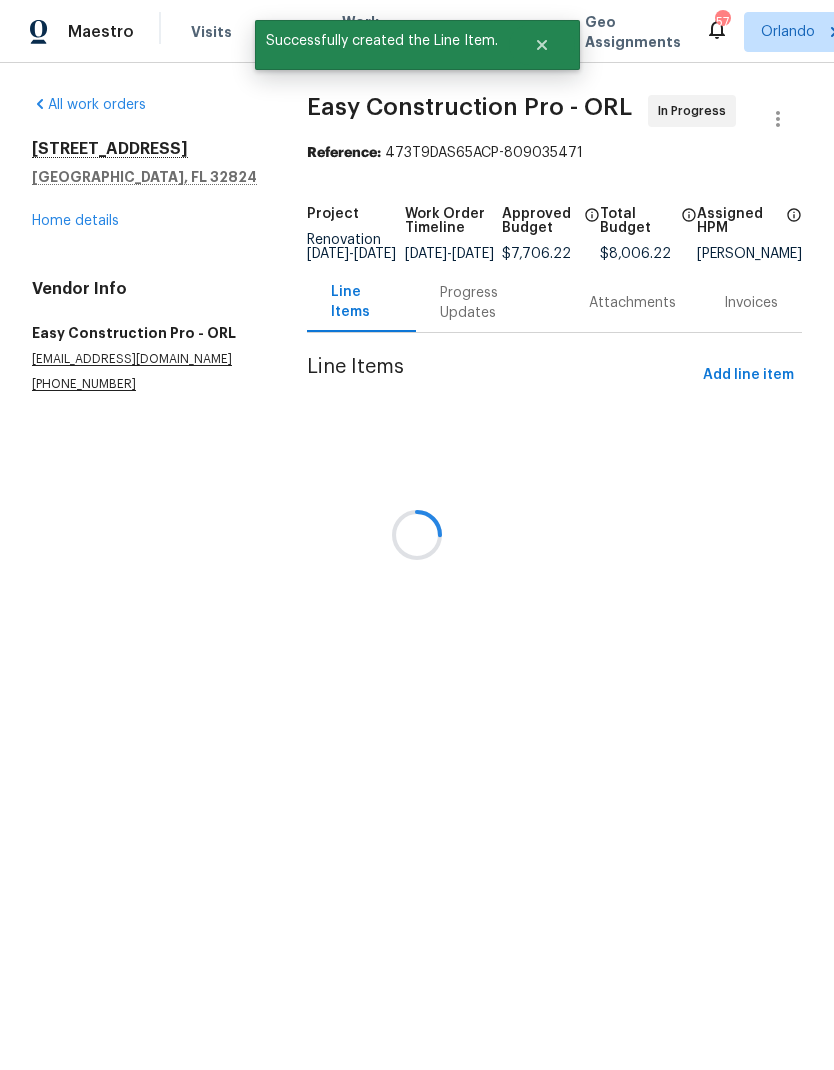 click at bounding box center [417, 535] 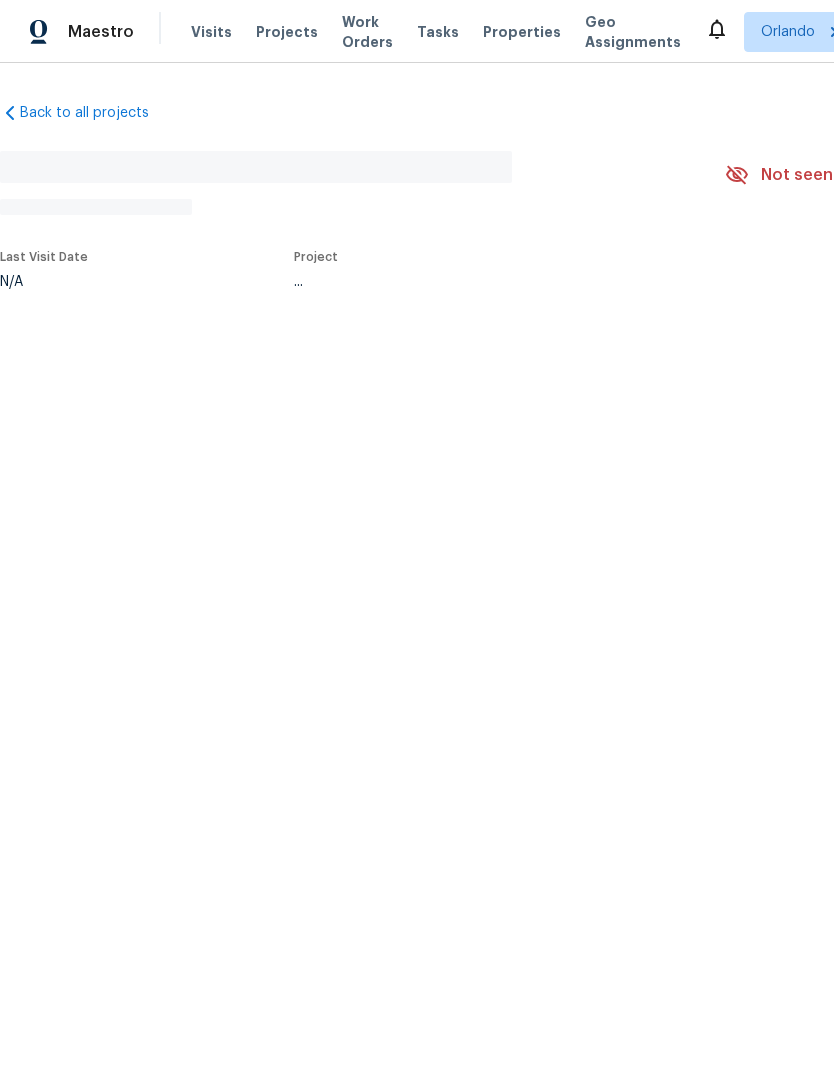 scroll, scrollTop: 0, scrollLeft: 0, axis: both 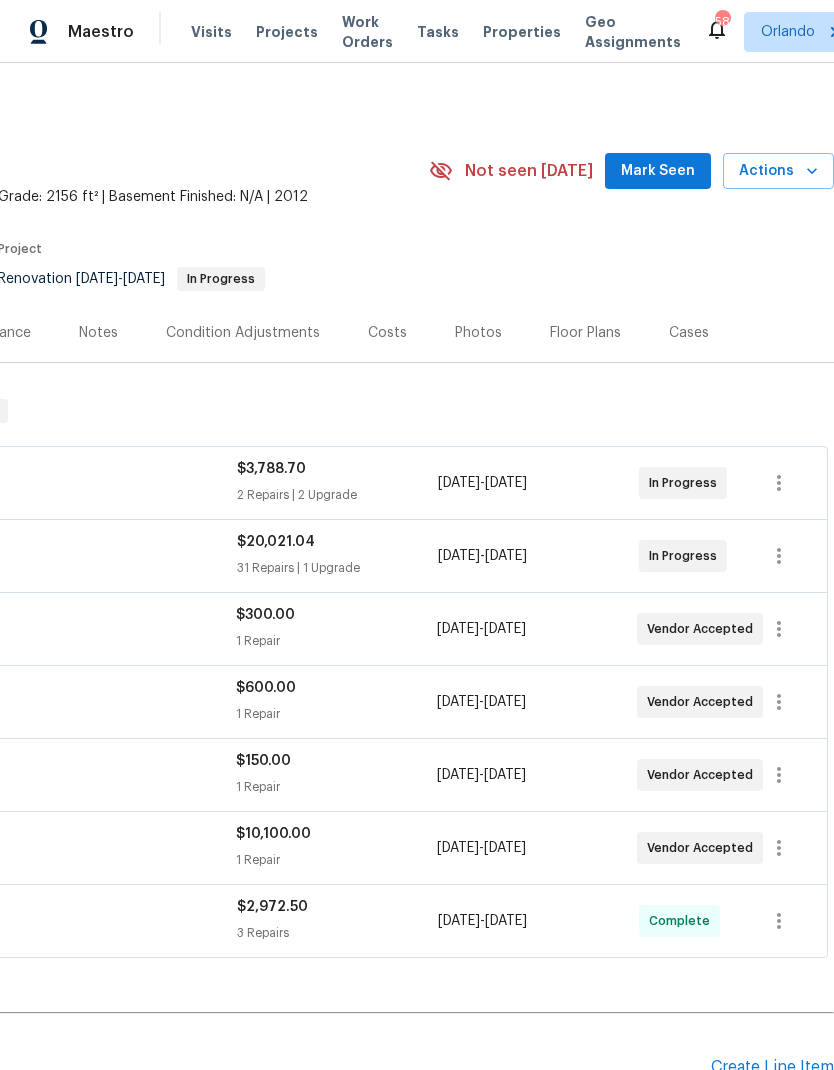 click on "Mark Seen" at bounding box center [658, 171] 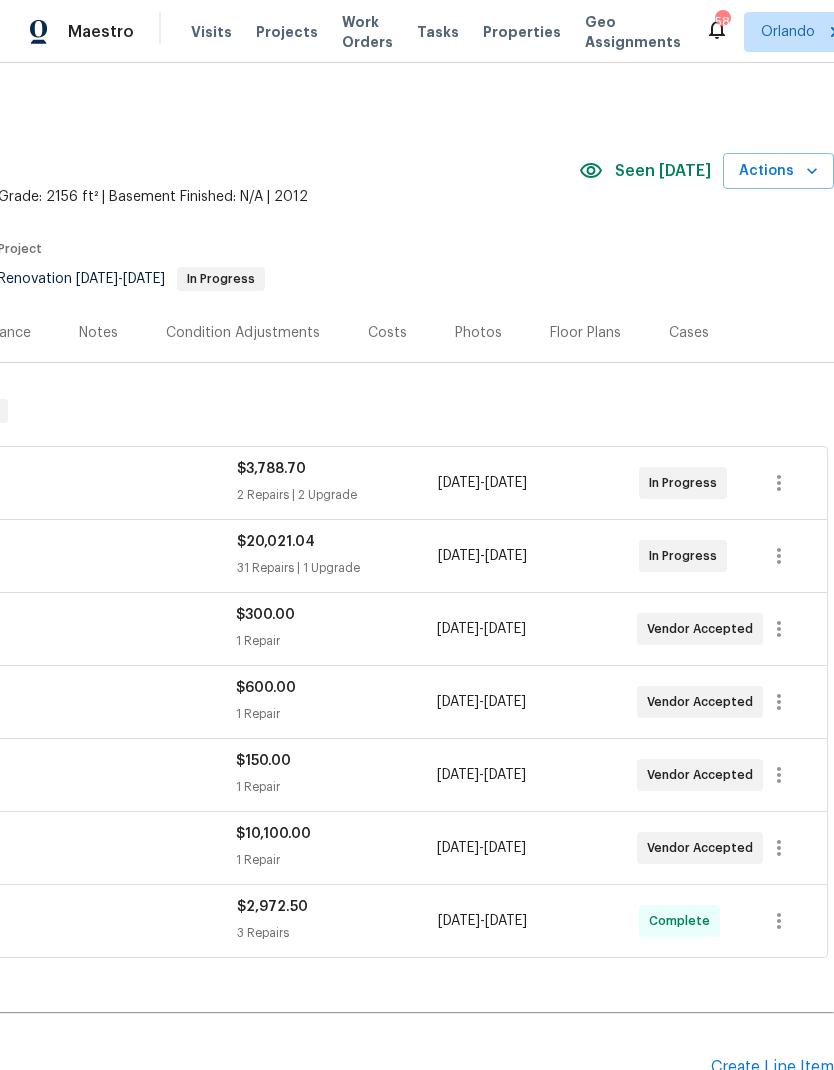 click on "4121 Shelter Bay Dr, Kissimmee, FL 34746 4 Beds | 2 1/2 Baths | Total: 2156 ft² | Above Grade: 2156 ft² | Basement Finished: N/A | 2012 Seen today Actions" at bounding box center (269, 171) 